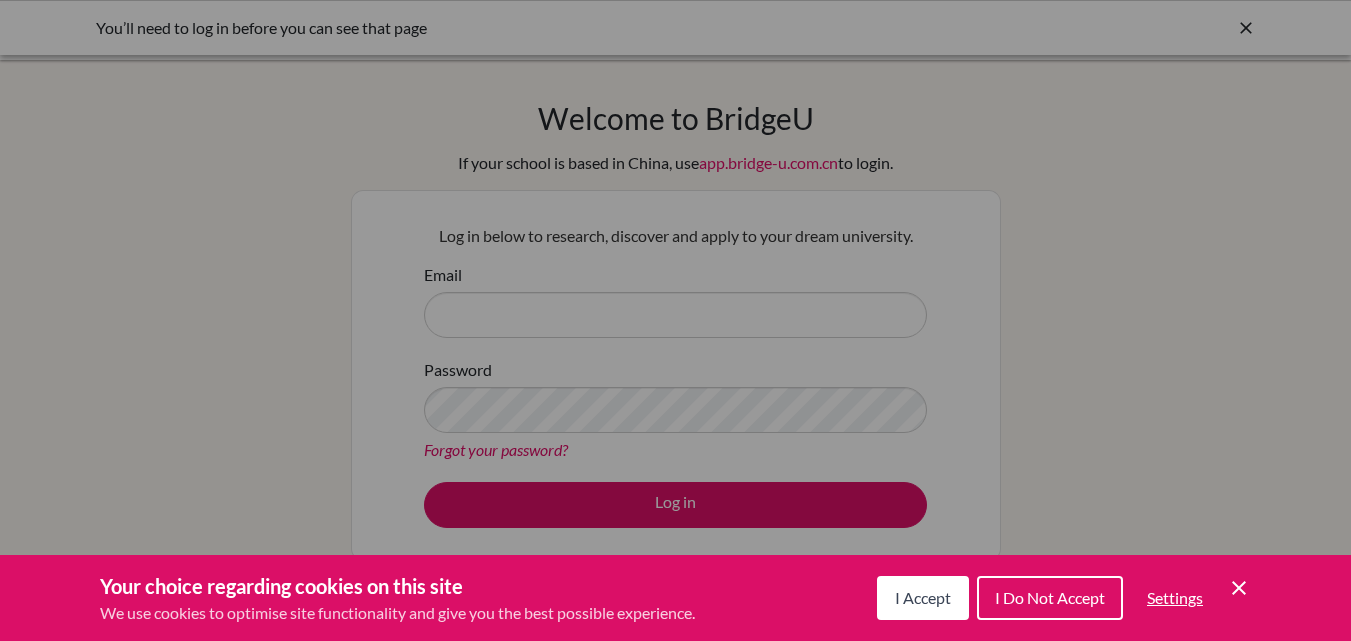 scroll, scrollTop: 0, scrollLeft: 0, axis: both 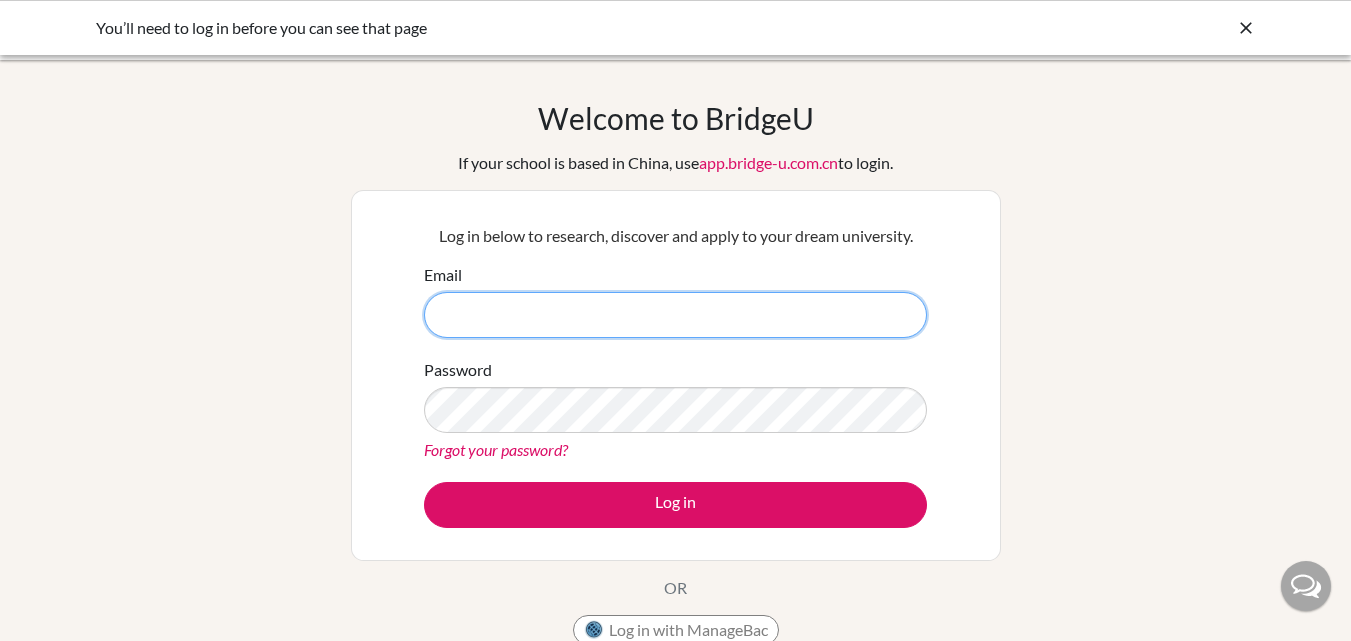 click on "Email" at bounding box center [675, 315] 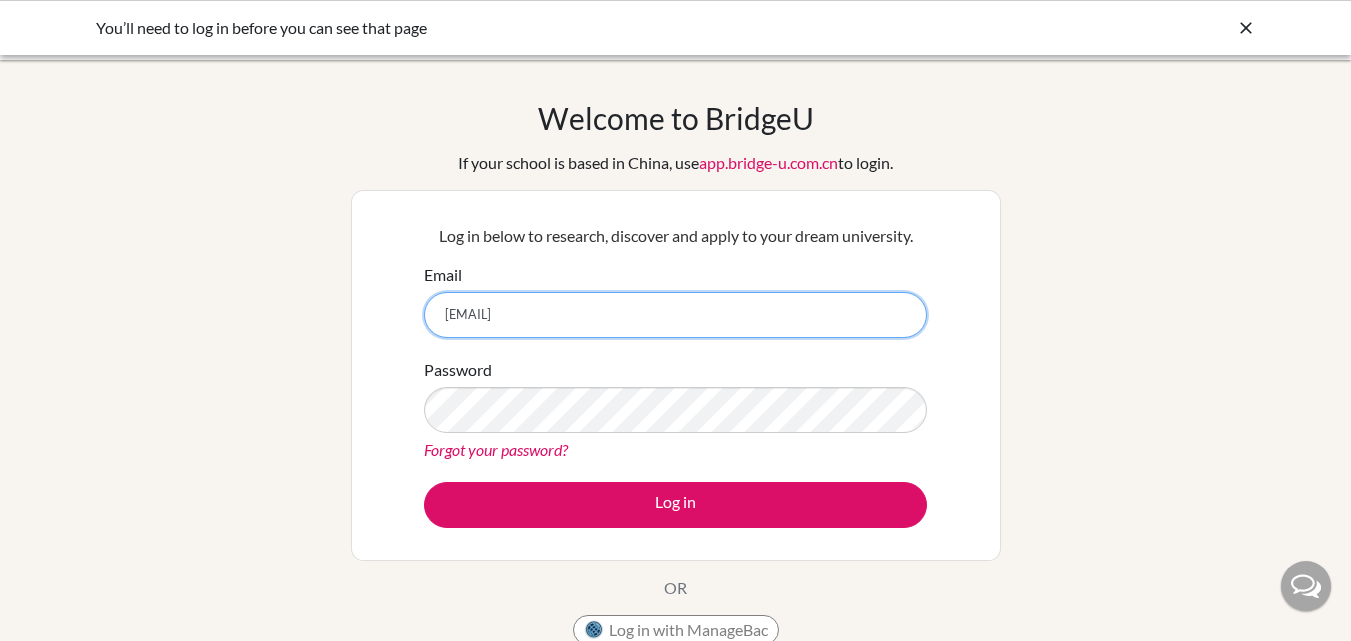 type on "[EMAIL]" 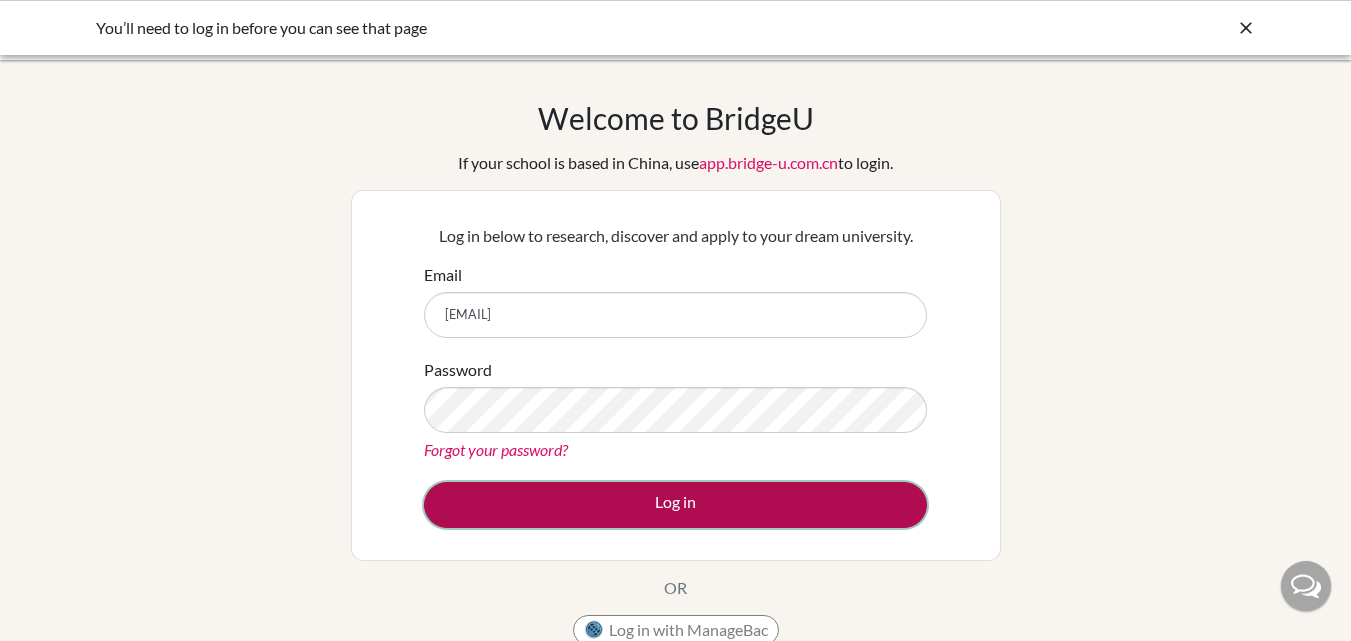 click on "Log in" at bounding box center [675, 505] 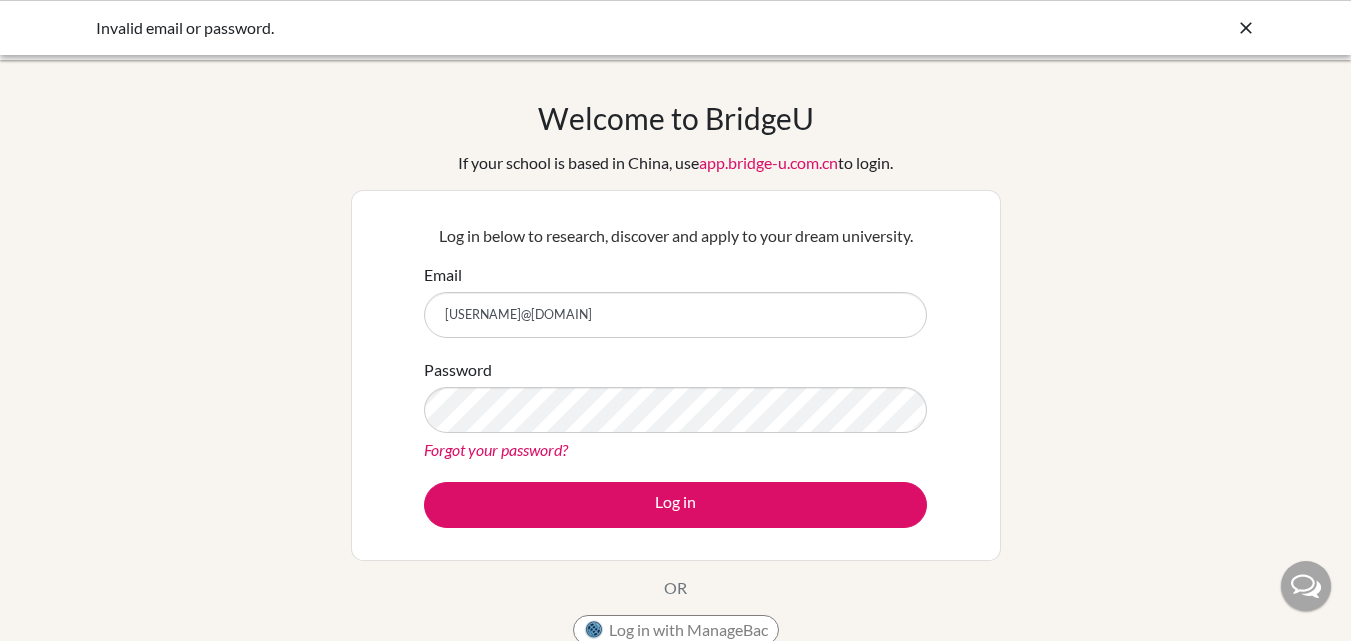 scroll, scrollTop: 0, scrollLeft: 0, axis: both 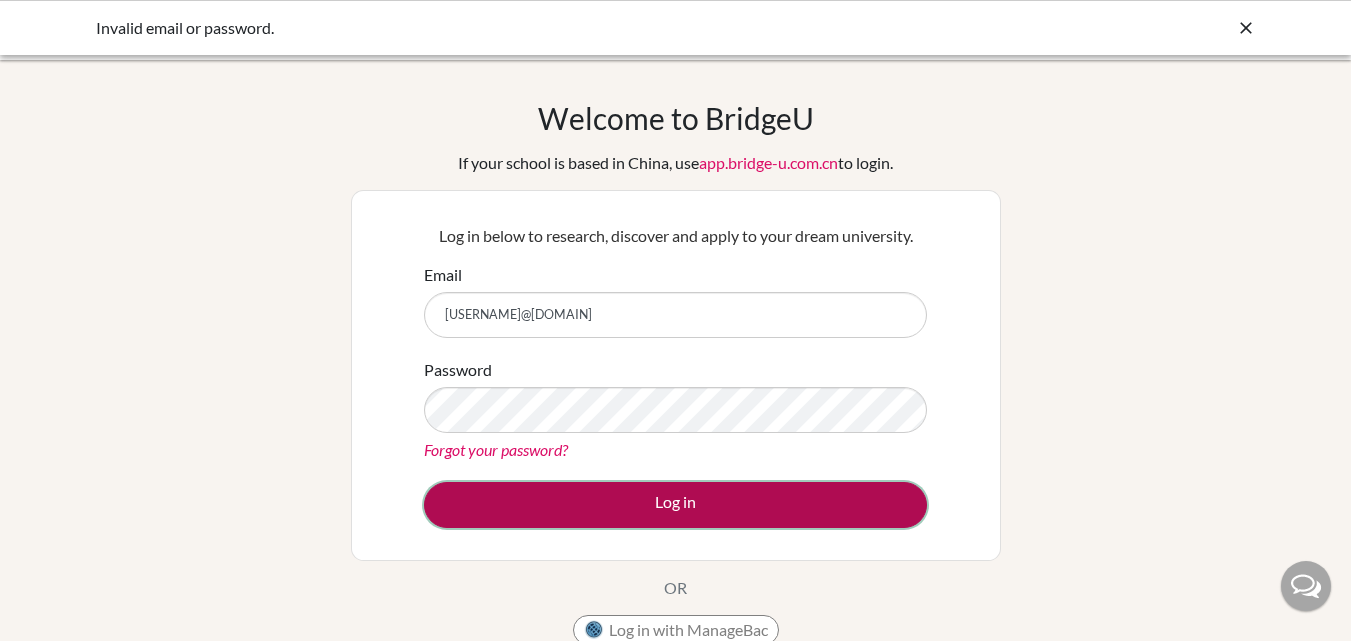 click on "Log in" at bounding box center (675, 505) 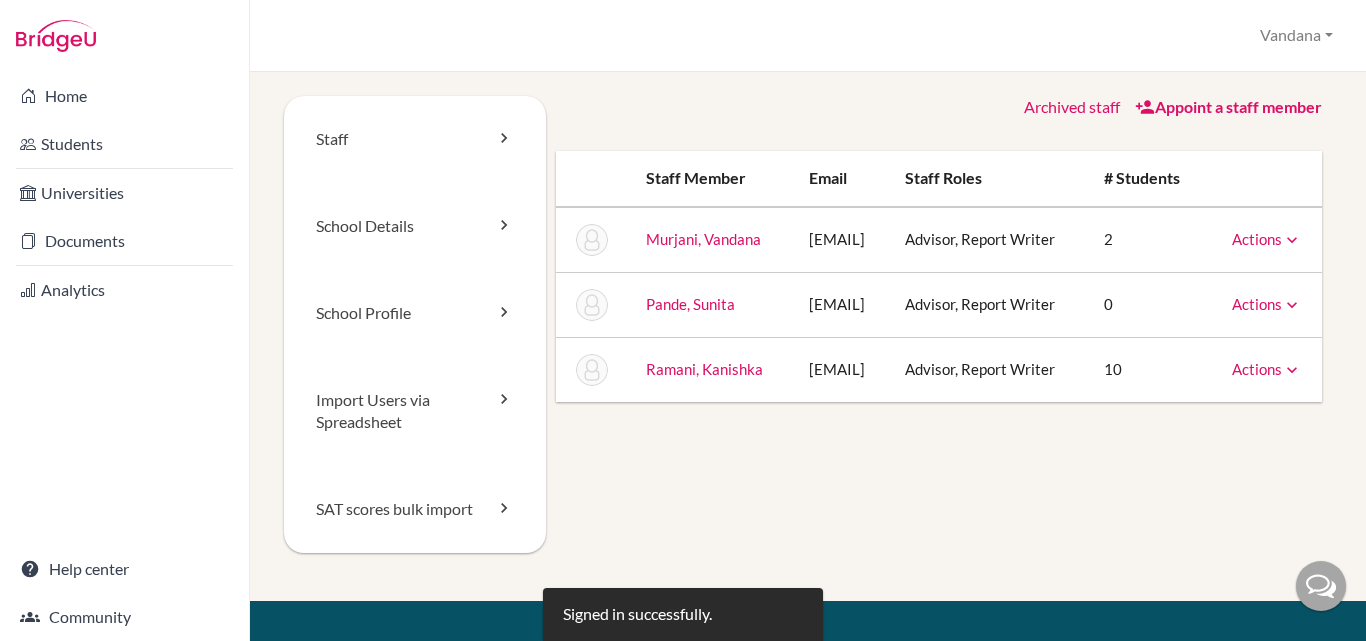 scroll, scrollTop: 0, scrollLeft: 0, axis: both 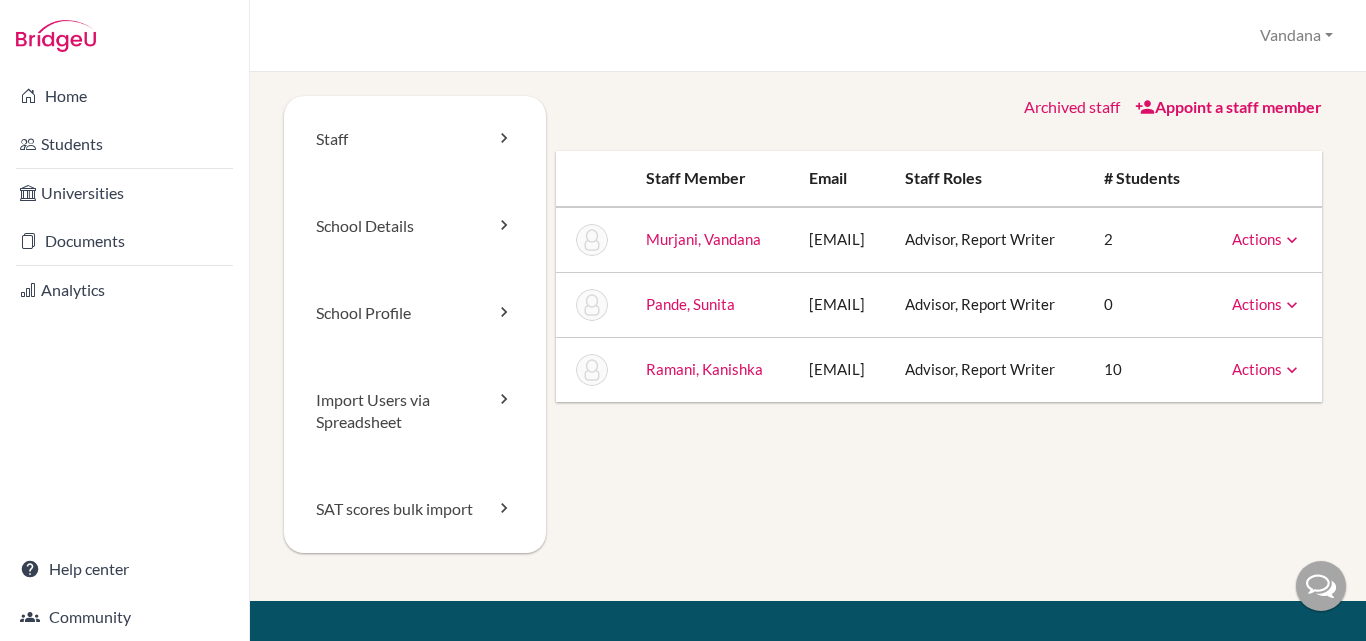 click at bounding box center (1292, 305) 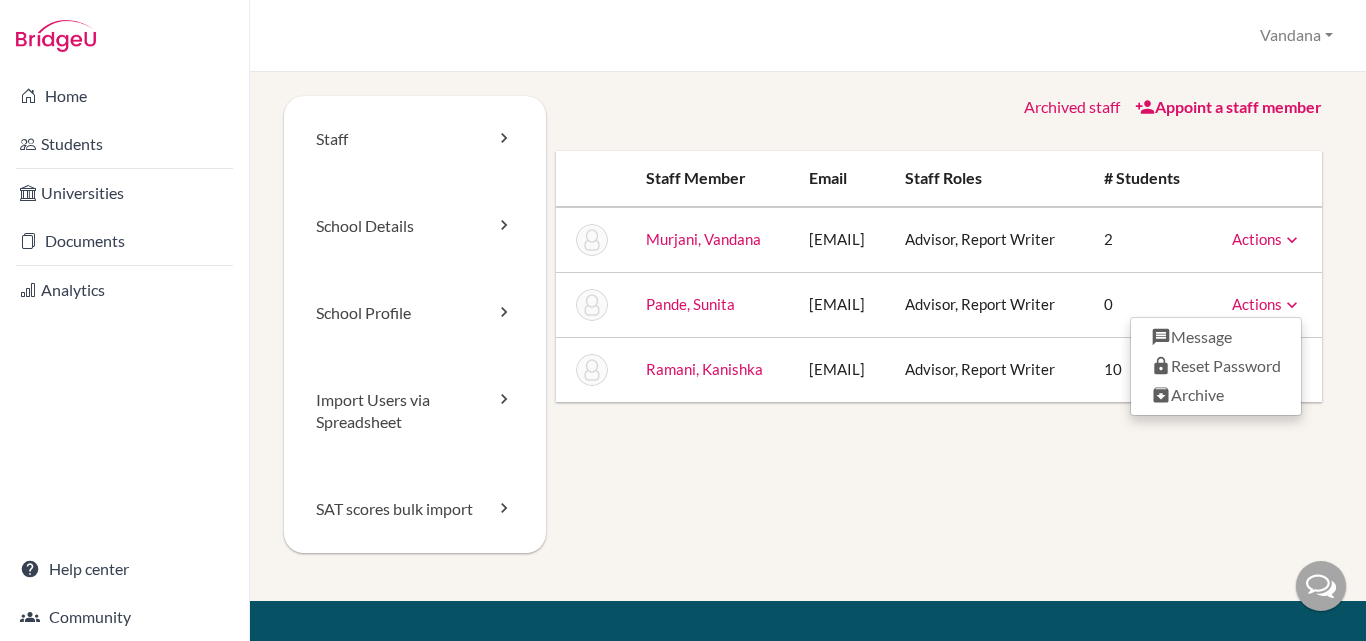 click on "Staff
School Details
School Profile
Import Users via Spreadsheet
SAT scores bulk import
Archived staff
Appoint a staff member
Staff member
Email
Staff roles
# students
[LAST], [FIRST]
[EMAIL]
Advisor, Report Writer
2
Actions
Reset Password
[LAST], [FIRST]
[EMAIL]
Advisor, Report Writer
0
Actions
Message
Reset Password
Archive
[LAST], [FIRST]
[EMAIL]
Advisor, Report Writer
10
Actions
Message
Reset Password
Archive" at bounding box center (808, 348) 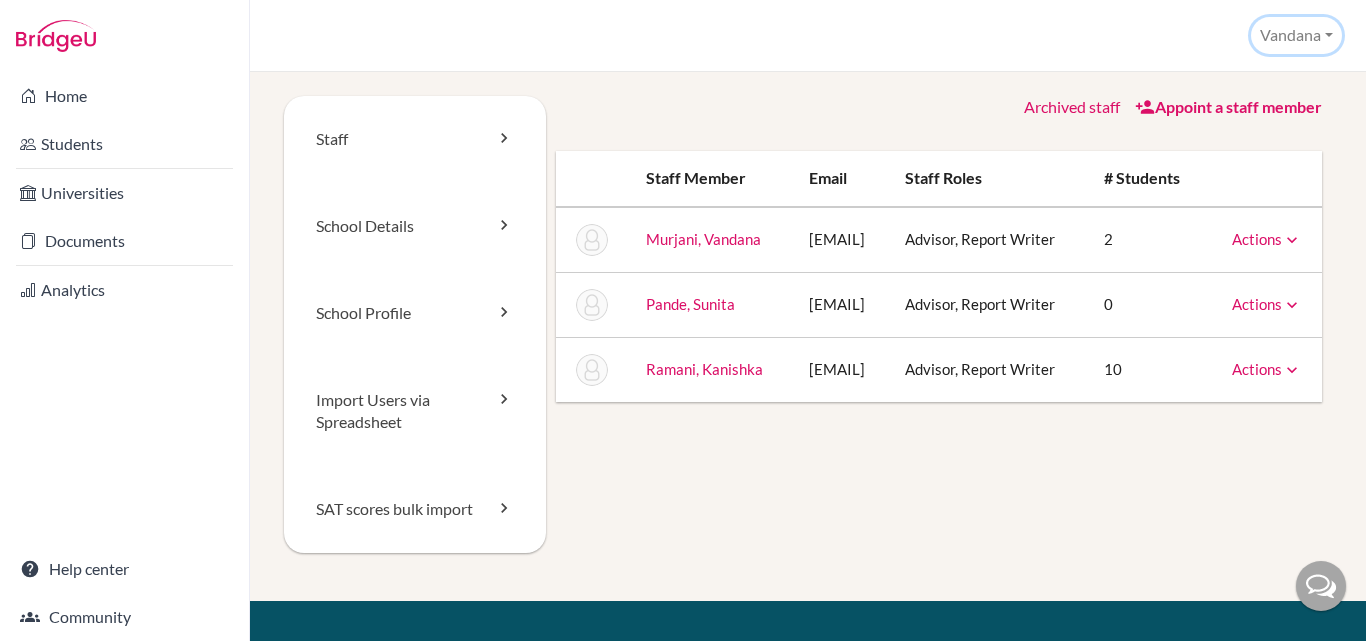 click on "Vandana" at bounding box center (1296, 35) 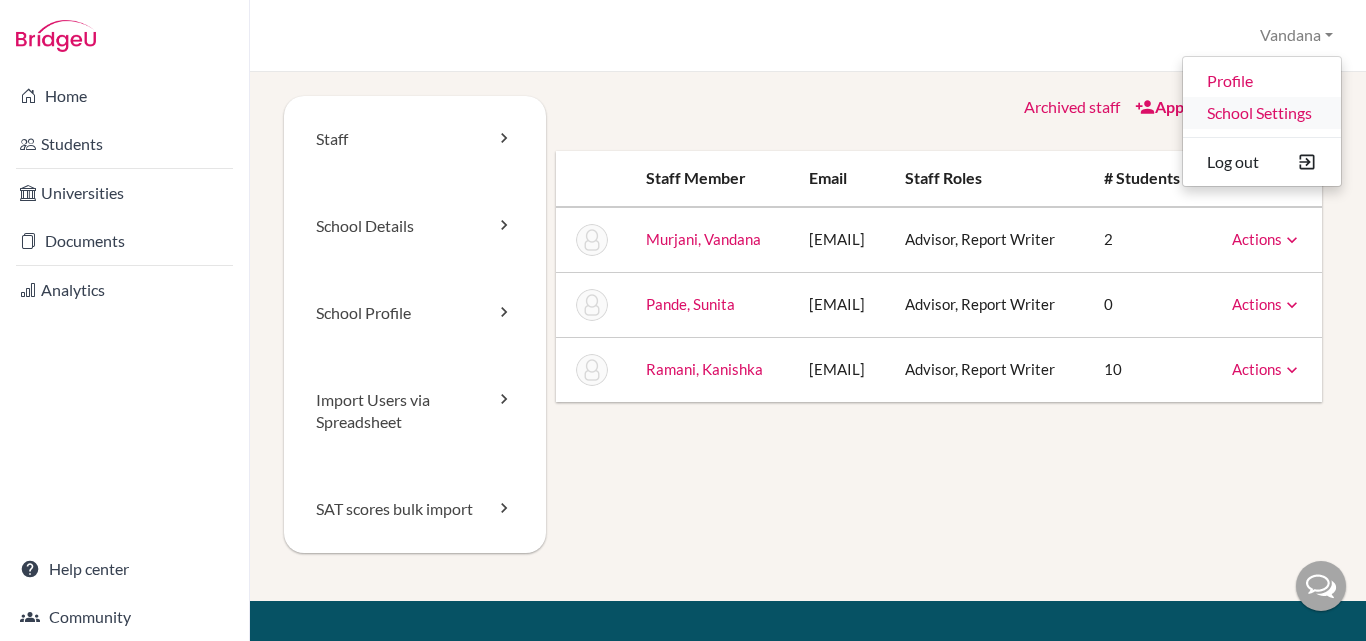 click on "School Settings" at bounding box center [1262, 113] 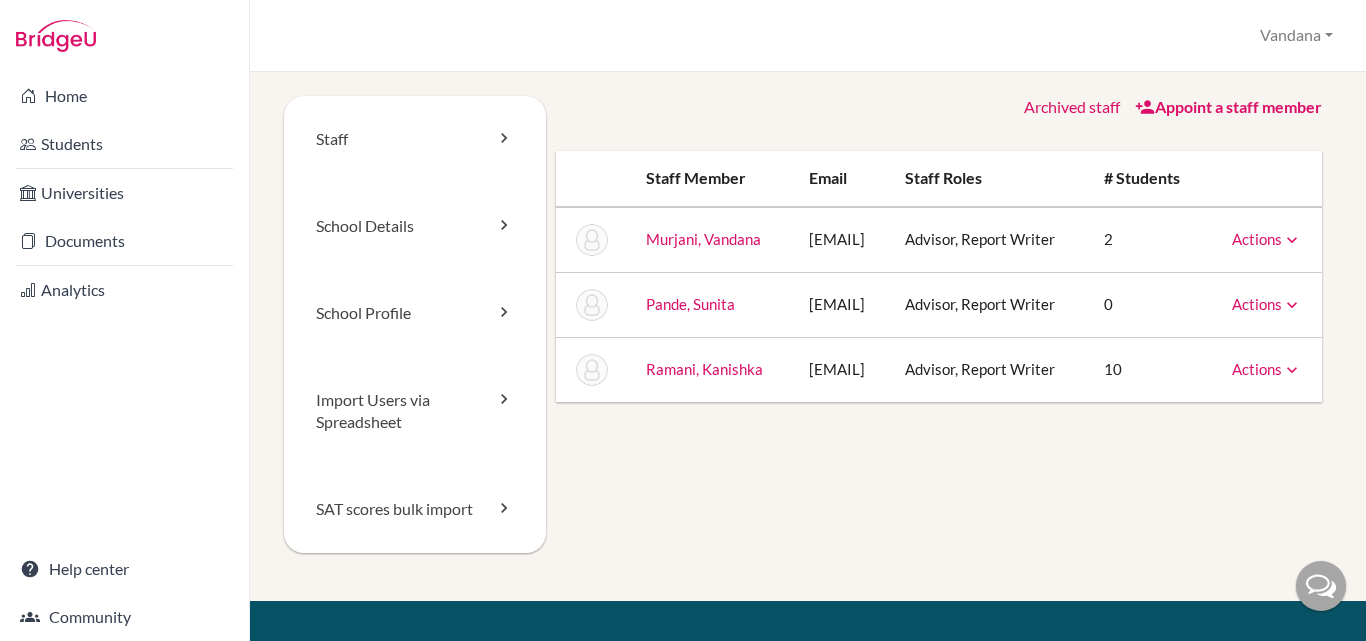 scroll, scrollTop: 0, scrollLeft: 0, axis: both 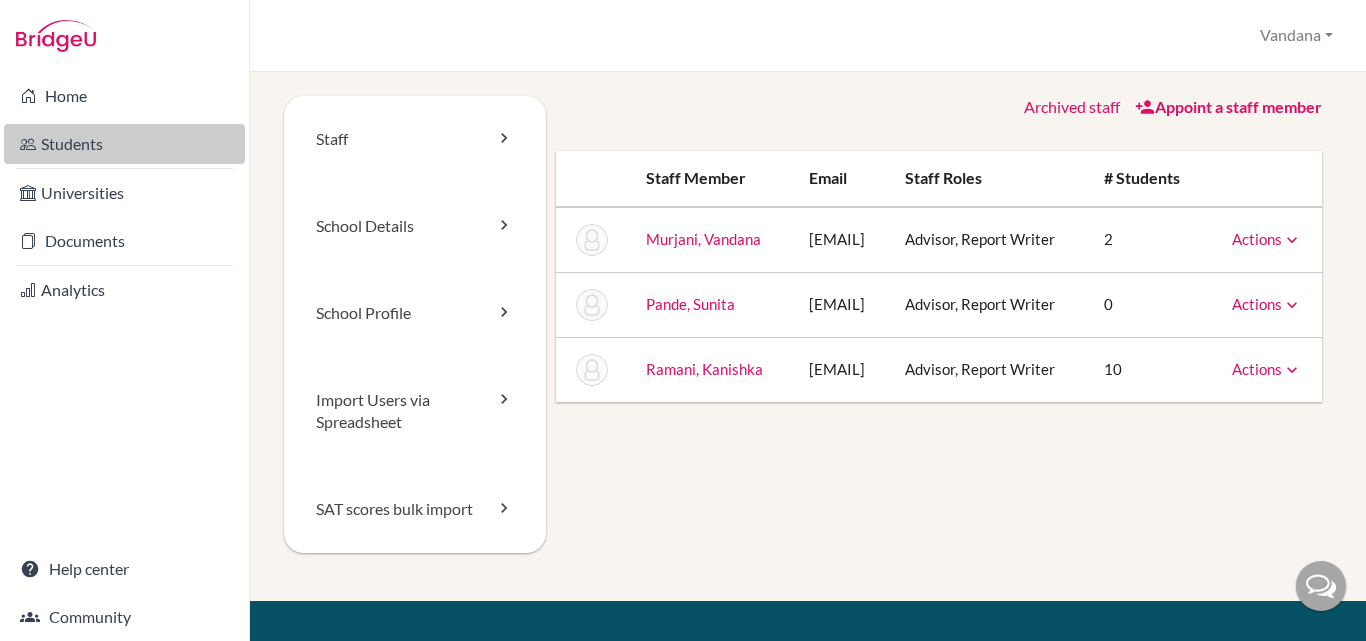click on "Students" at bounding box center [124, 144] 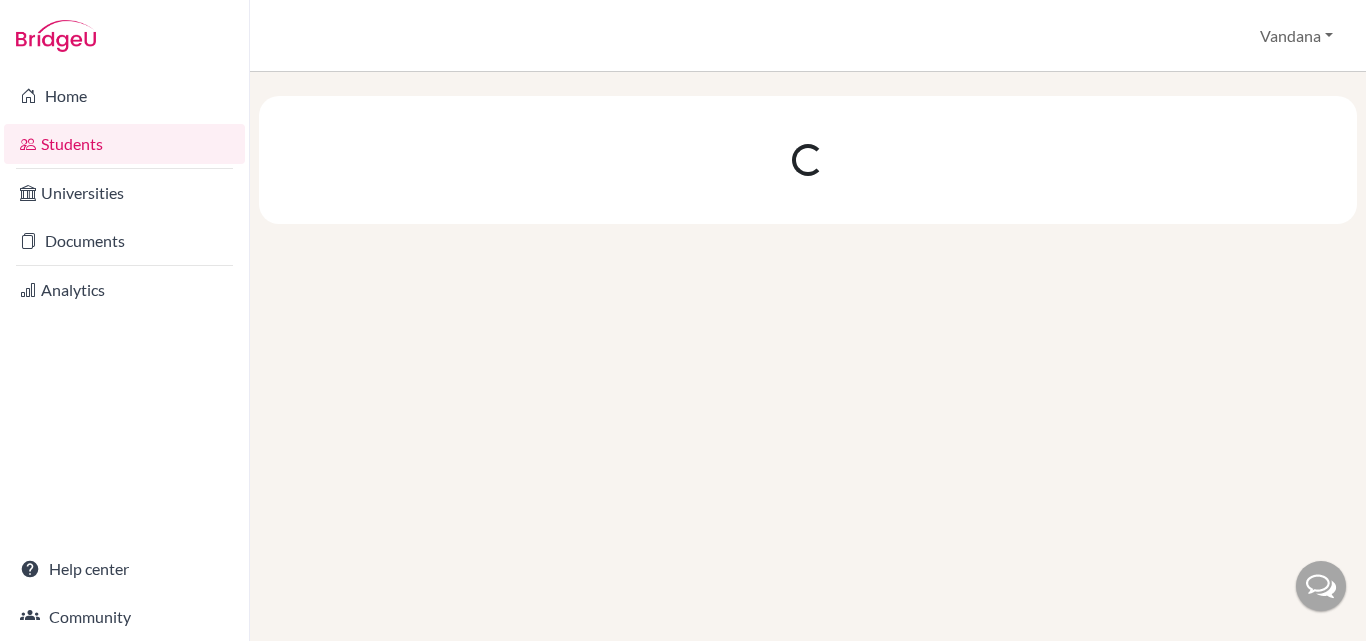 scroll, scrollTop: 0, scrollLeft: 0, axis: both 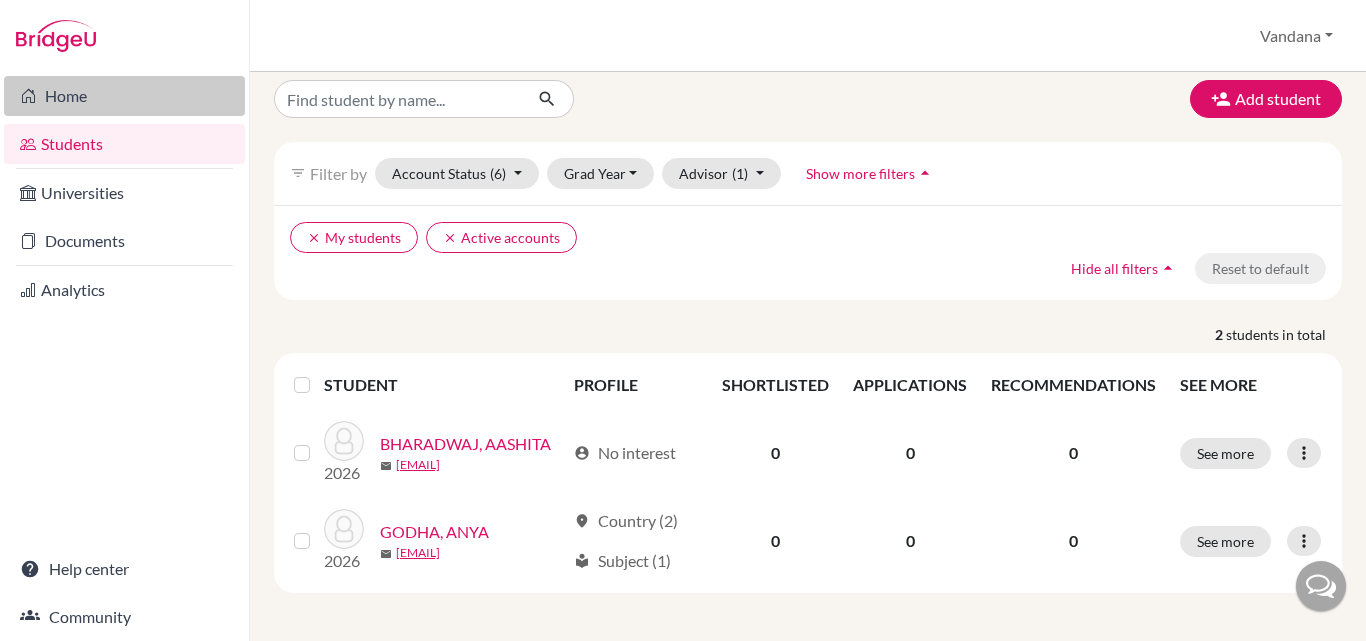 click on "Home" at bounding box center (124, 96) 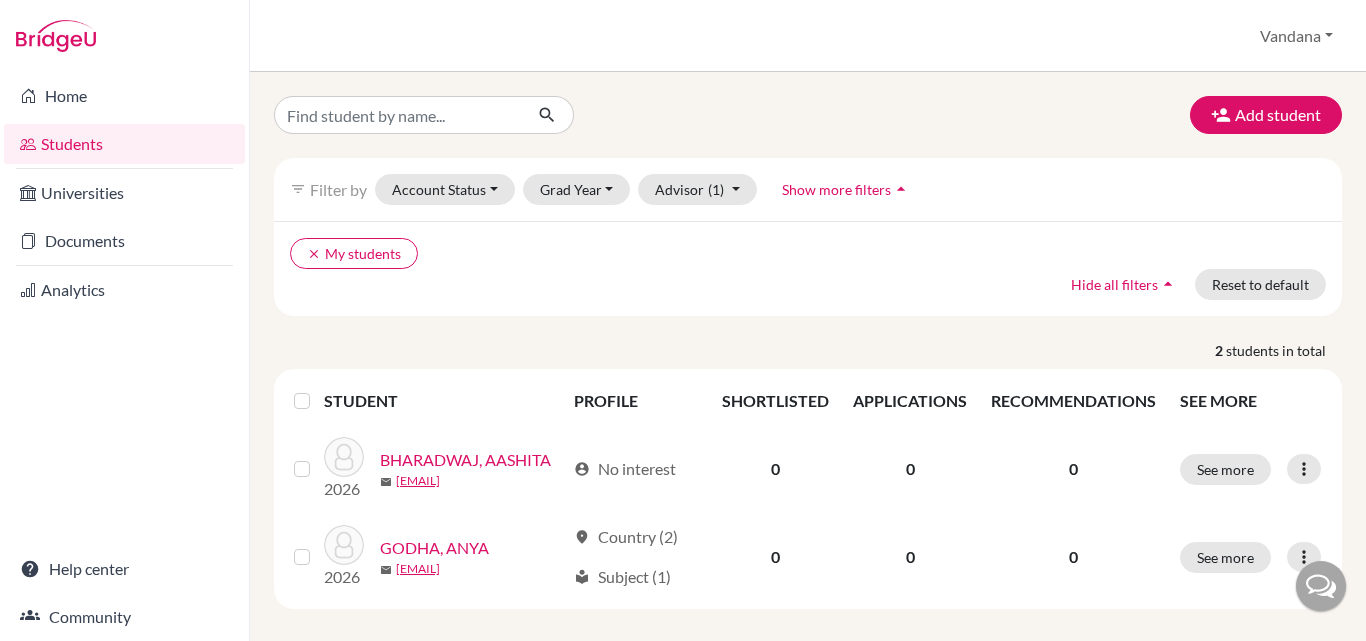 scroll, scrollTop: 0, scrollLeft: 0, axis: both 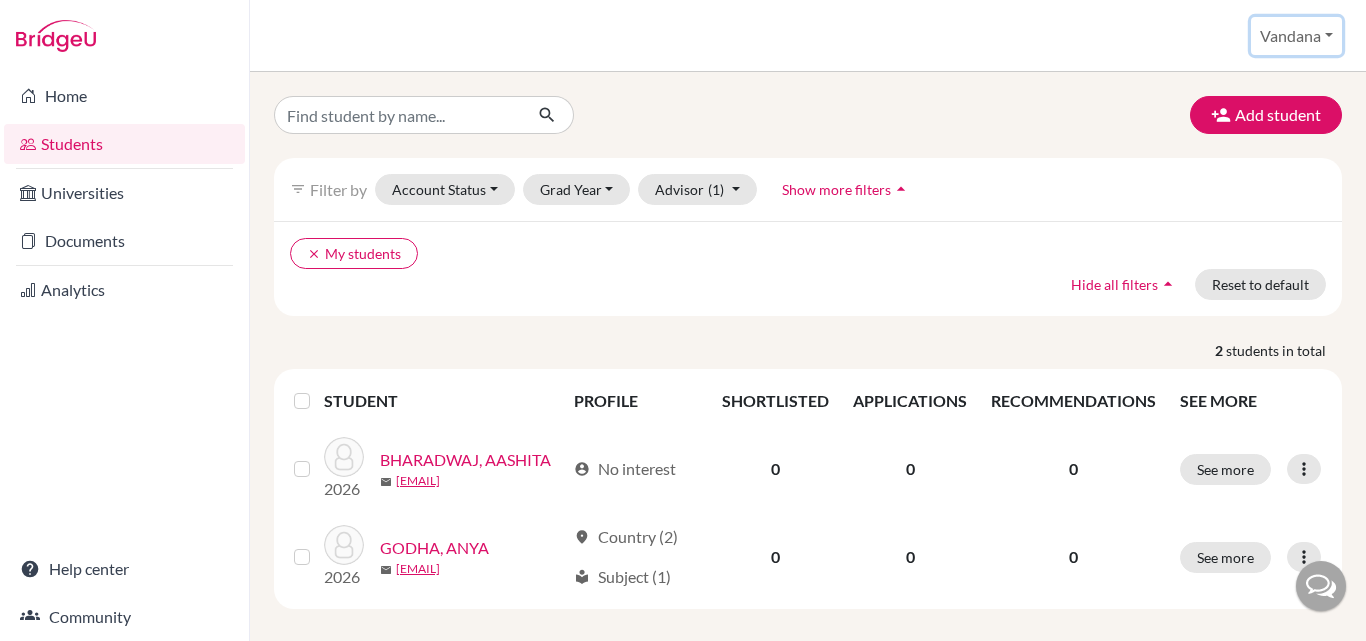 click on "Vandana" at bounding box center (1296, 36) 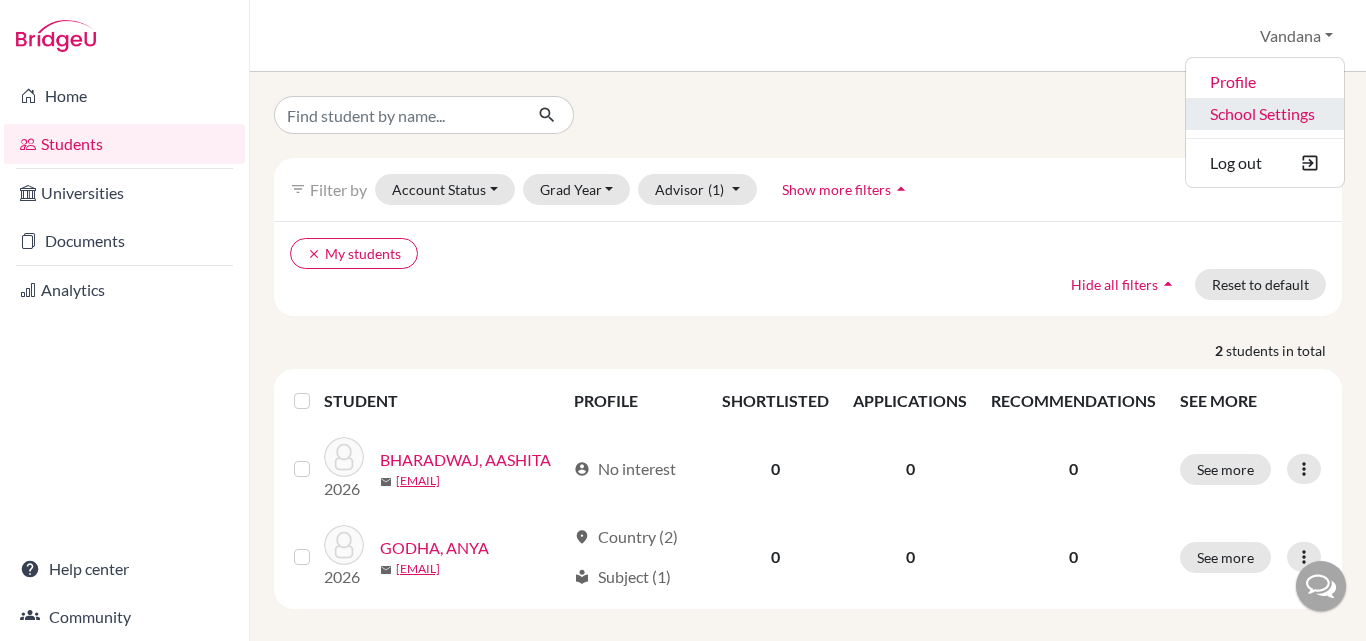 click on "School Settings" at bounding box center (1265, 114) 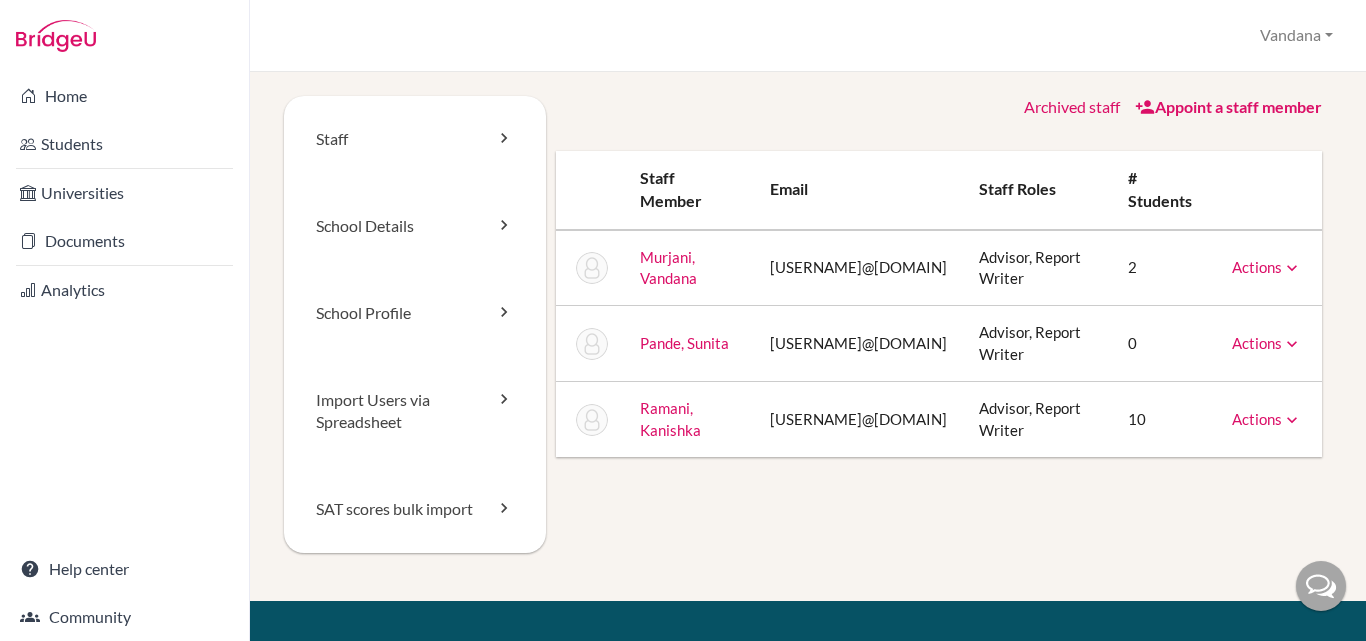 scroll, scrollTop: 0, scrollLeft: 0, axis: both 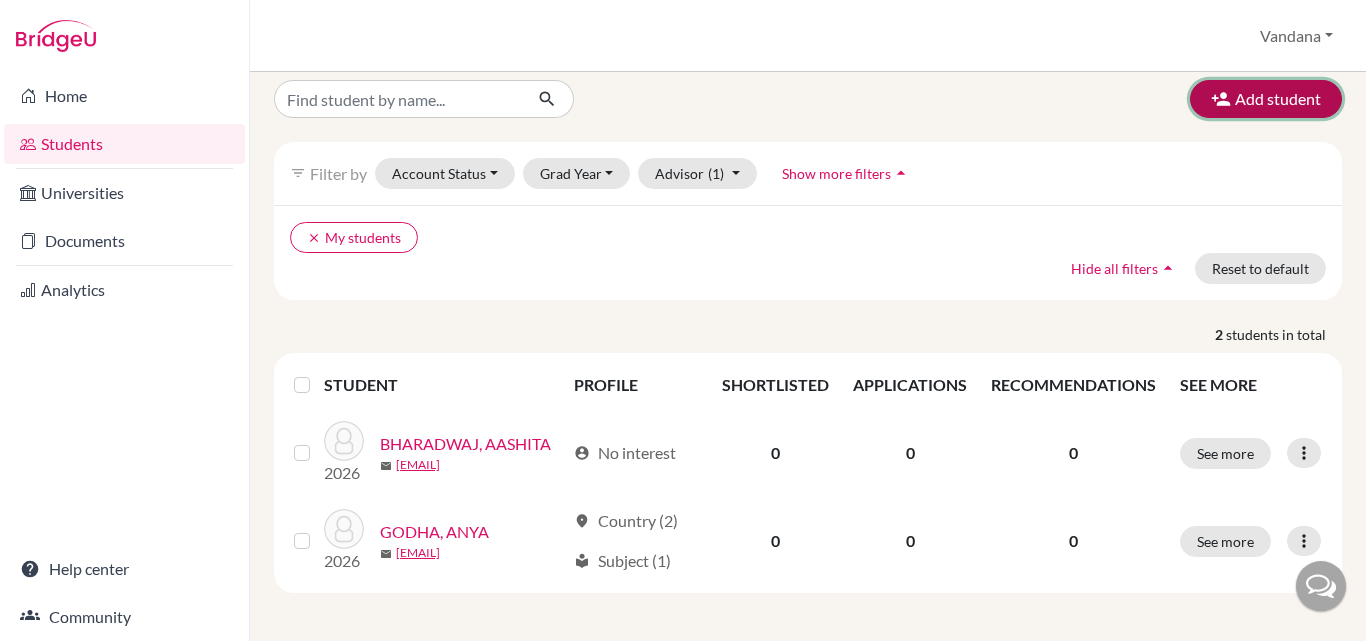 click on "Add student" at bounding box center (1266, 99) 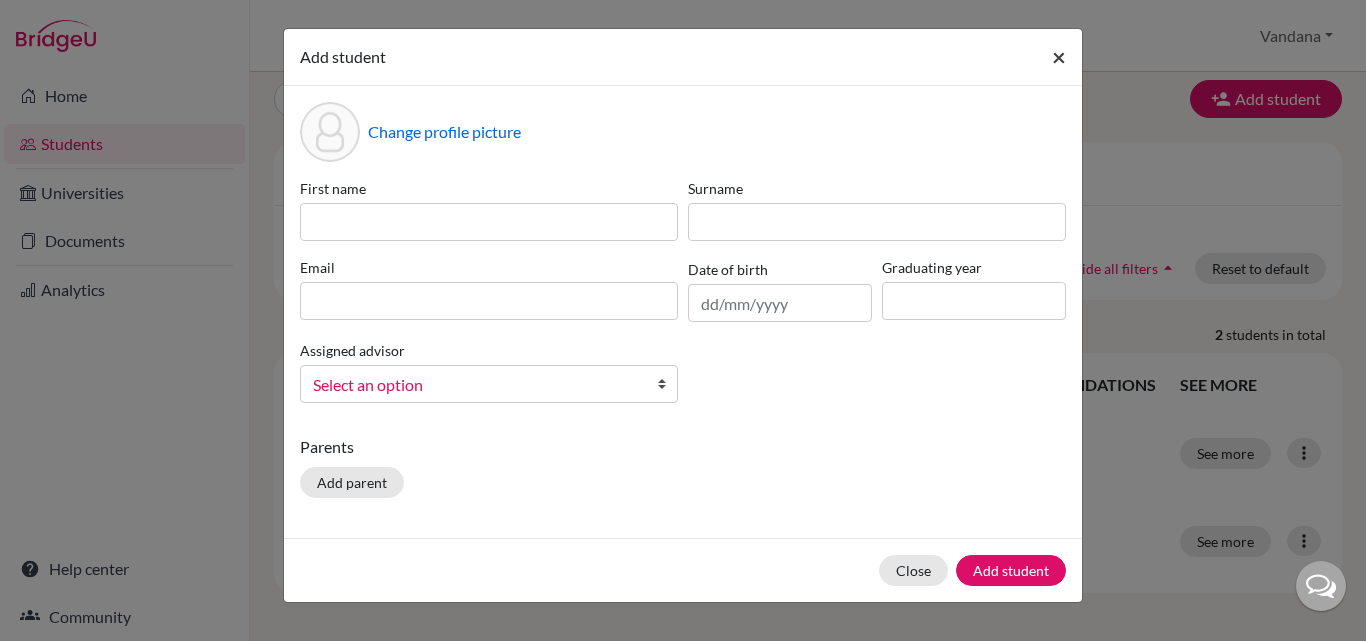 click on "×" at bounding box center [1059, 56] 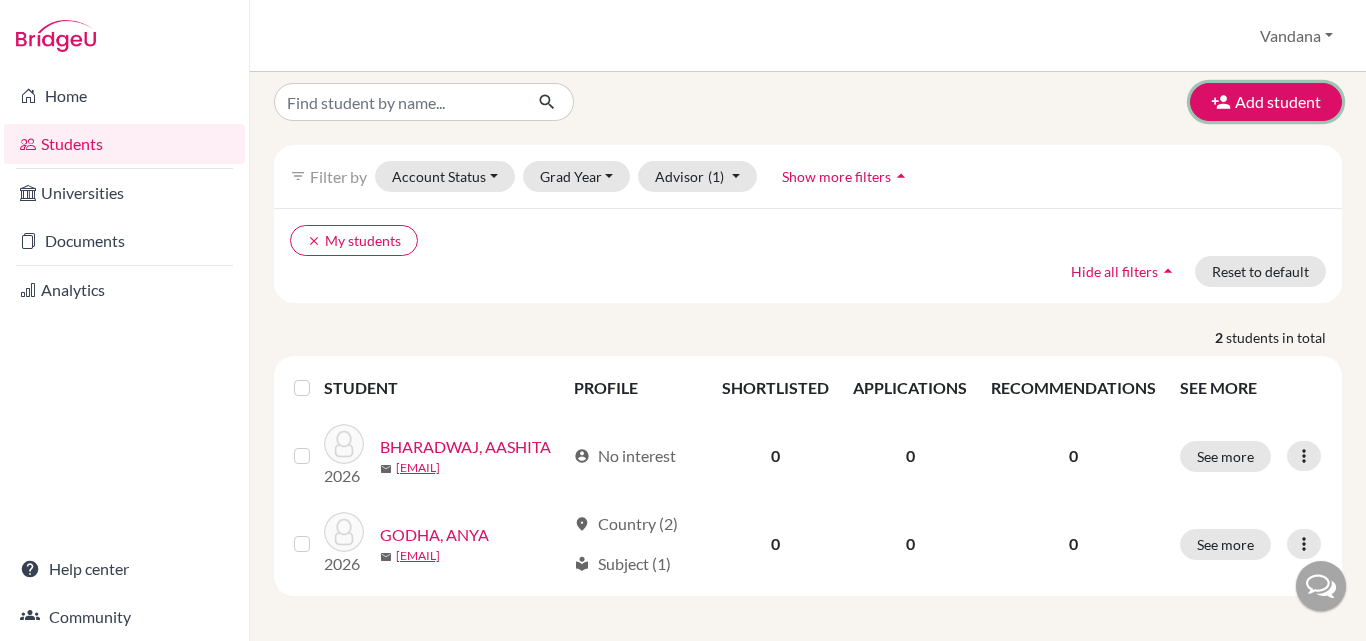 scroll, scrollTop: 16, scrollLeft: 0, axis: vertical 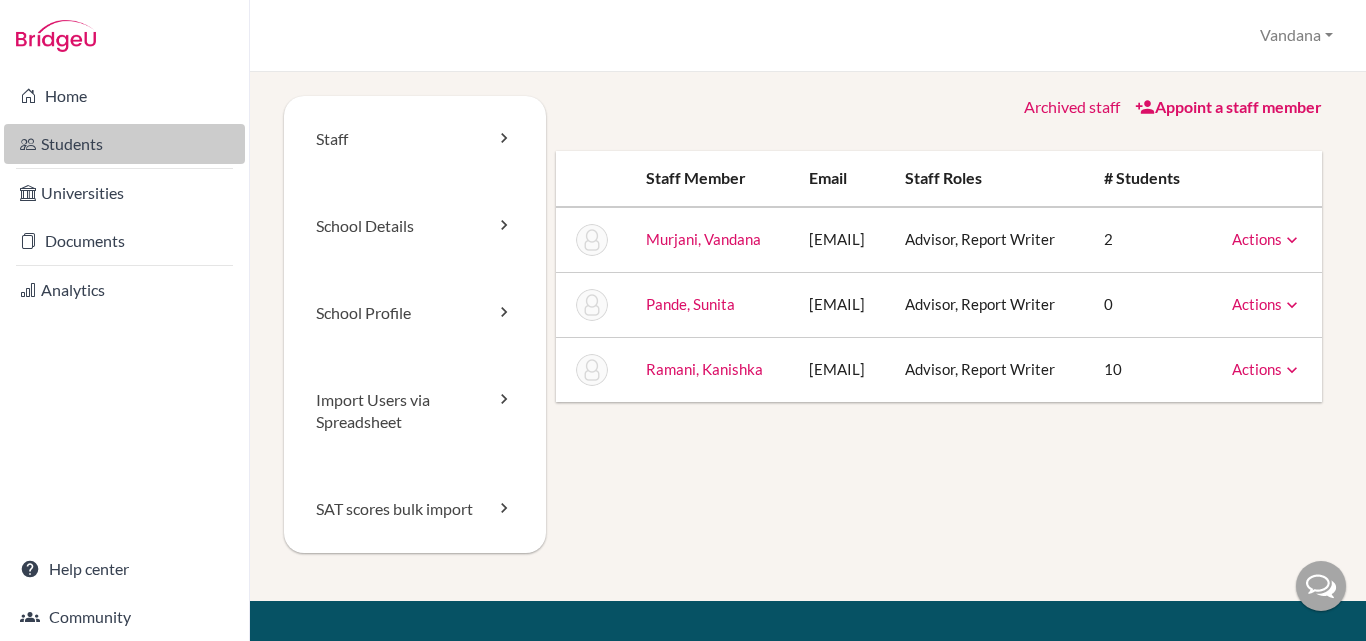 click on "Students" at bounding box center [124, 144] 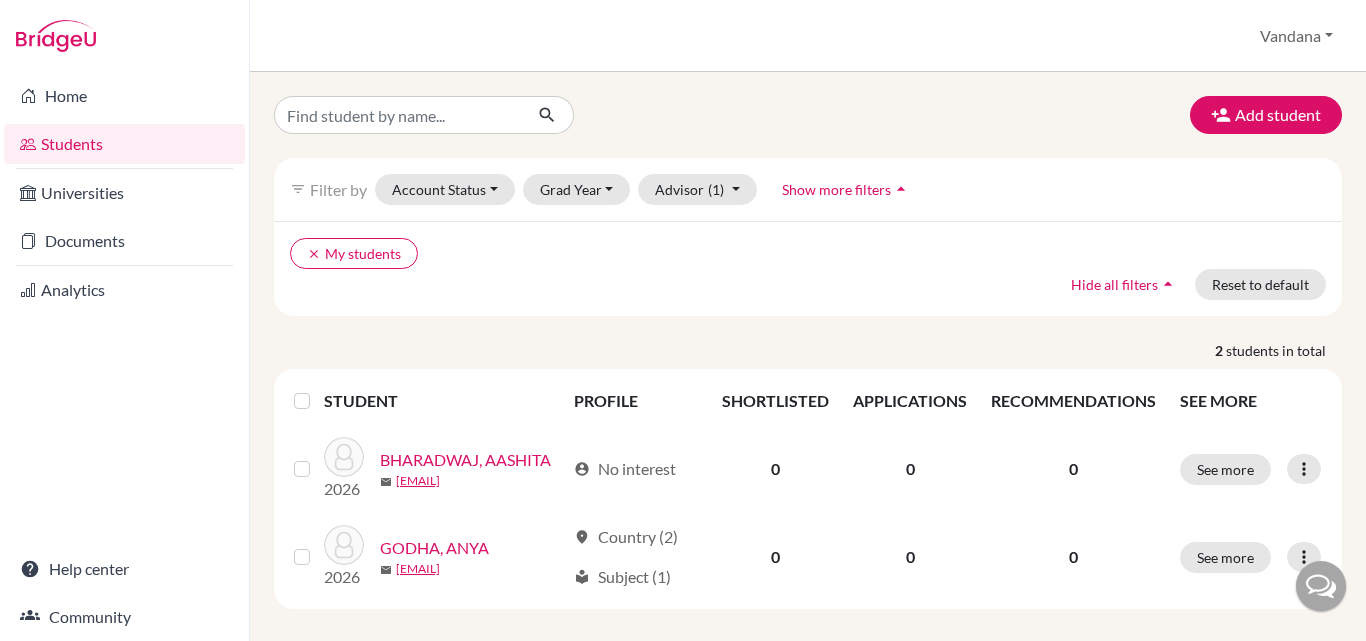 scroll, scrollTop: 0, scrollLeft: 0, axis: both 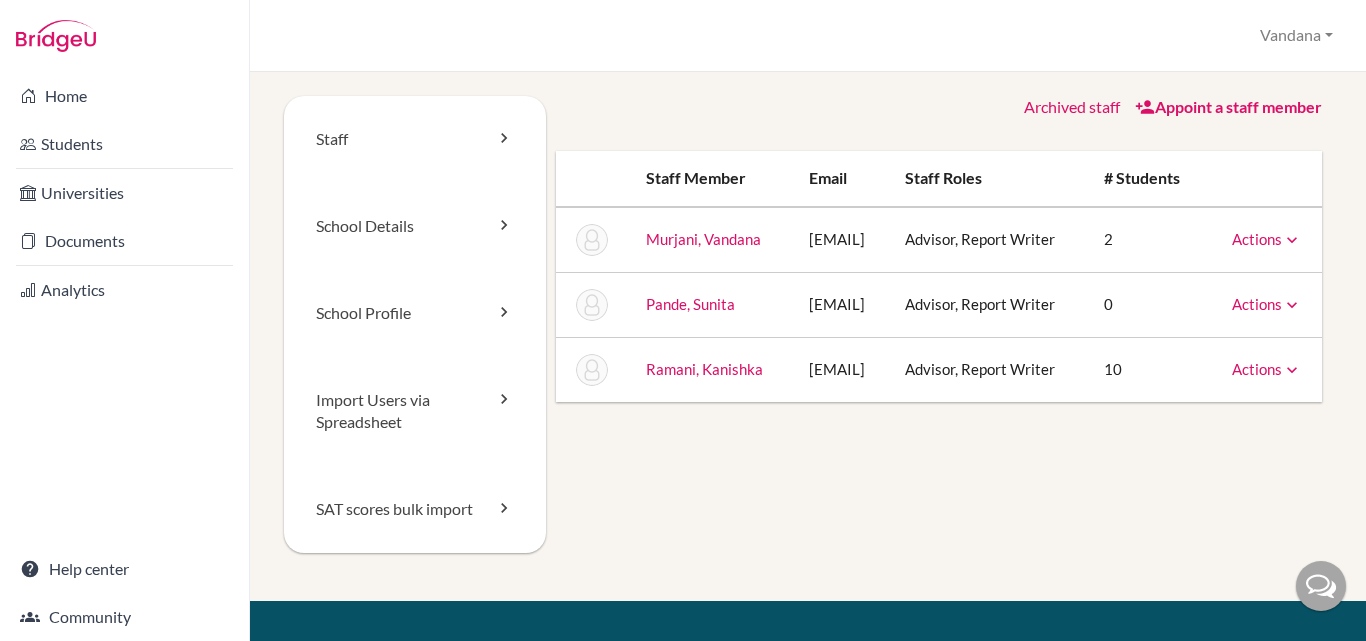 click on "Appoint a staff member" at bounding box center [1228, 106] 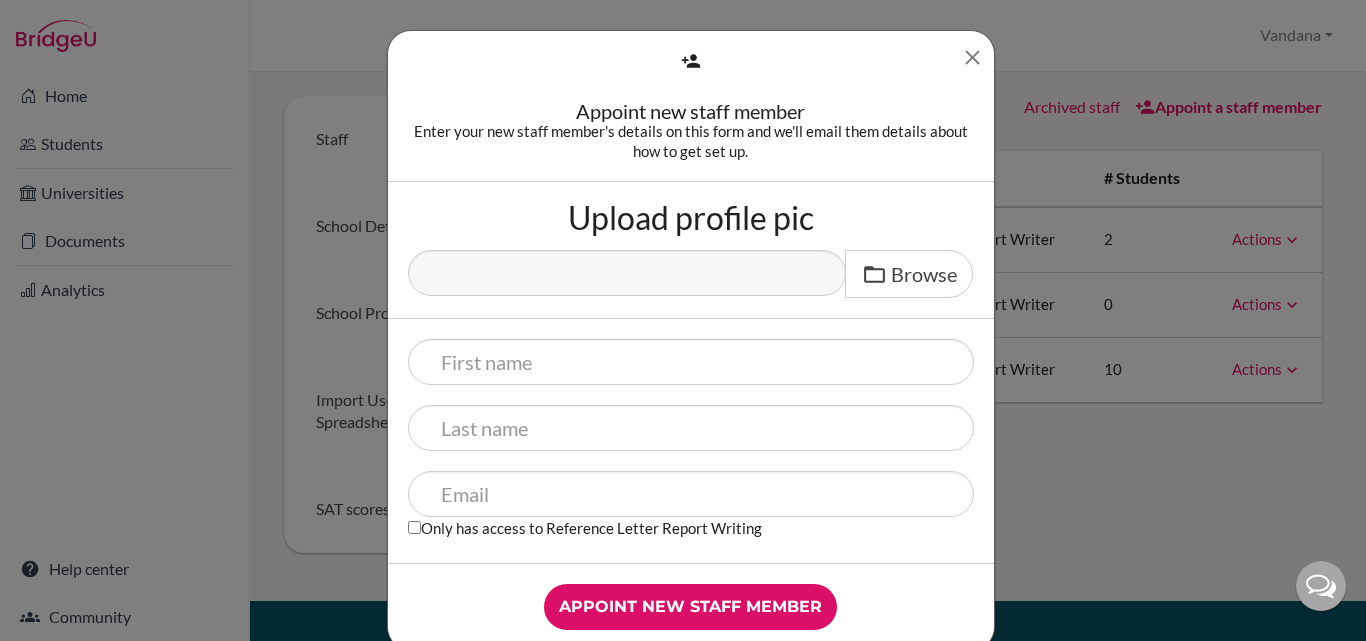 click at bounding box center (972, 57) 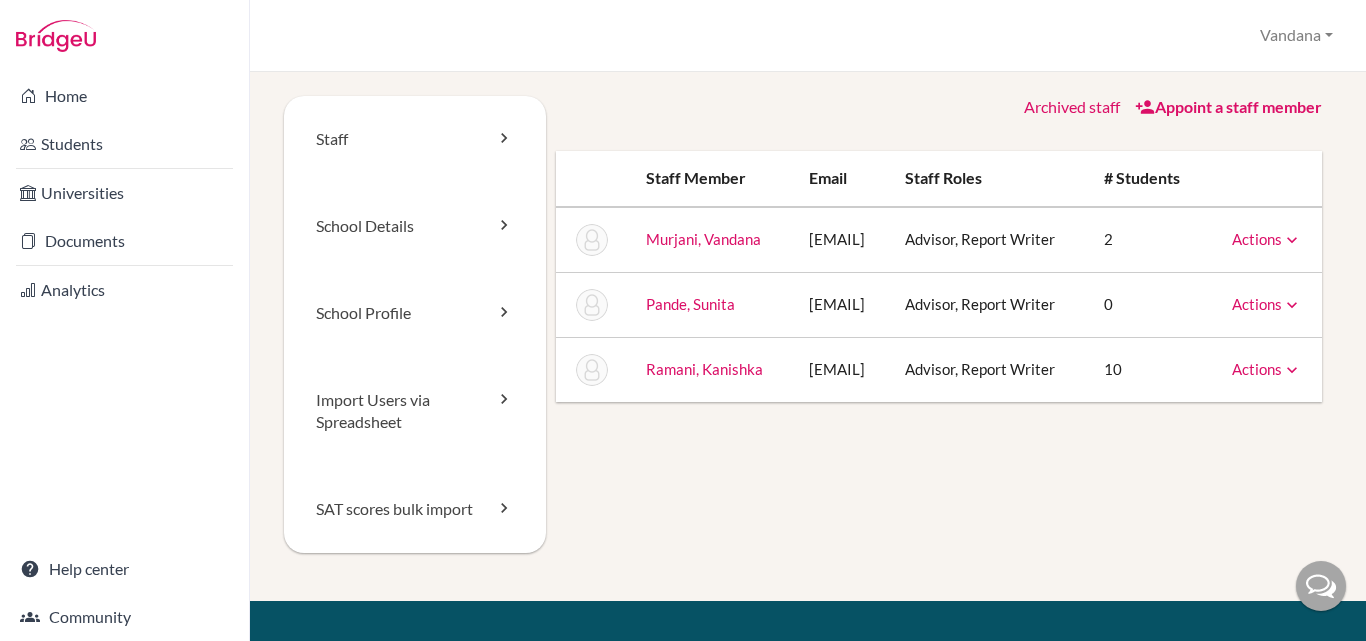 click at bounding box center (1292, 305) 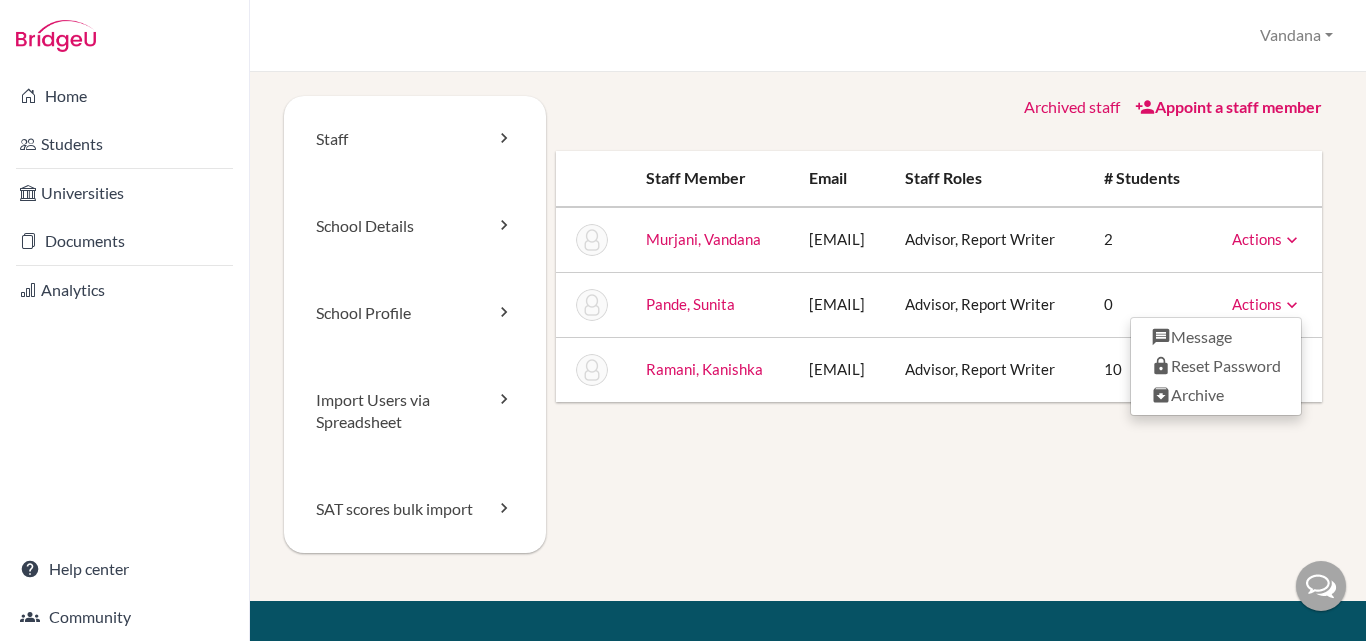 click on "Archived staff
Appoint a staff member
Staff member
Email
Staff roles
# students
Murjani, Vandana
vandana.murjani@emeraldheights.edu.in
Advisor, Report Writer
2
Actions
Reset Password
Pande, Sunita
sunita.pande@emeraldheights.edu.in
Advisor, Report Writer
0
Actions
Message
Reset Password
Archive
Ramani, Kanishka
kanishka.ramani@emeraldheights.edu.in
Advisor, Report Writer
10
Actions
Message
Reset Password
Archive" at bounding box center (939, 249) 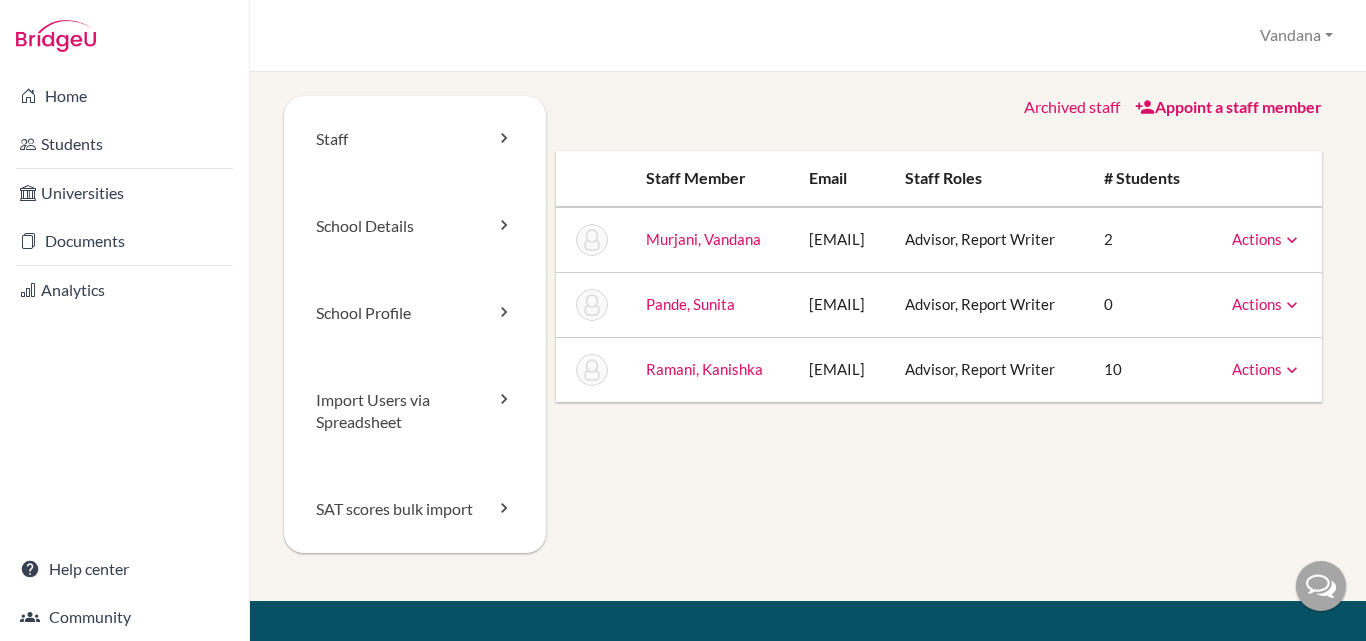 scroll, scrollTop: 0, scrollLeft: 0, axis: both 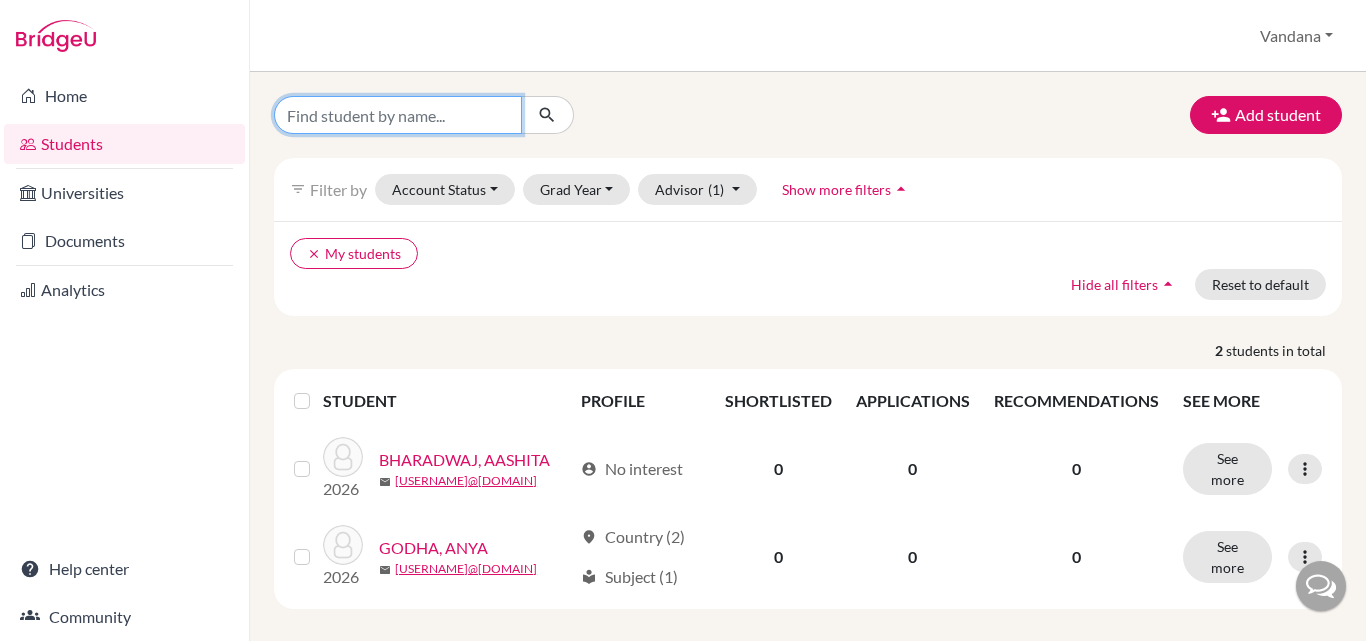 click at bounding box center [398, 115] 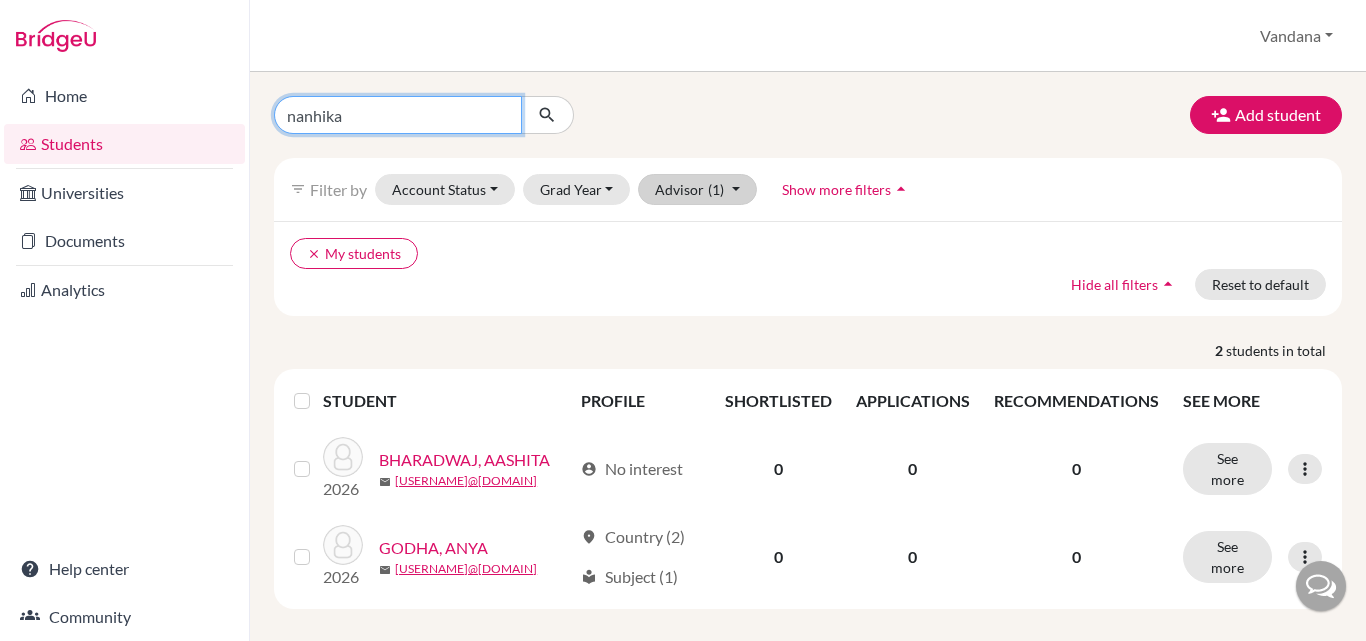 type on "nanhika" 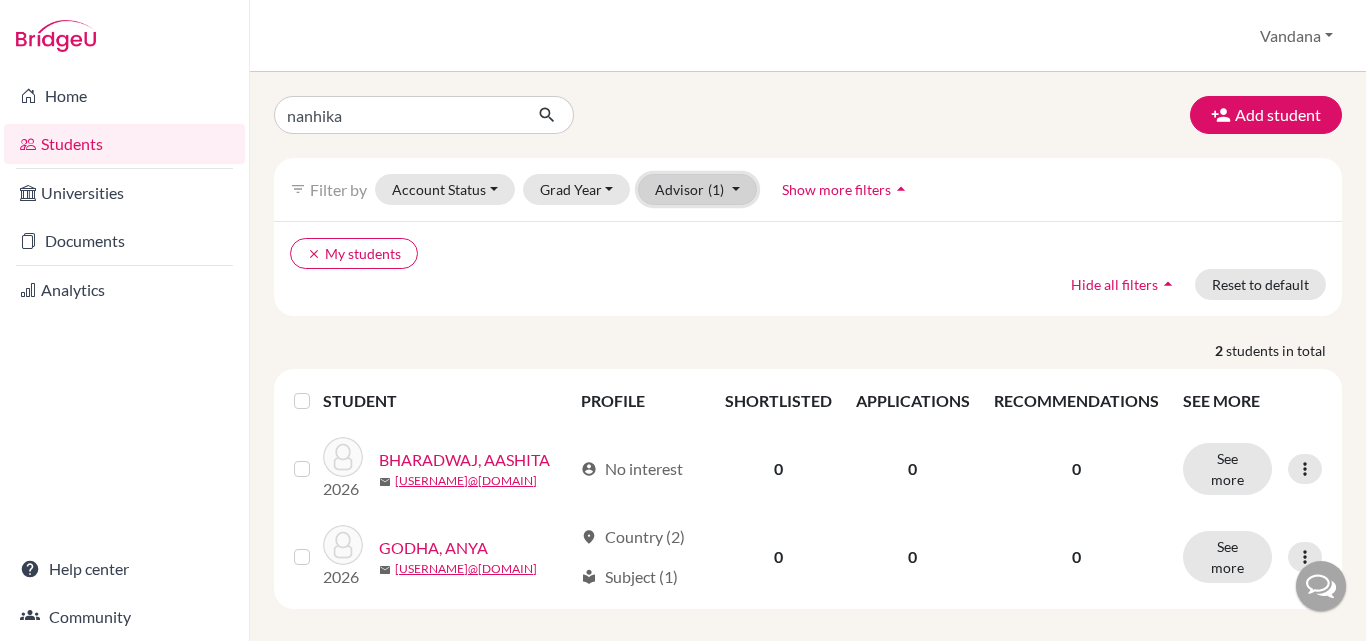 click on "Advisor (1)" at bounding box center [697, 189] 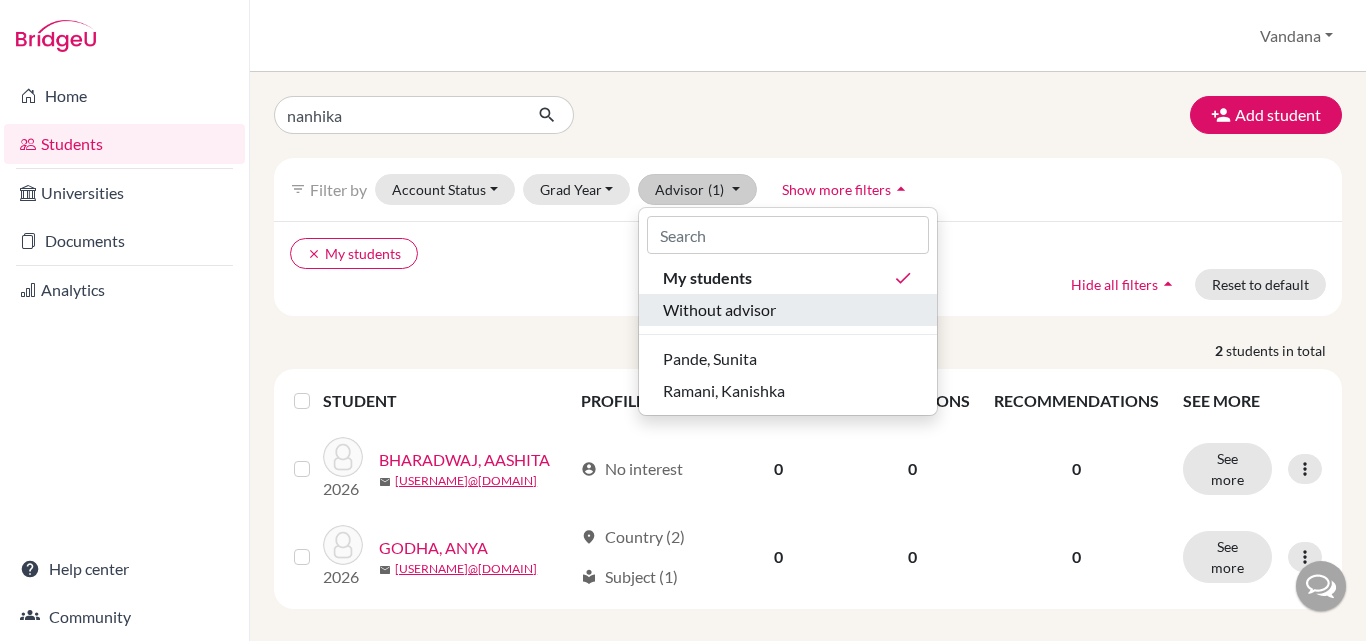 click on "Without advisor" at bounding box center [719, 310] 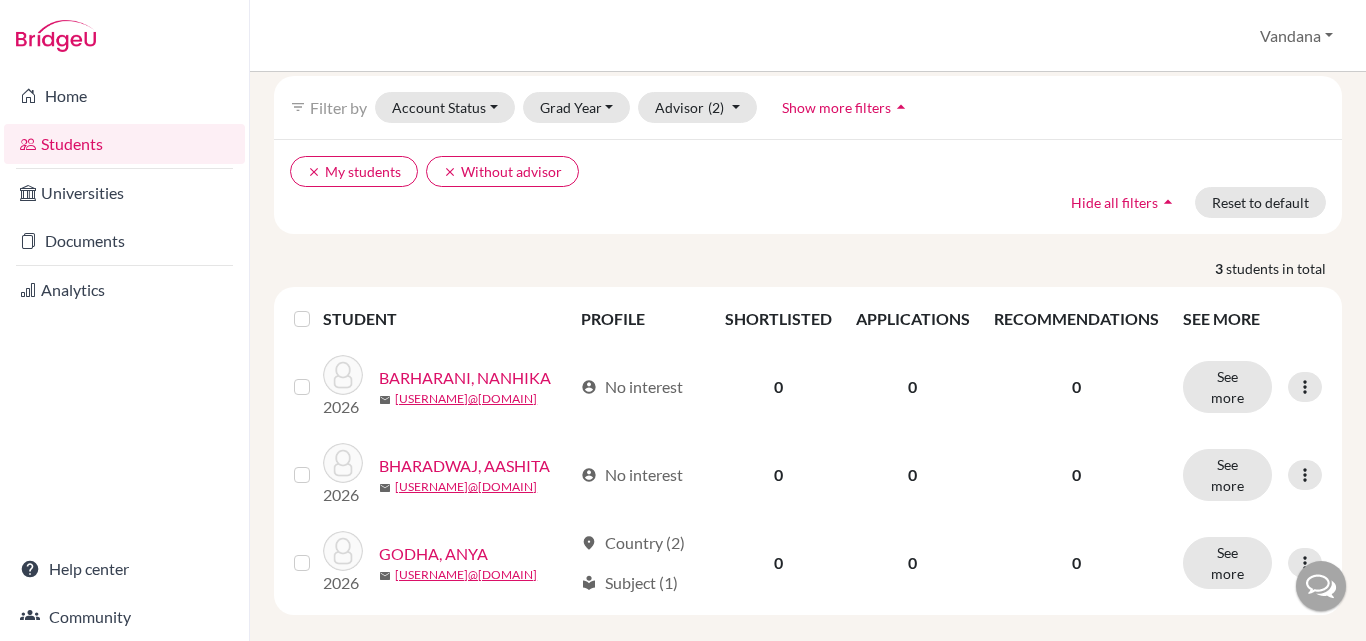 scroll, scrollTop: 104, scrollLeft: 0, axis: vertical 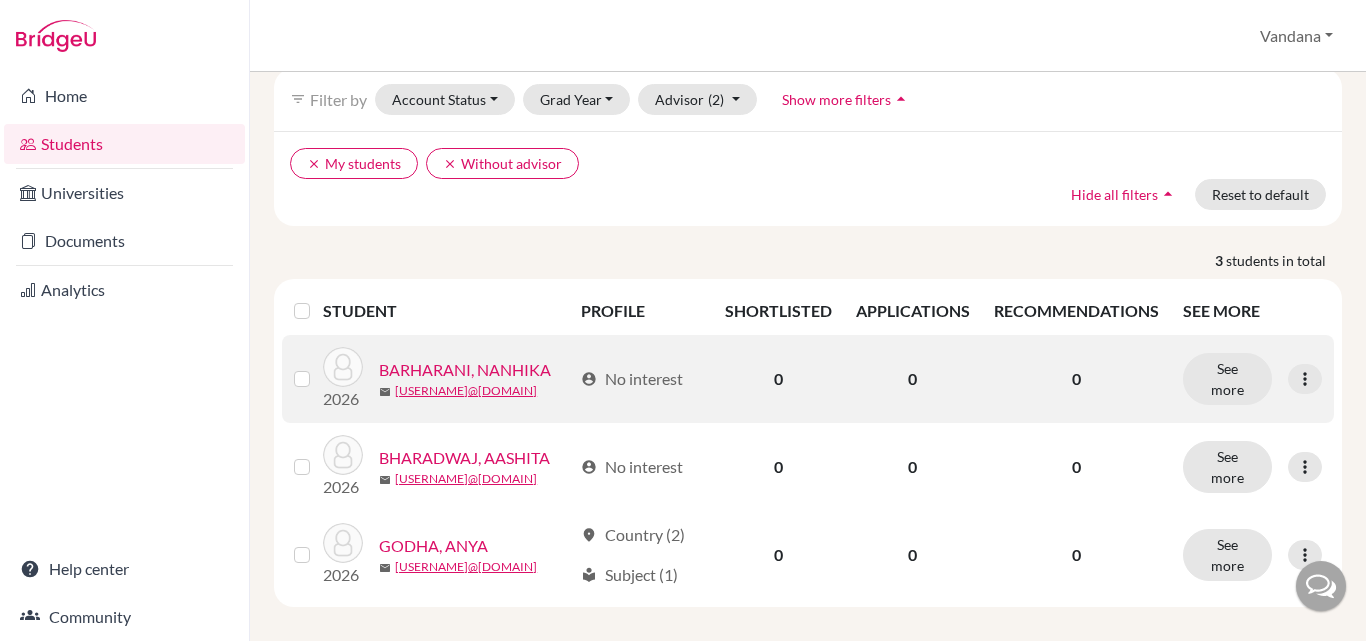 click on "BARHARANI, NANHIKA" at bounding box center (465, 370) 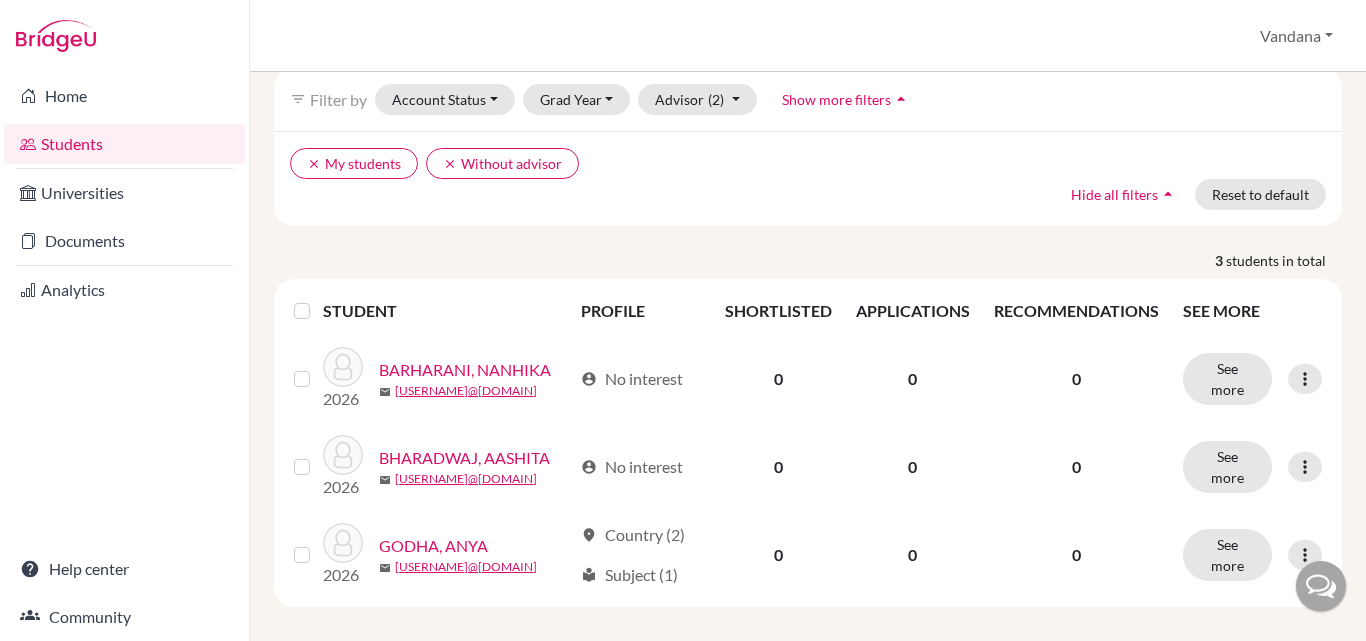 scroll, scrollTop: 0, scrollLeft: 0, axis: both 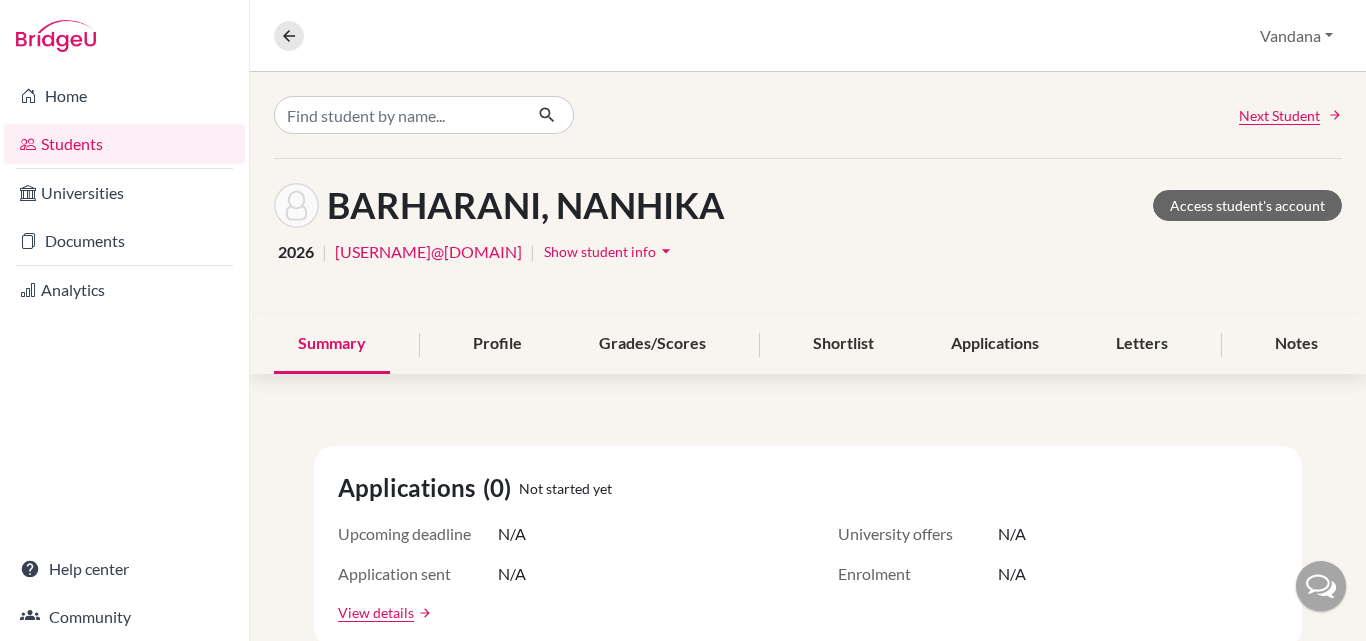 click on "Show student info" at bounding box center (600, 251) 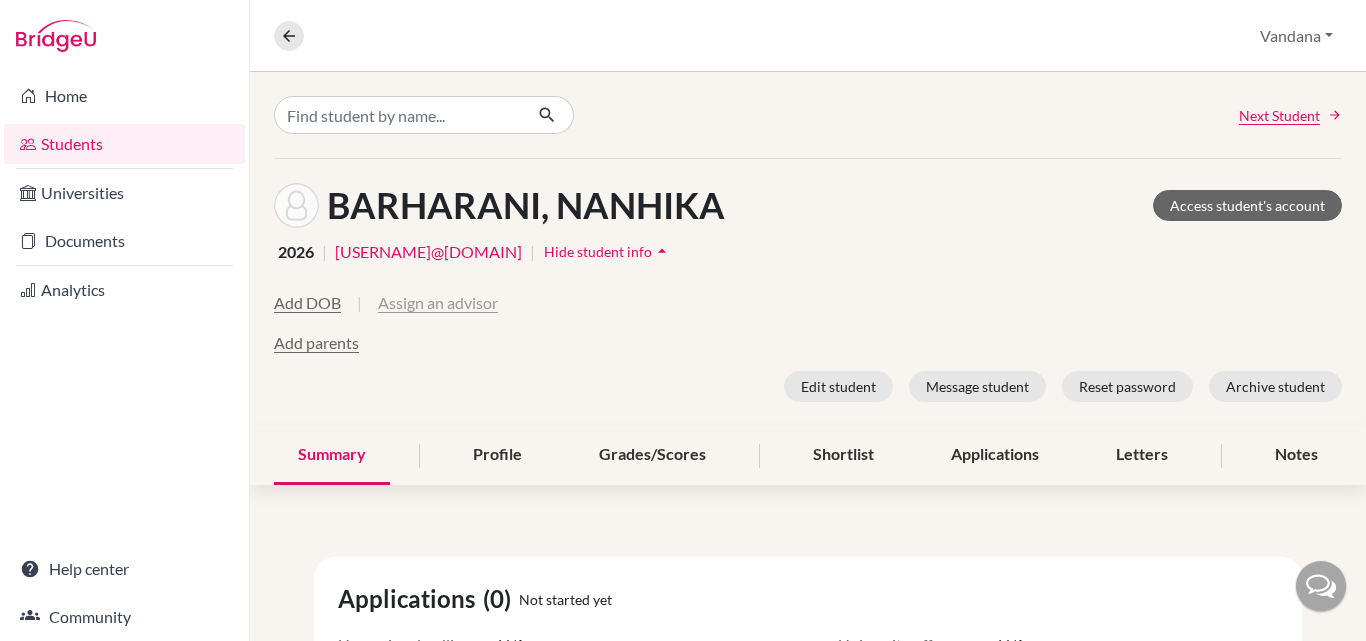click on "Assign an advisor" at bounding box center [438, 303] 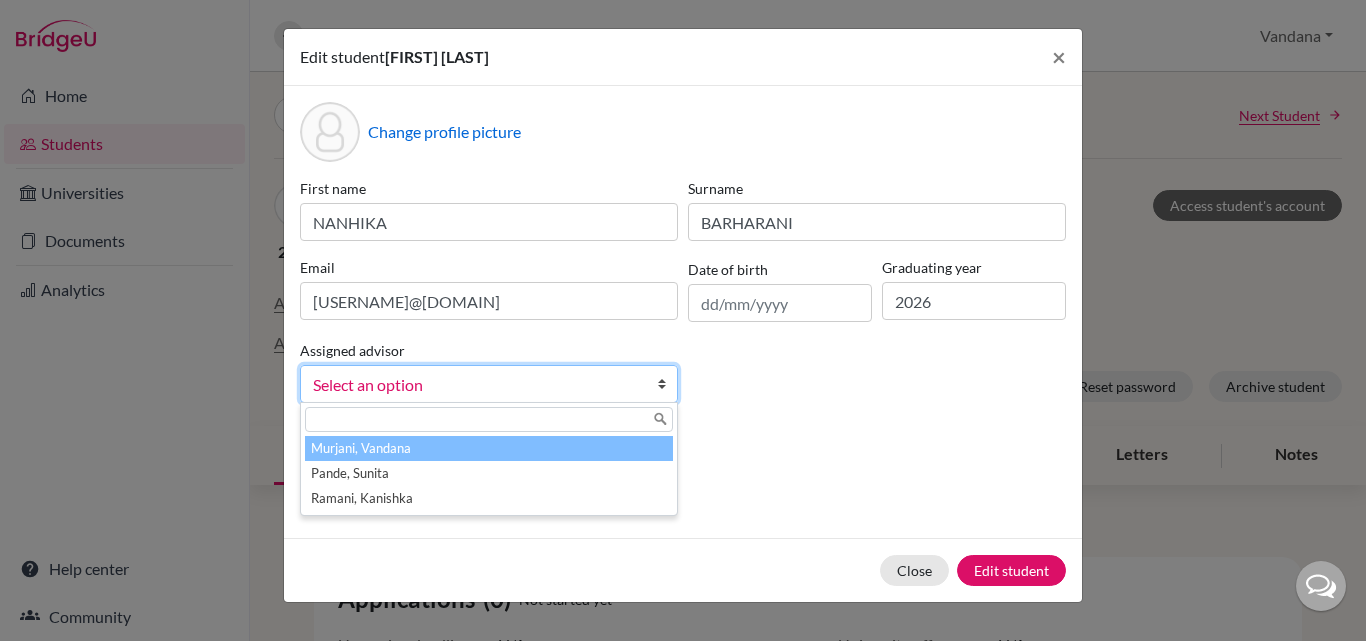 click on "Select an option" at bounding box center (476, 385) 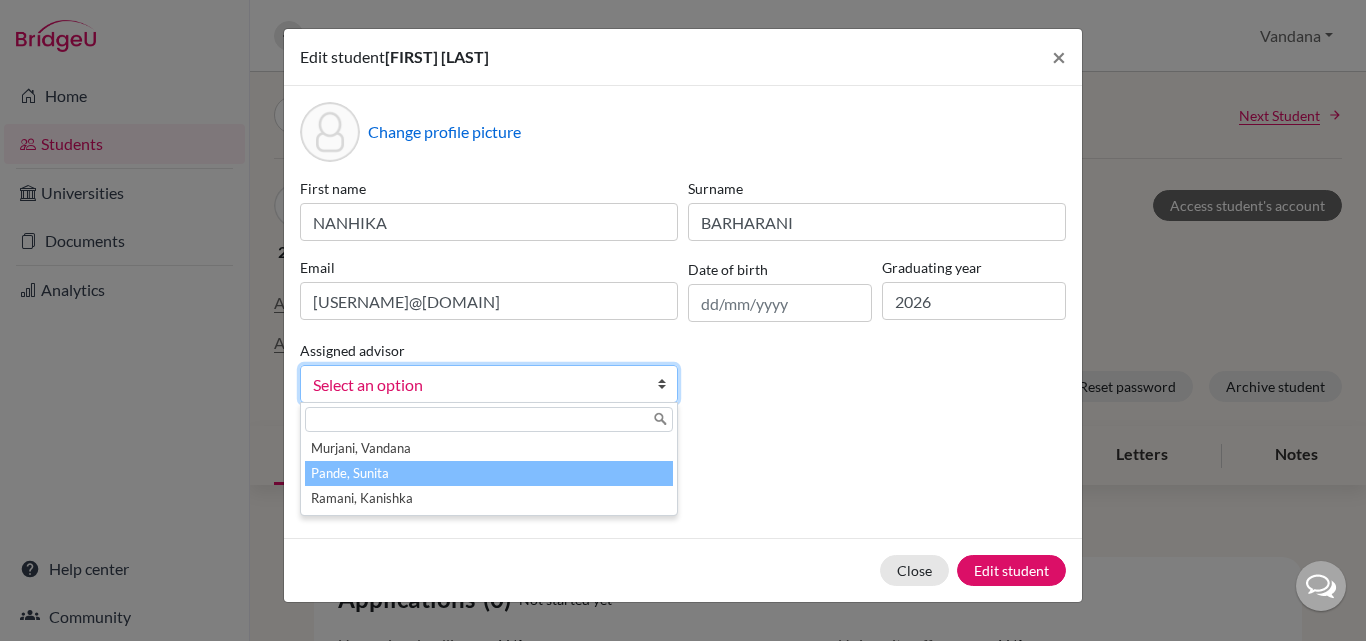 click on "Pande, Sunita" at bounding box center (489, 473) 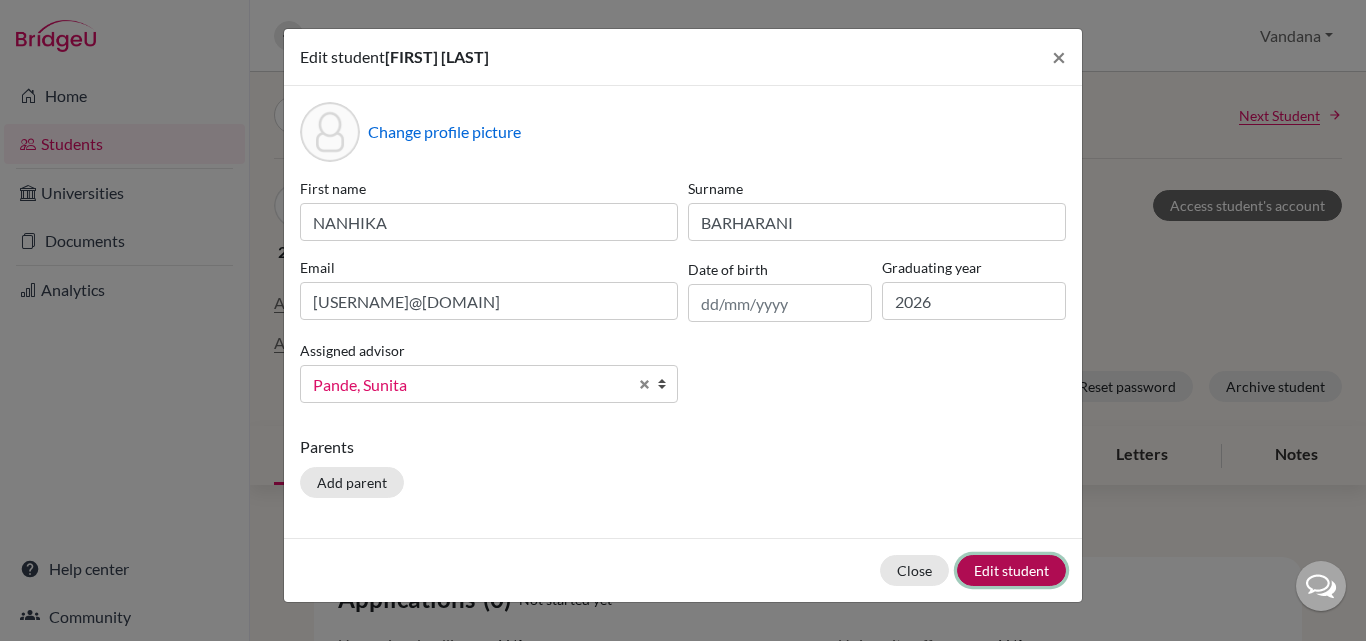 click on "Edit student" at bounding box center (1011, 570) 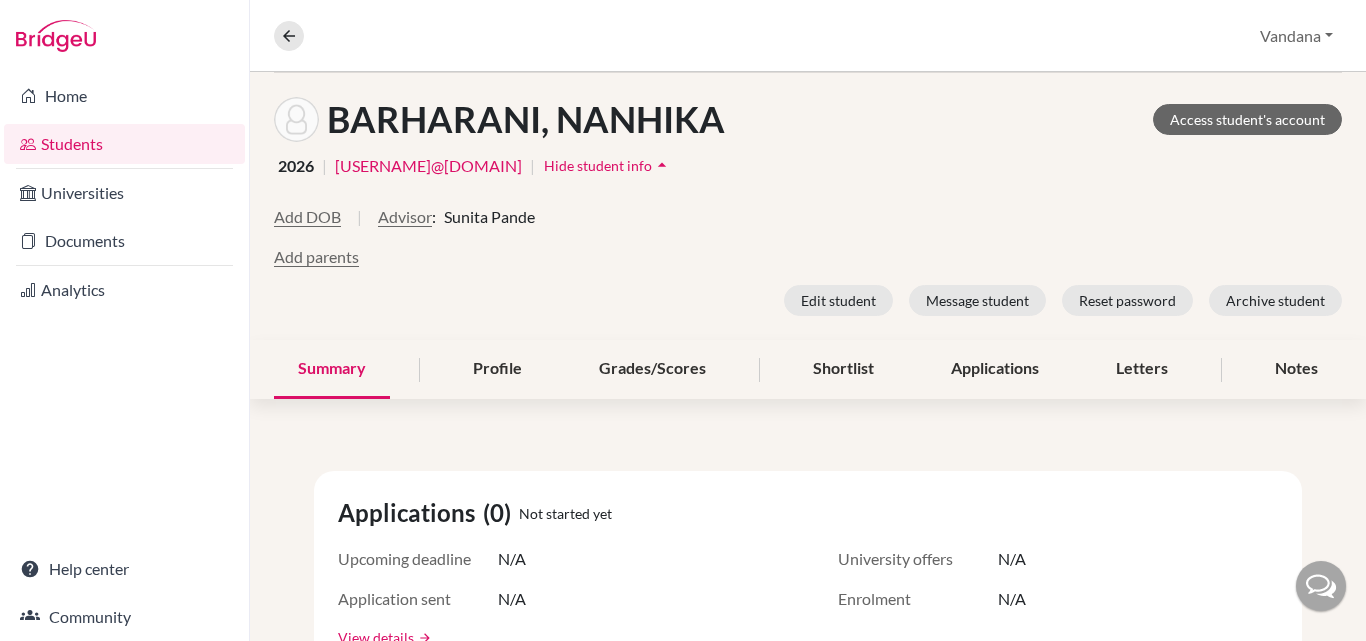 scroll, scrollTop: 0, scrollLeft: 0, axis: both 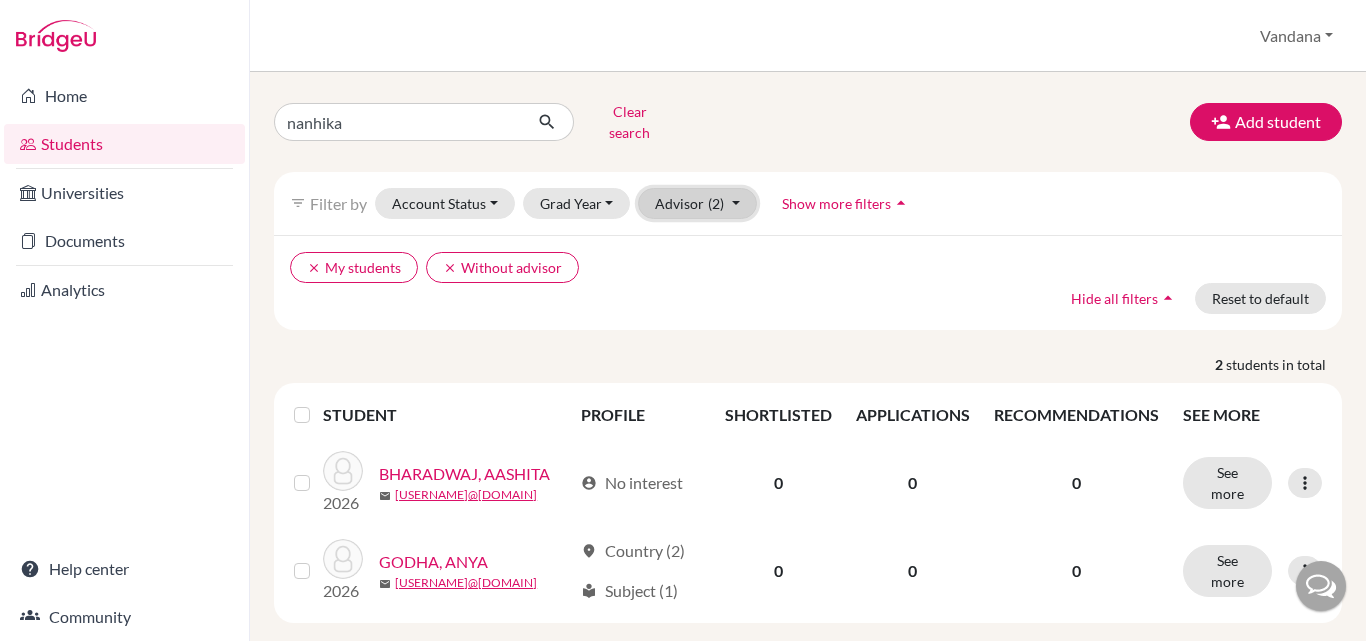 click on "Advisor (2)" at bounding box center (697, 203) 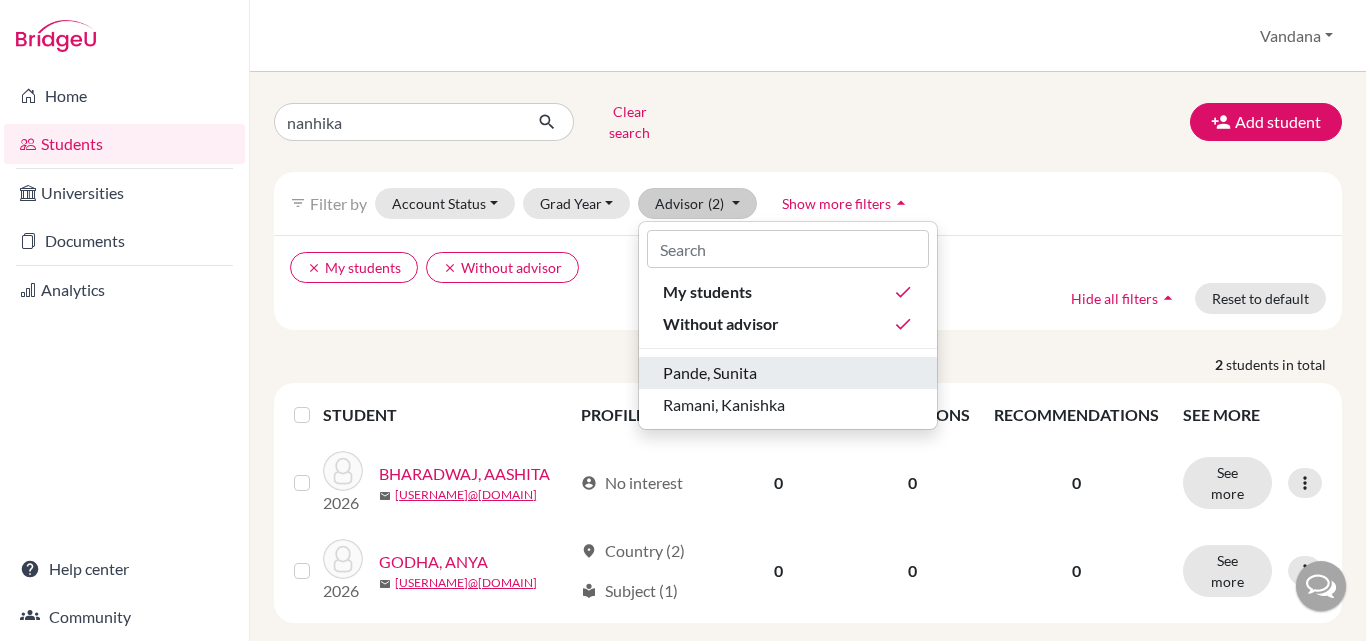 click on "Pande, Sunita" at bounding box center [710, 373] 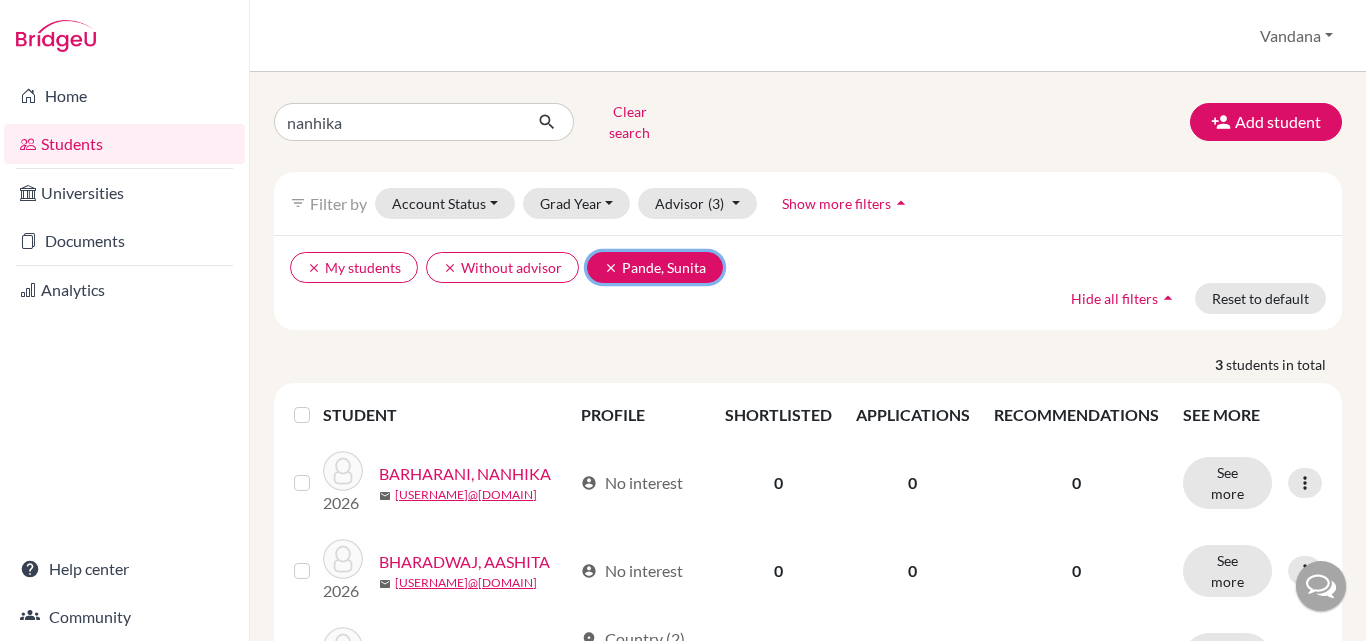 click on "clear Pande, Sunita" at bounding box center (655, 267) 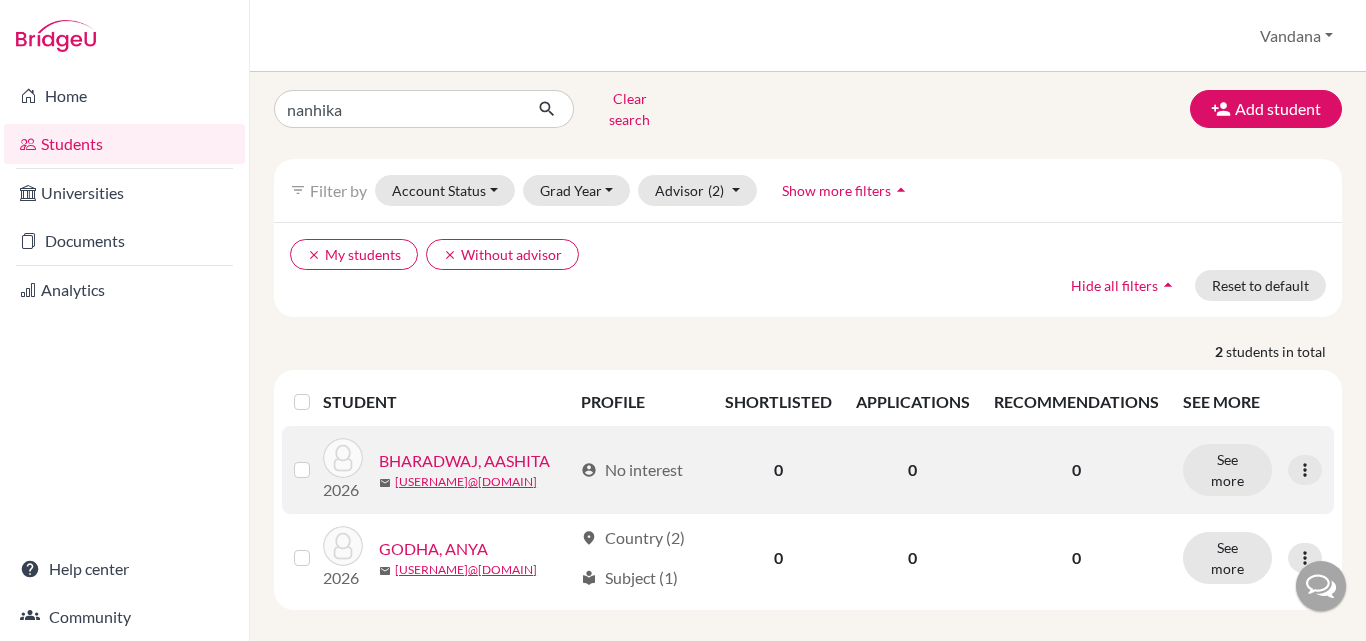 scroll, scrollTop: 16, scrollLeft: 0, axis: vertical 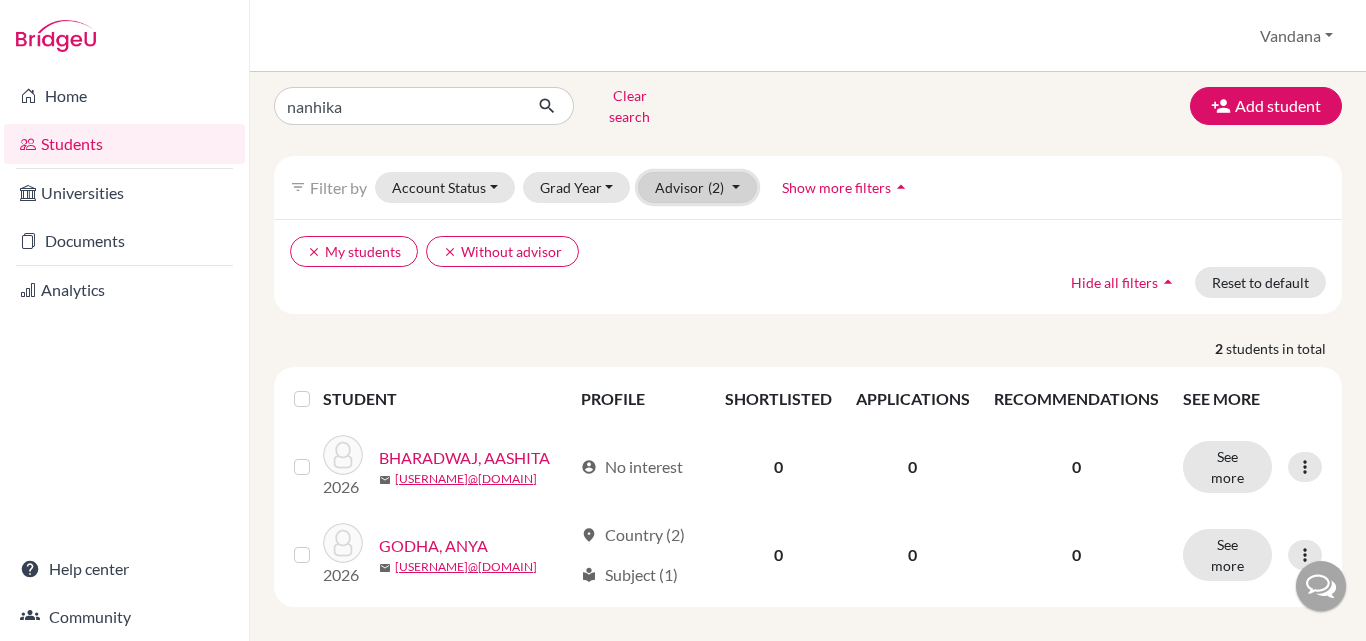 click on "Advisor (2)" at bounding box center (697, 187) 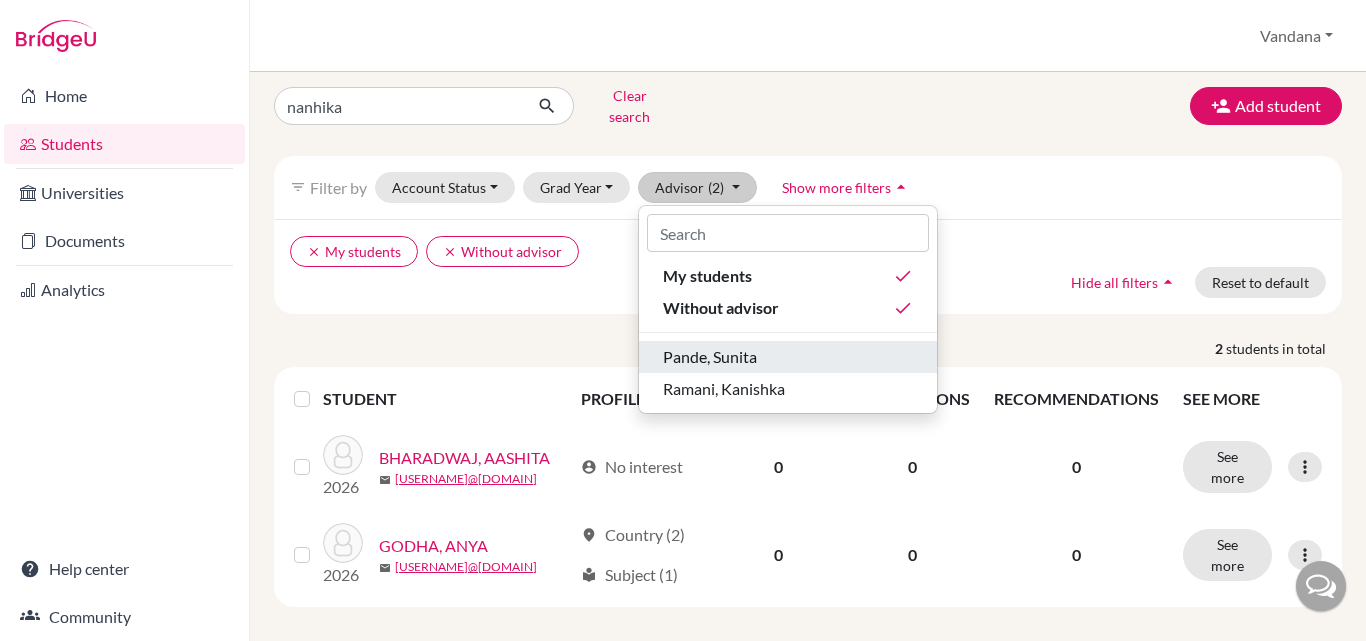 click on "Pande, Sunita" at bounding box center [710, 357] 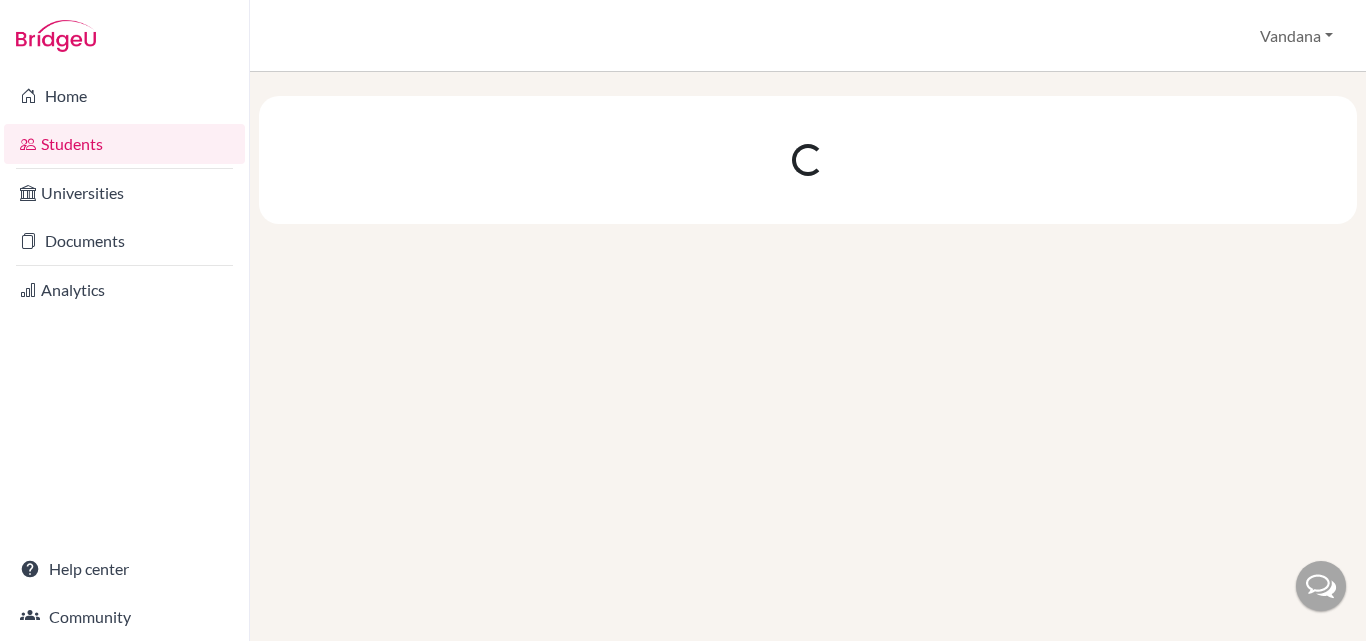 scroll, scrollTop: 0, scrollLeft: 0, axis: both 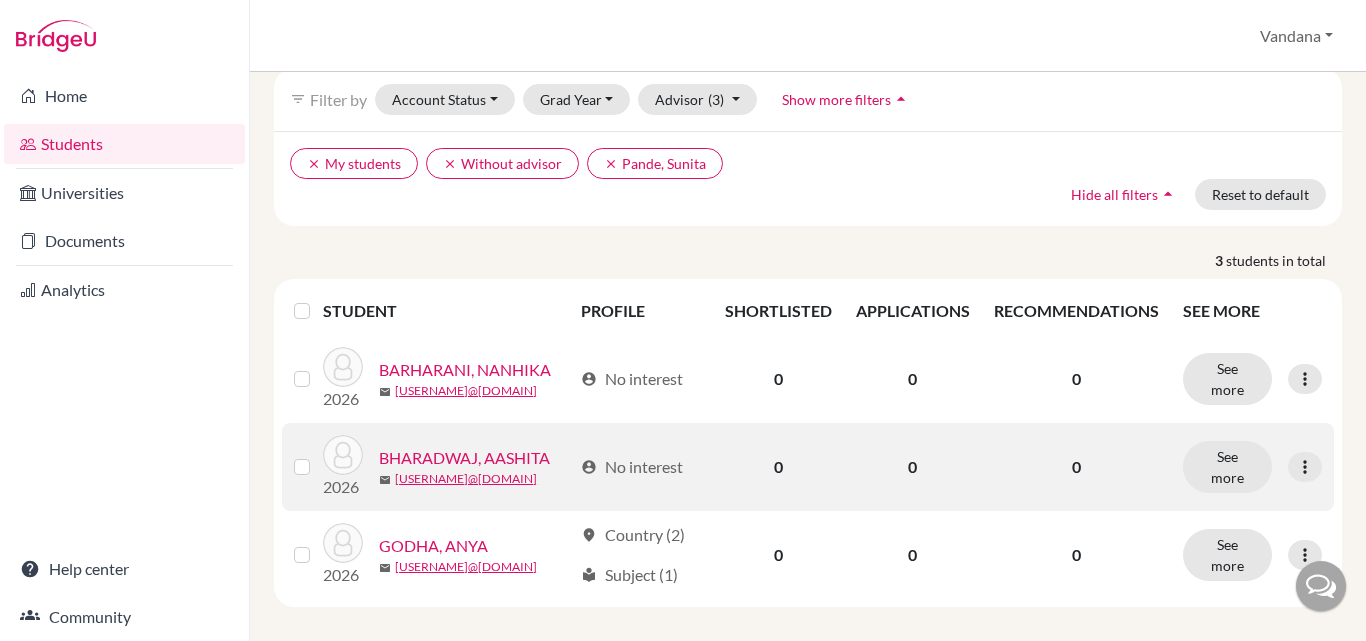 click on "BHARADWAJ, AASHITA" at bounding box center [464, 458] 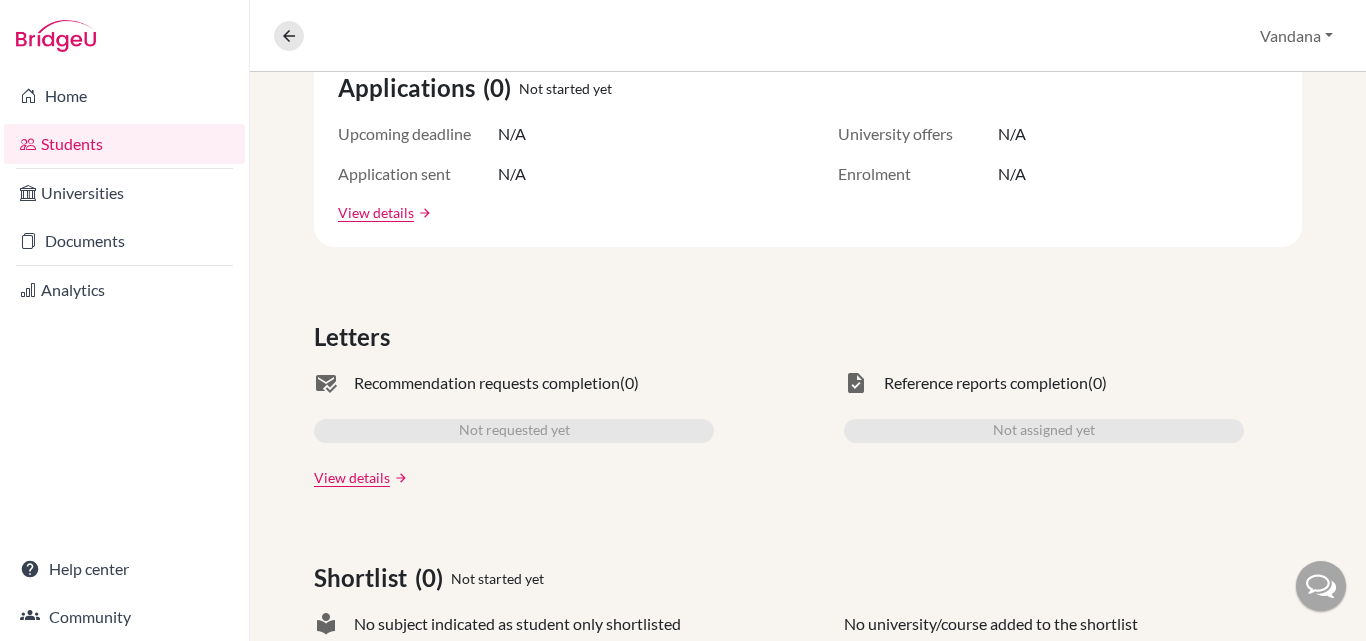 scroll, scrollTop: 0, scrollLeft: 0, axis: both 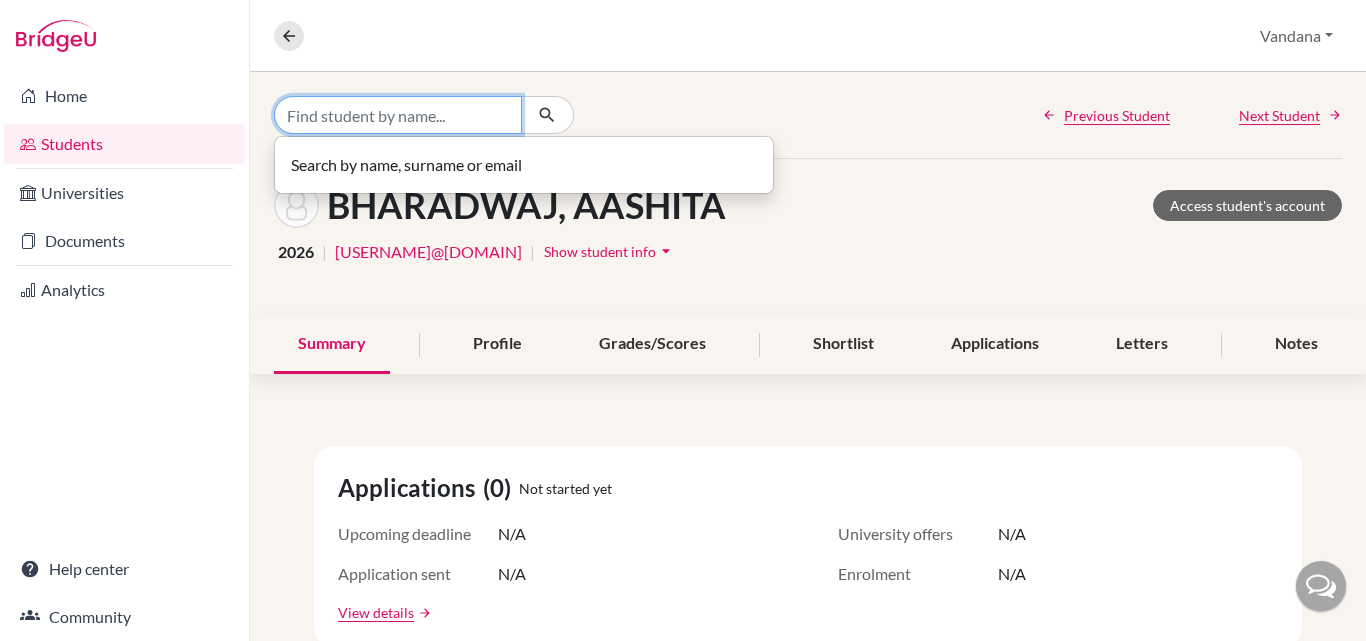 click at bounding box center (398, 115) 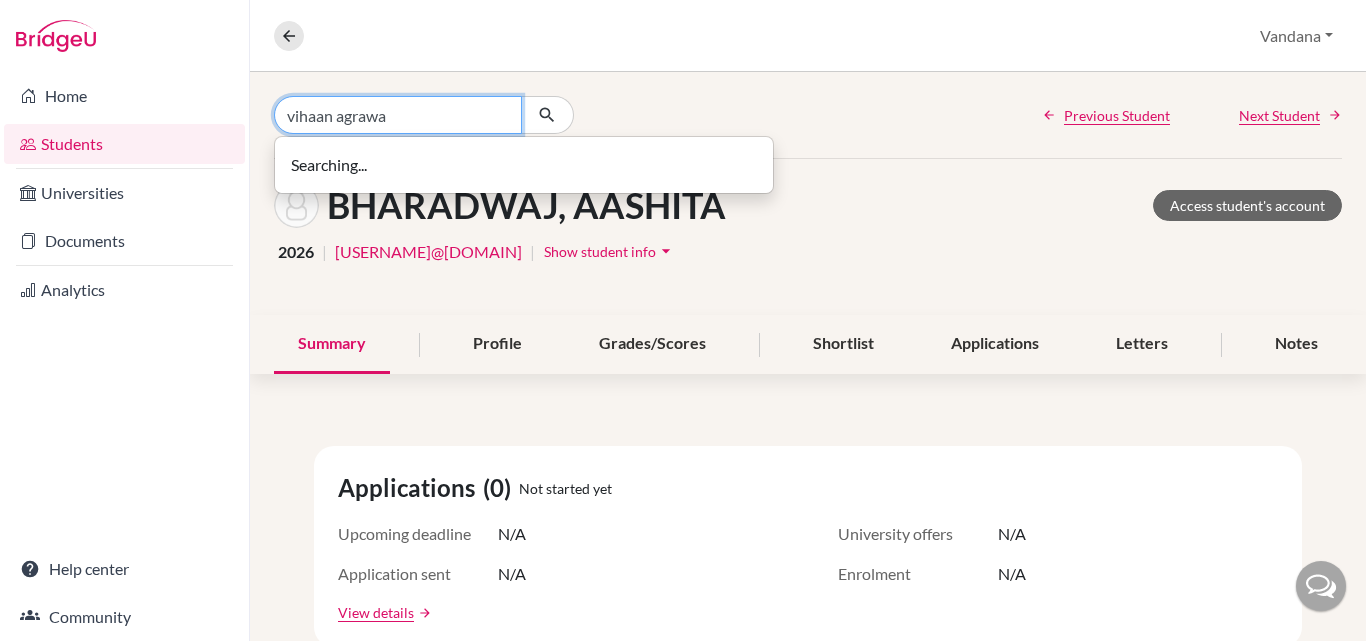 type on "vihaan agrawal" 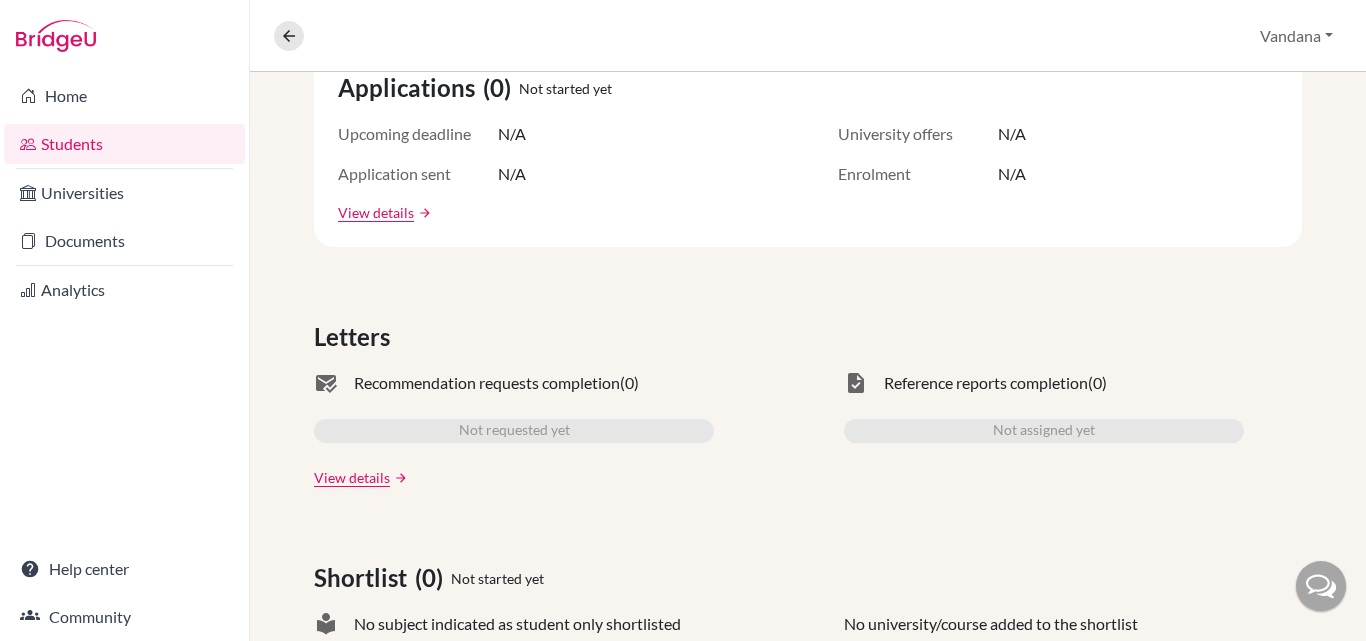 scroll, scrollTop: 0, scrollLeft: 0, axis: both 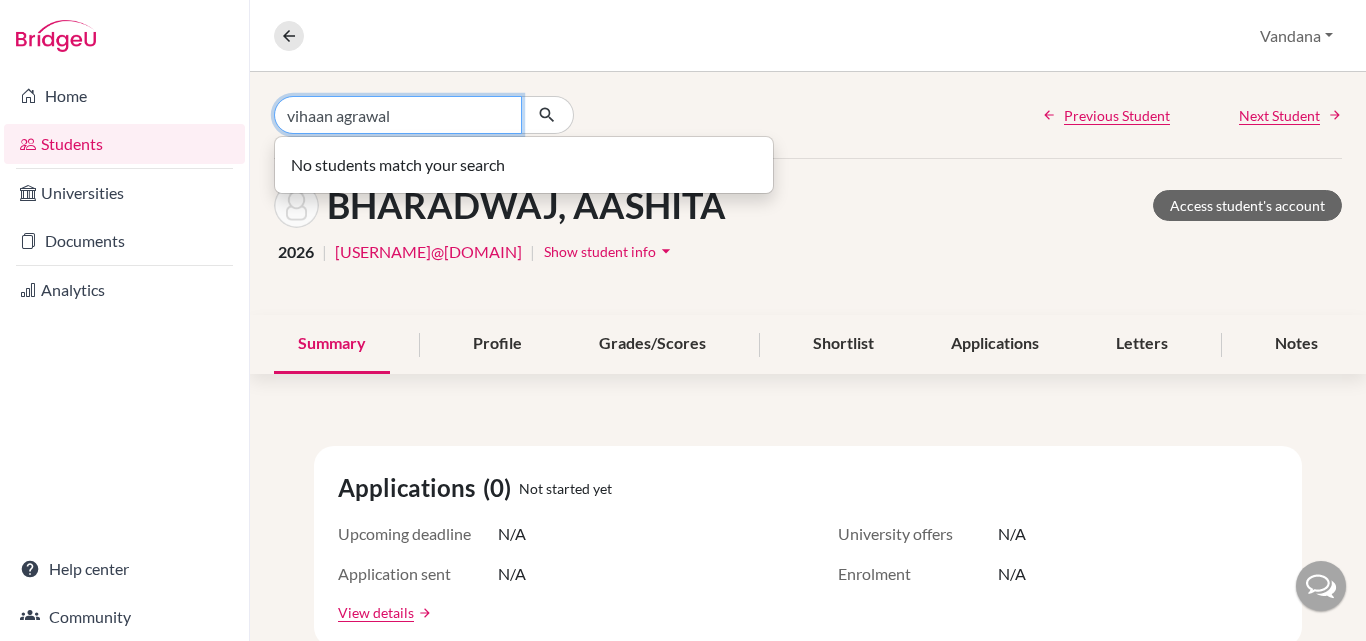 click on "vihaan agrawal" at bounding box center [398, 115] 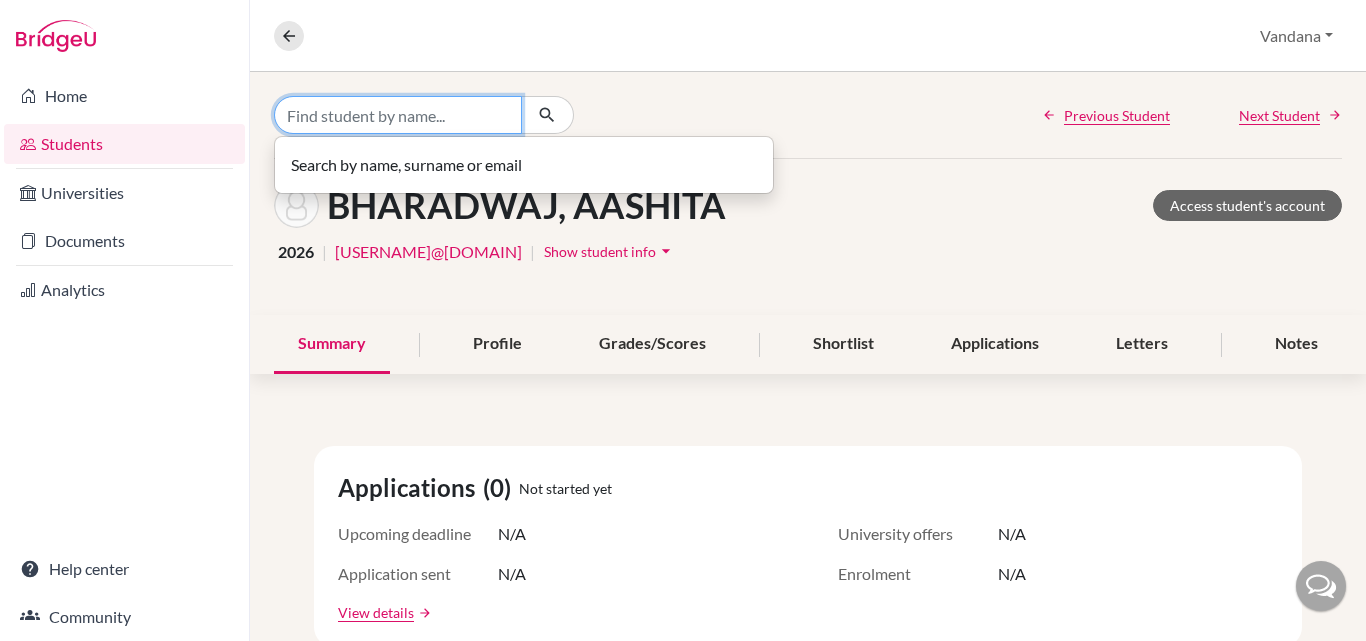 click at bounding box center [398, 115] 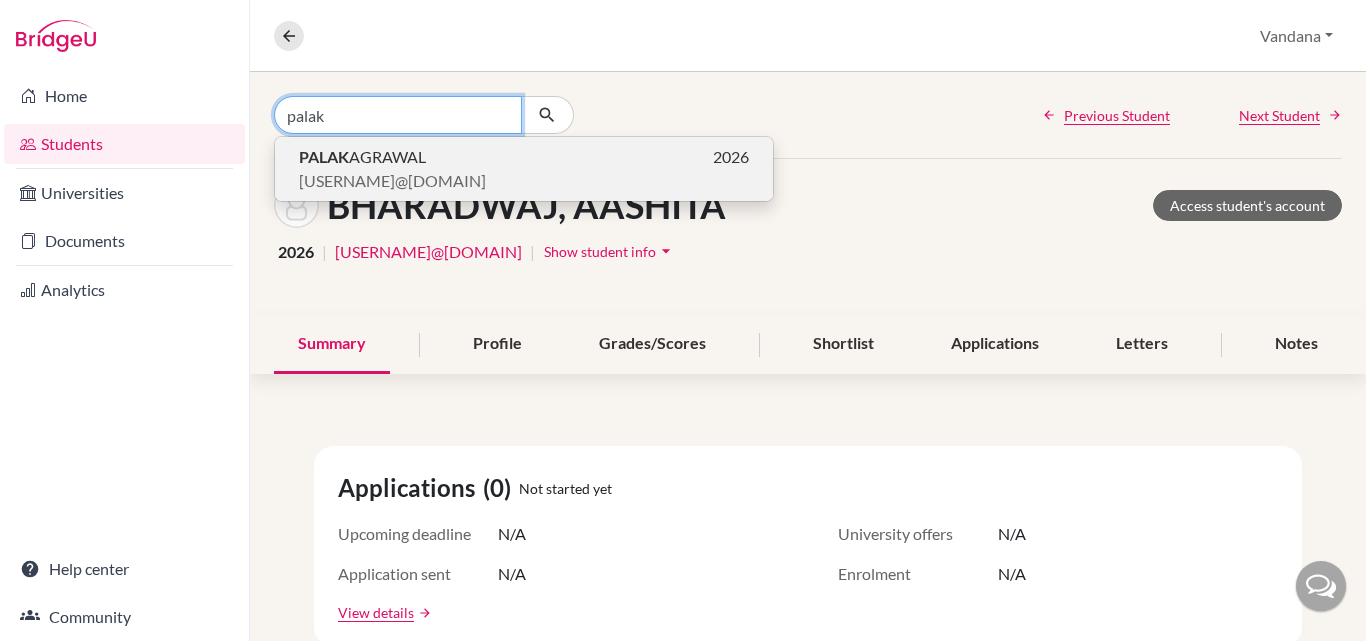 type on "palak" 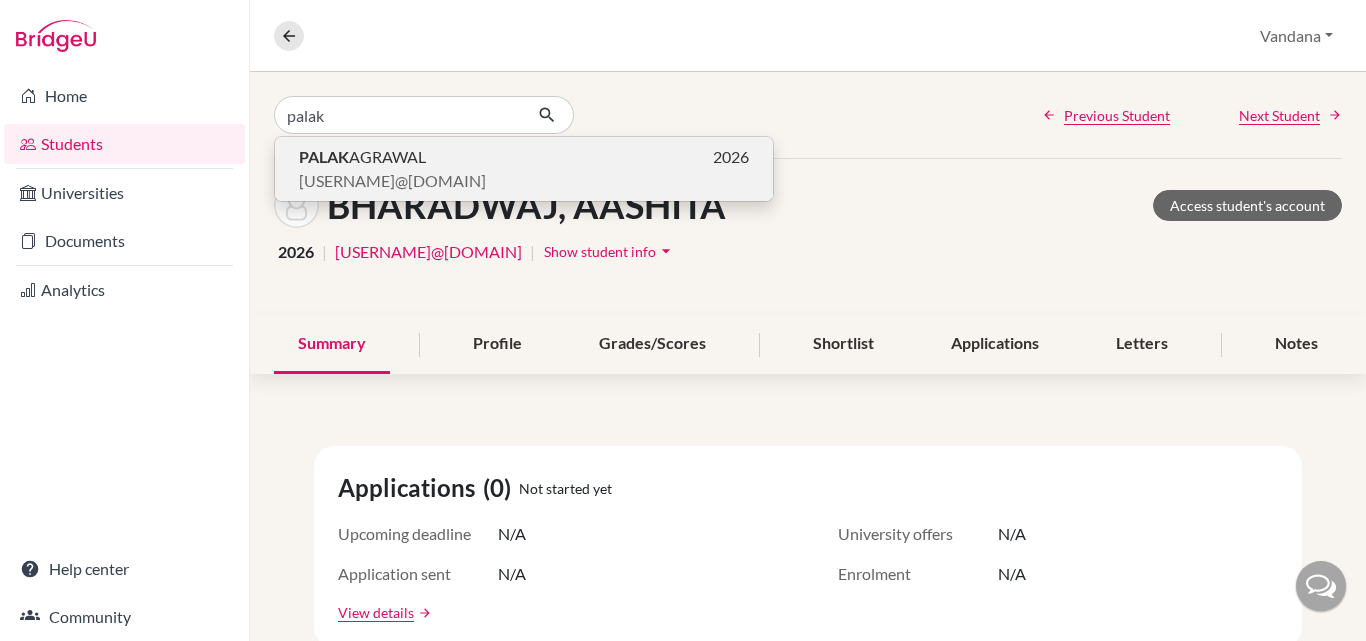 click on "[FIRST]   [LAST]" at bounding box center (362, 157) 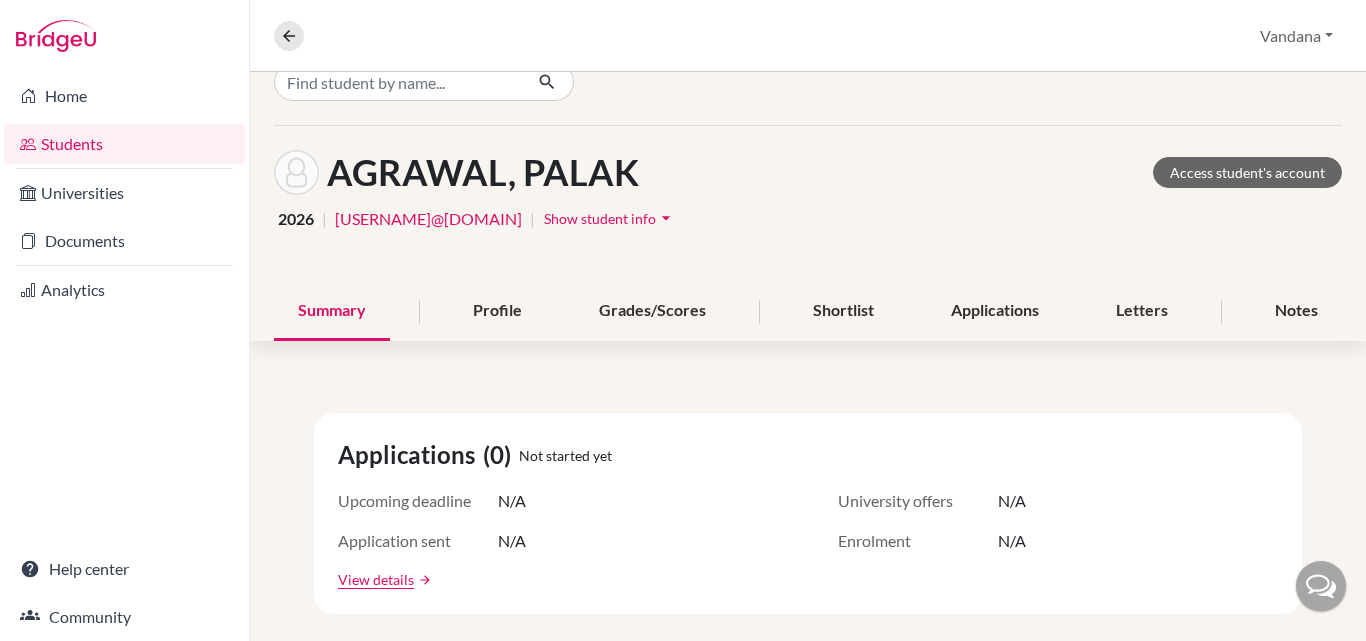 scroll, scrollTop: 0, scrollLeft: 0, axis: both 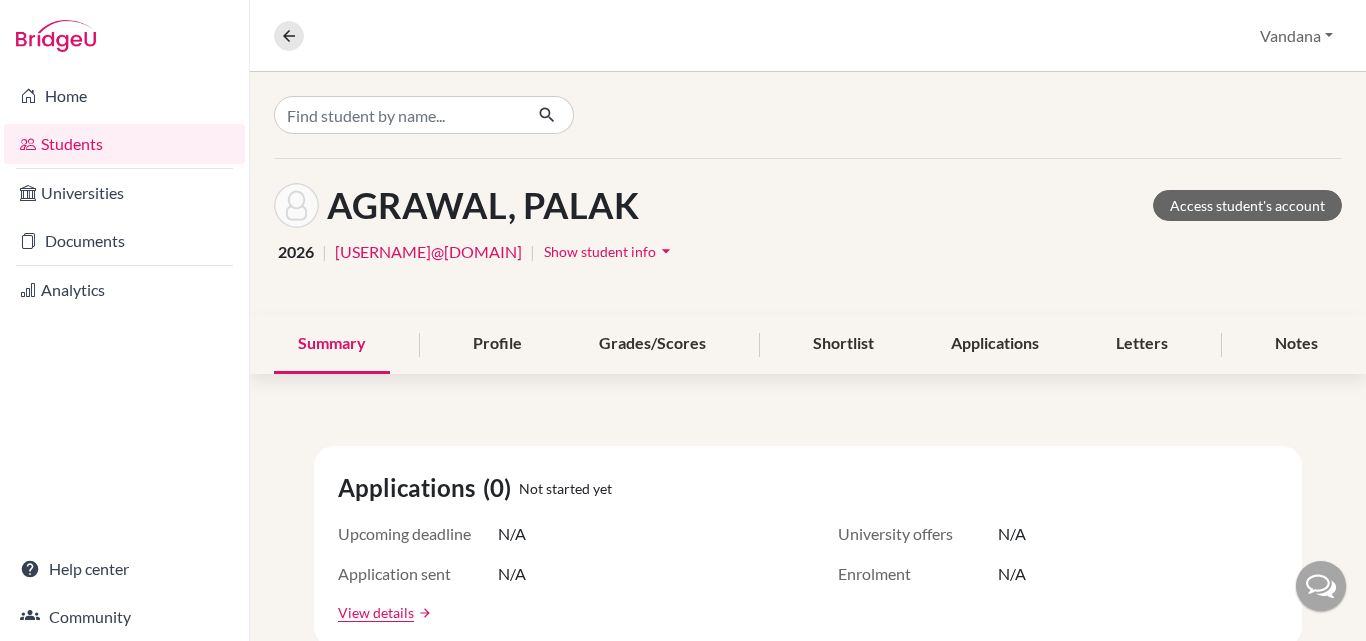 click on "arrow_drop_down" at bounding box center [666, 251] 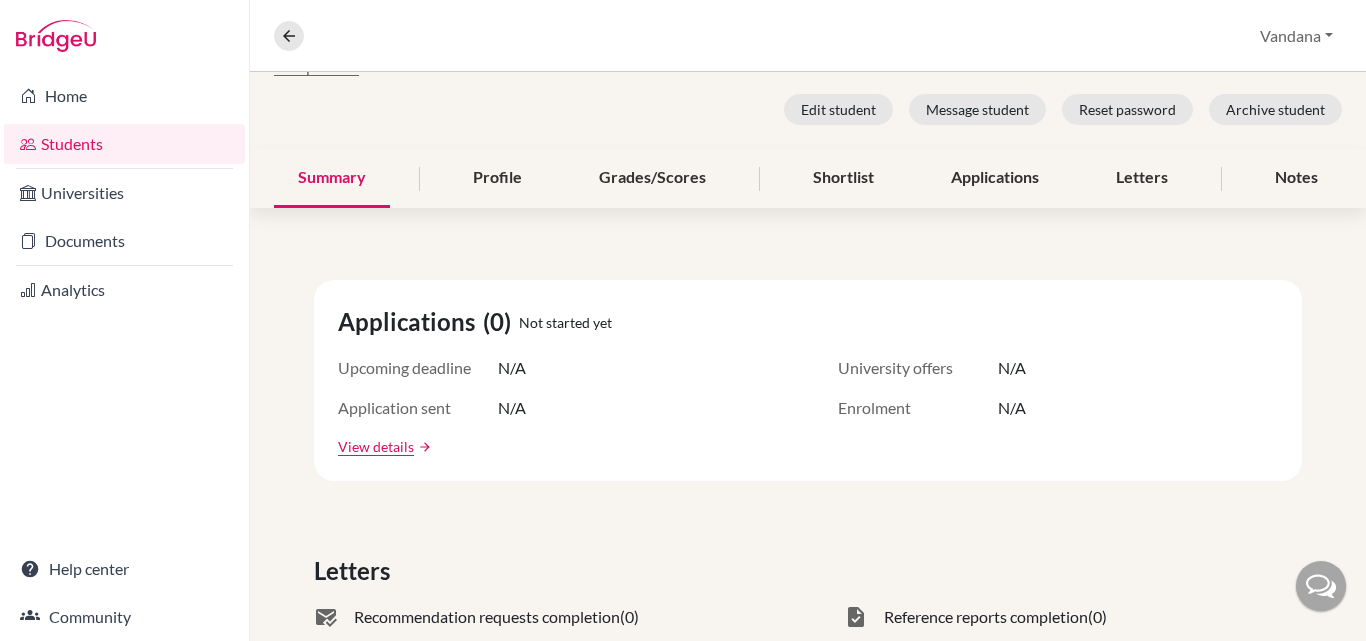 scroll, scrollTop: 0, scrollLeft: 0, axis: both 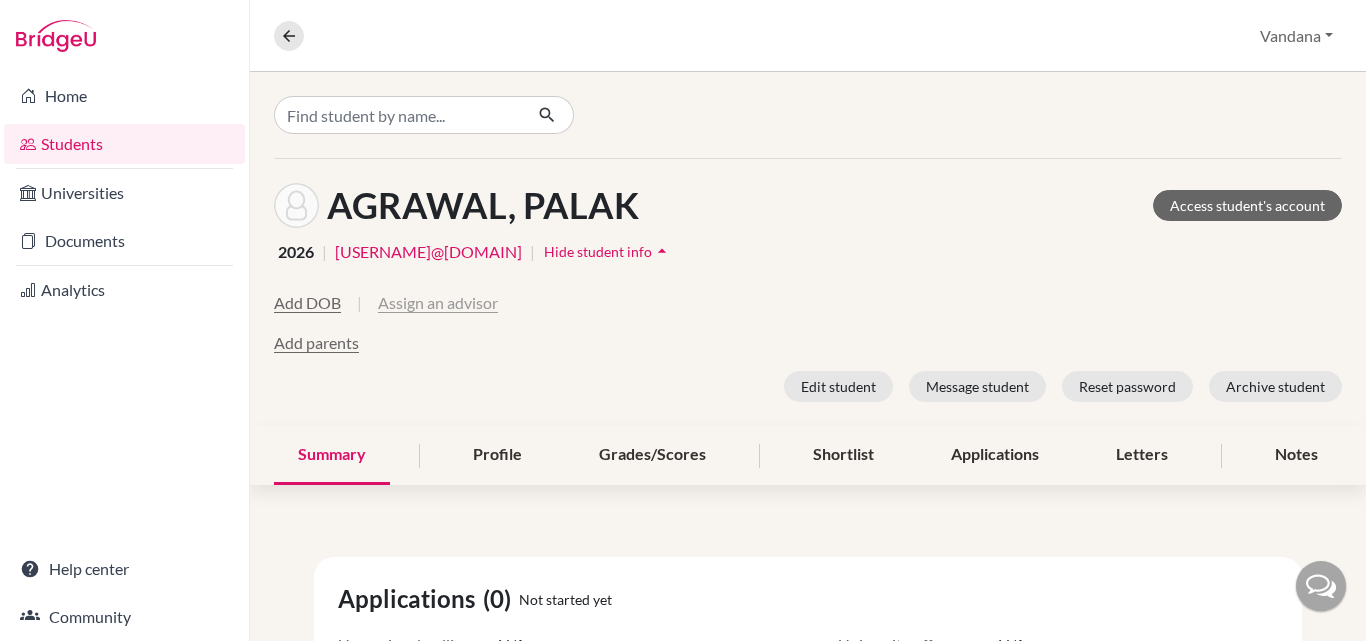 click on "Assign an advisor" at bounding box center [438, 303] 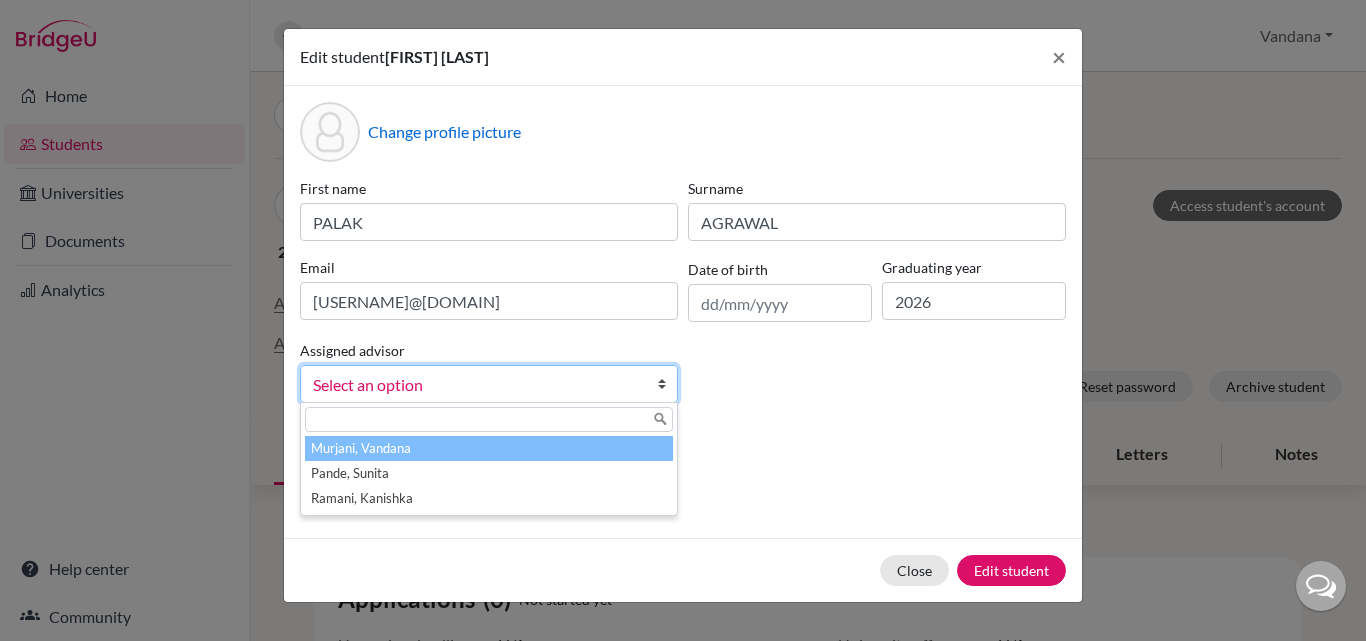 click at bounding box center [667, 384] 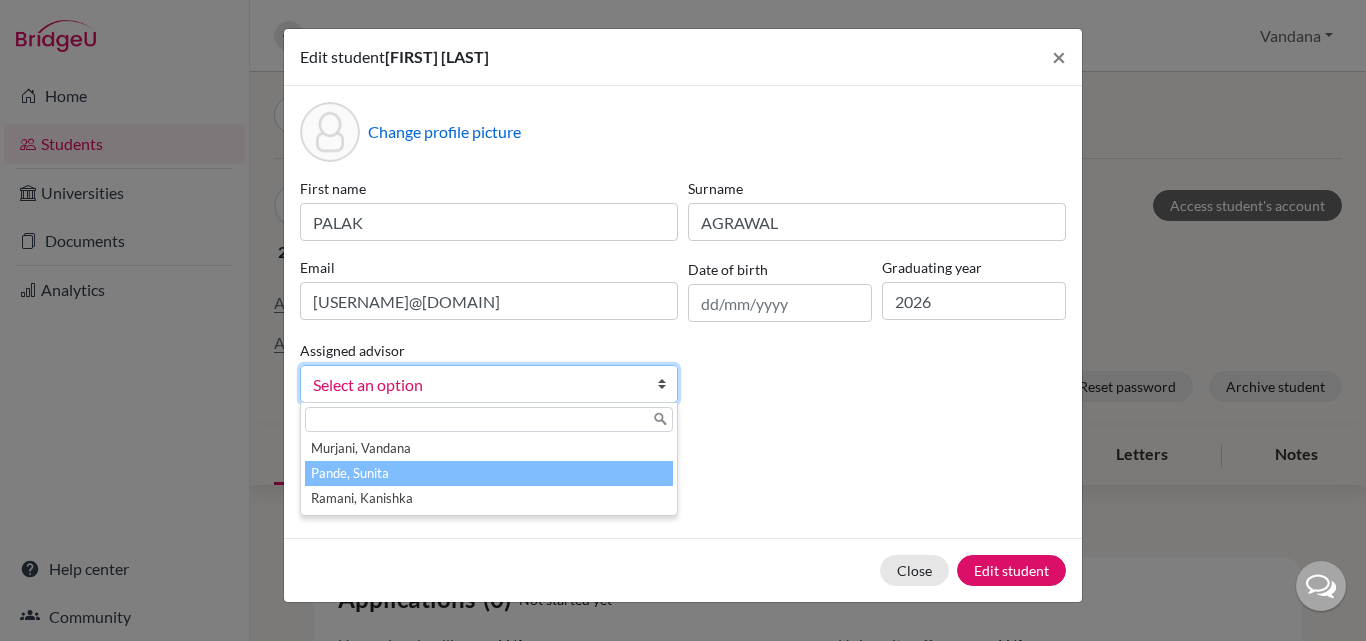 click on "Pande, Sunita" at bounding box center [489, 473] 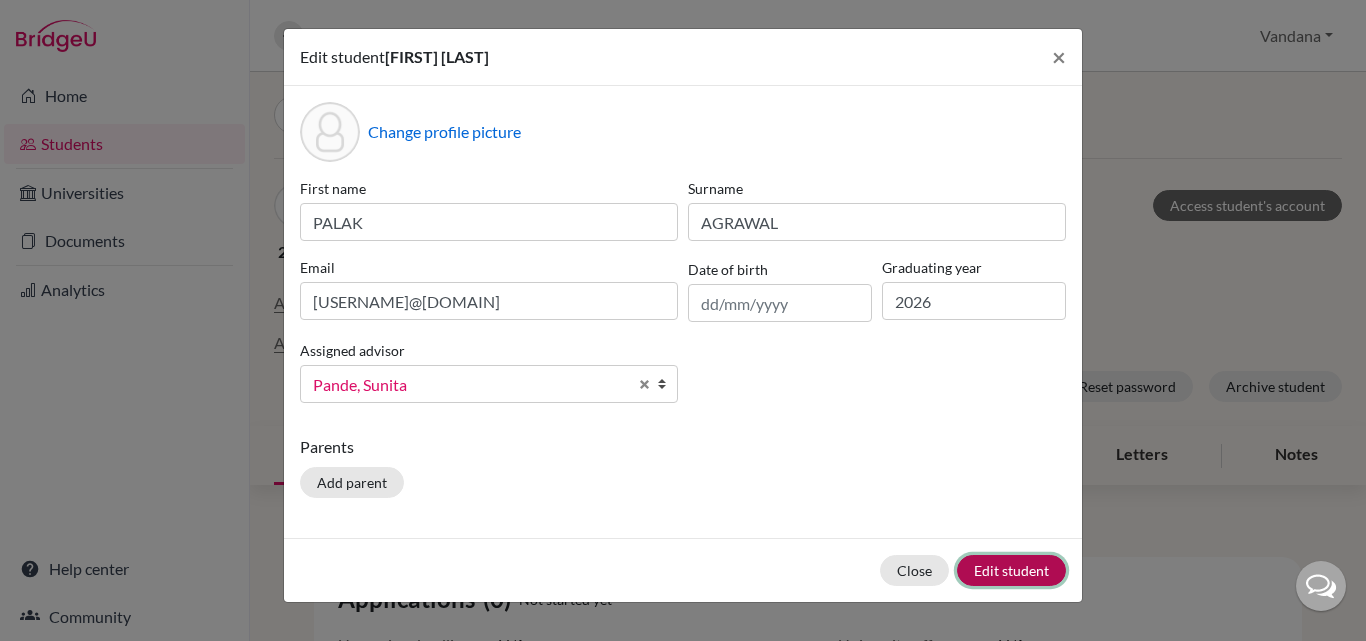click on "Edit student" at bounding box center (1011, 570) 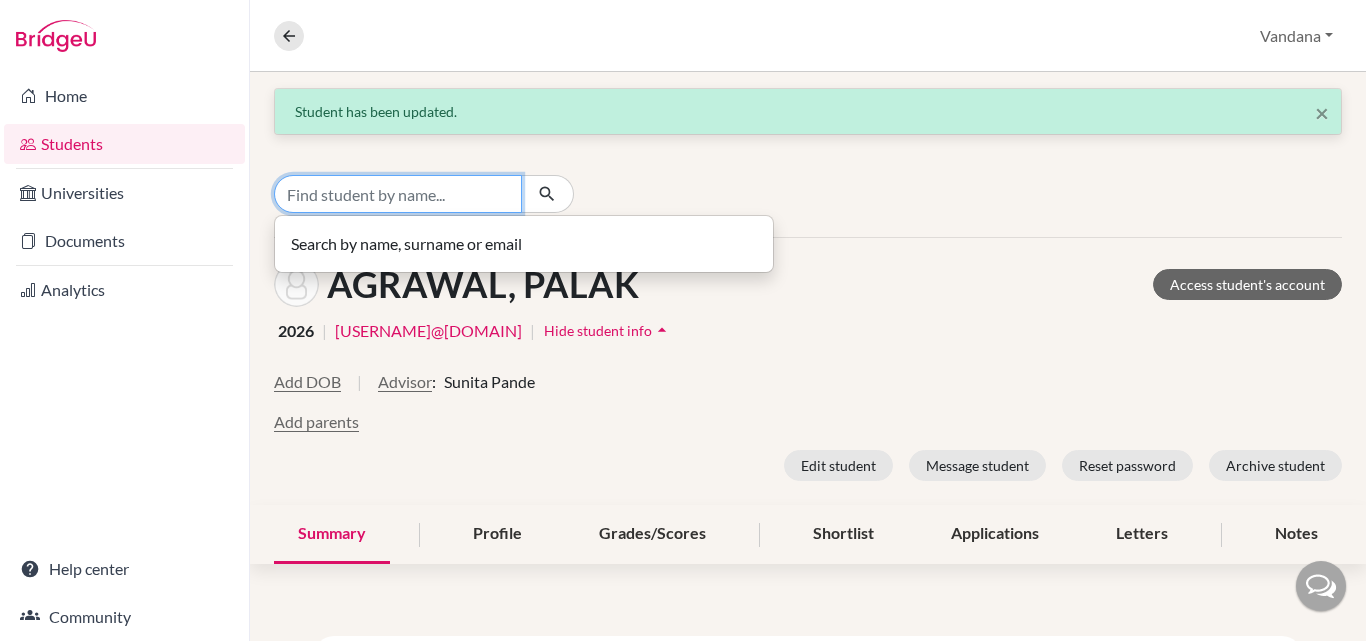 click at bounding box center (398, 194) 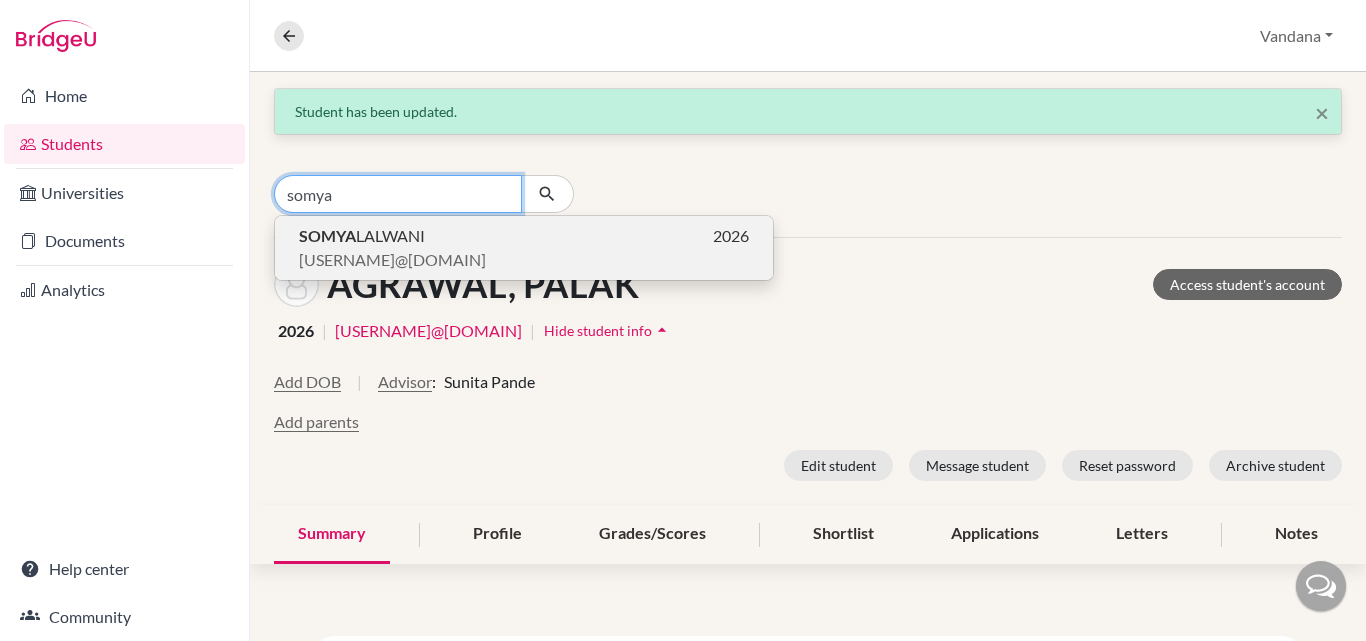 type on "somya" 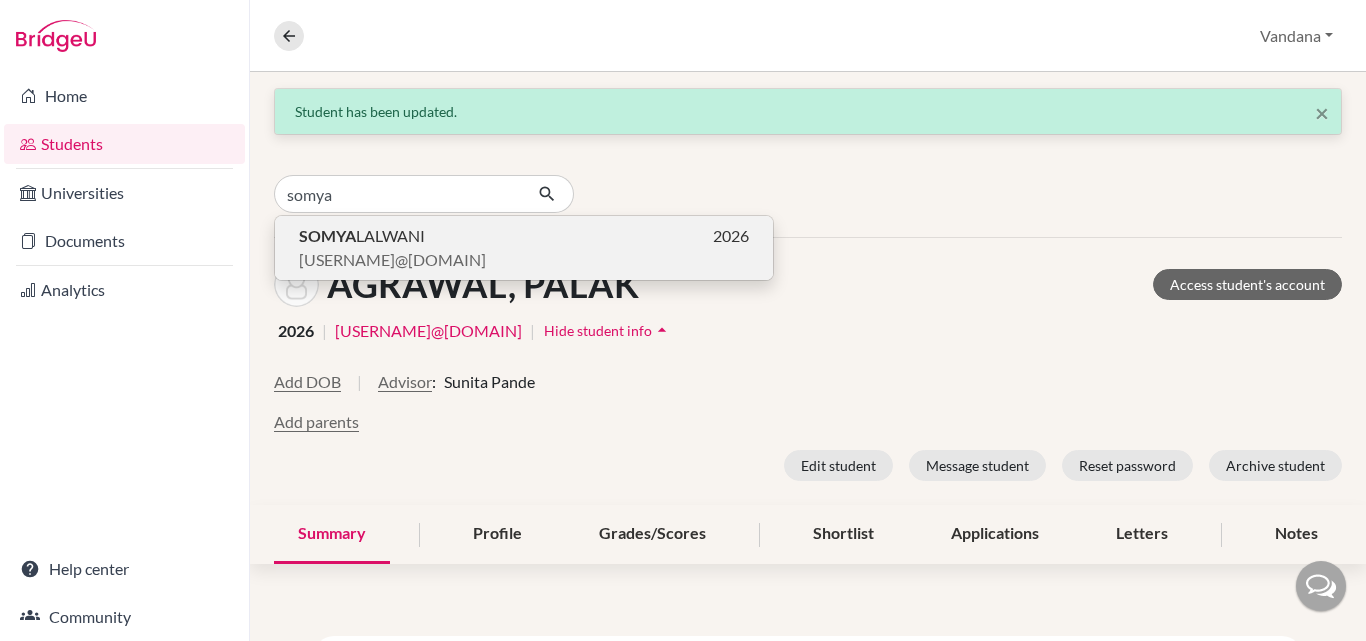 click on "[USERNAME]@[DOMAIN]" at bounding box center (392, 260) 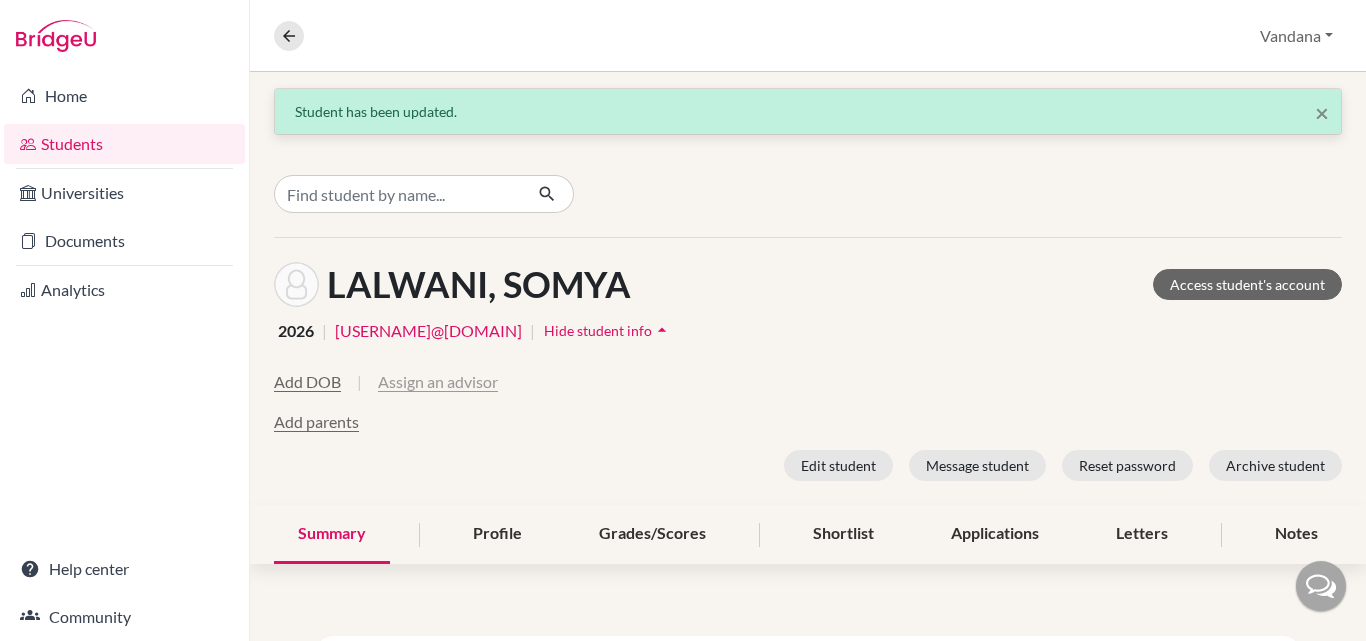 click on "Assign an advisor" at bounding box center (438, 382) 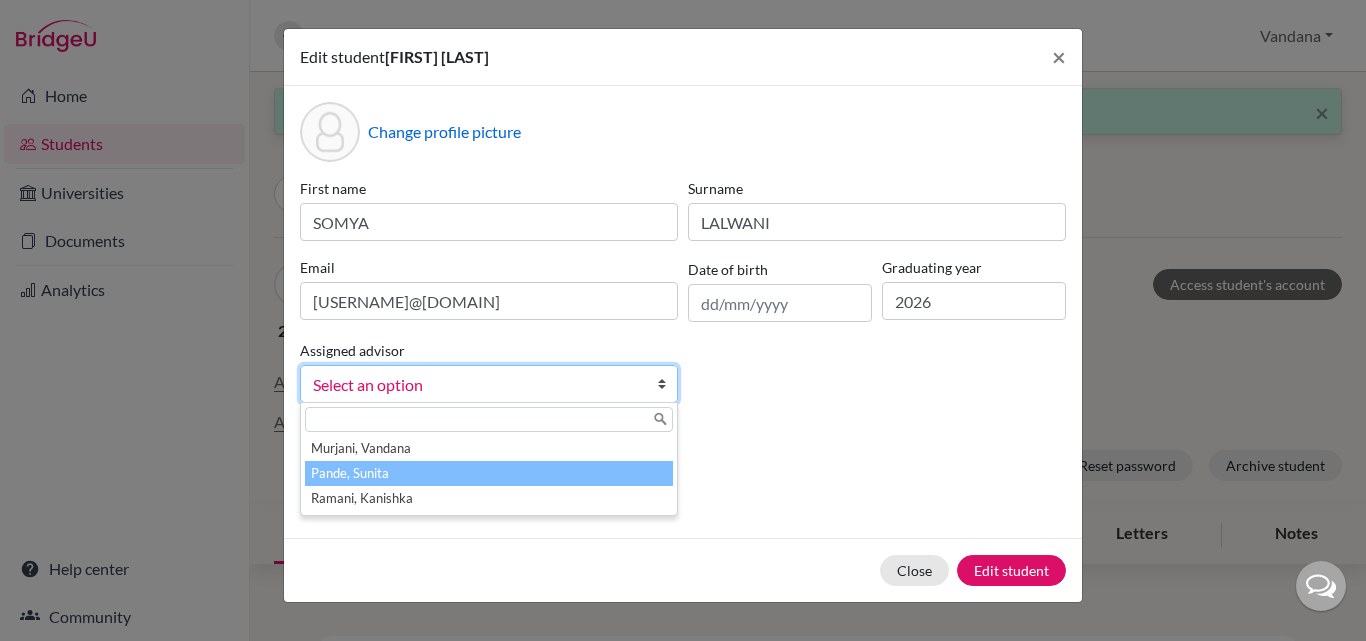click on "Pande, Sunita" at bounding box center [489, 473] 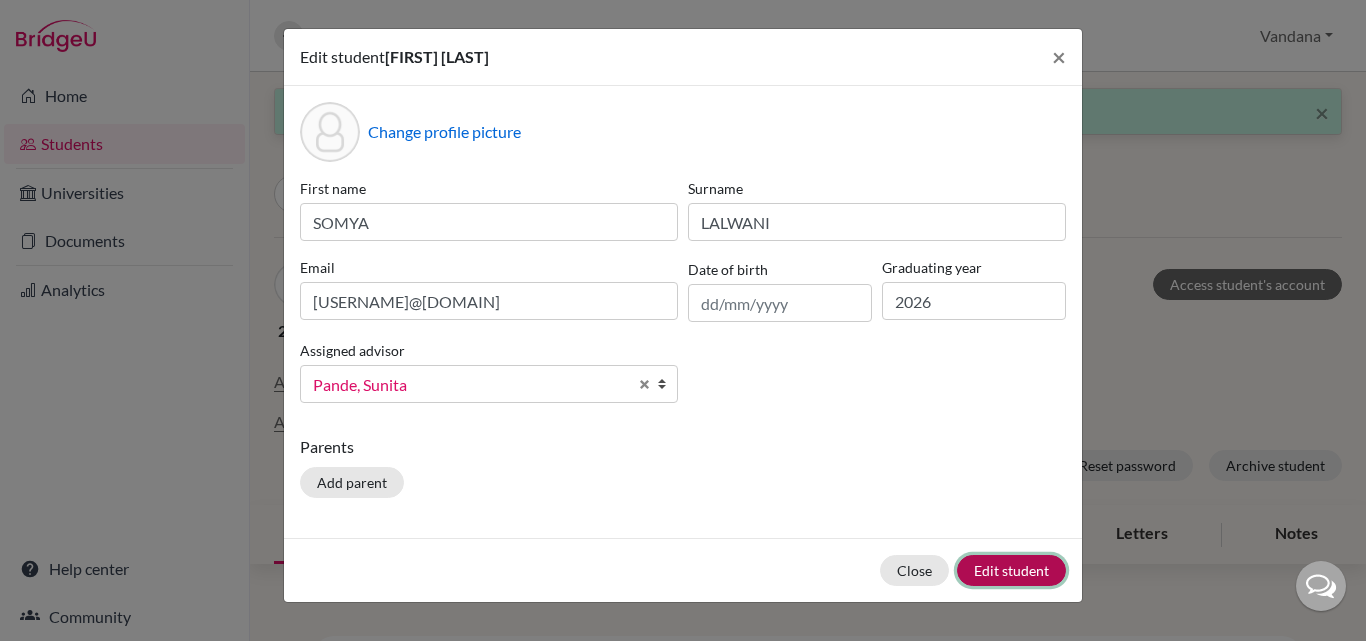 click on "Edit student" at bounding box center (1011, 570) 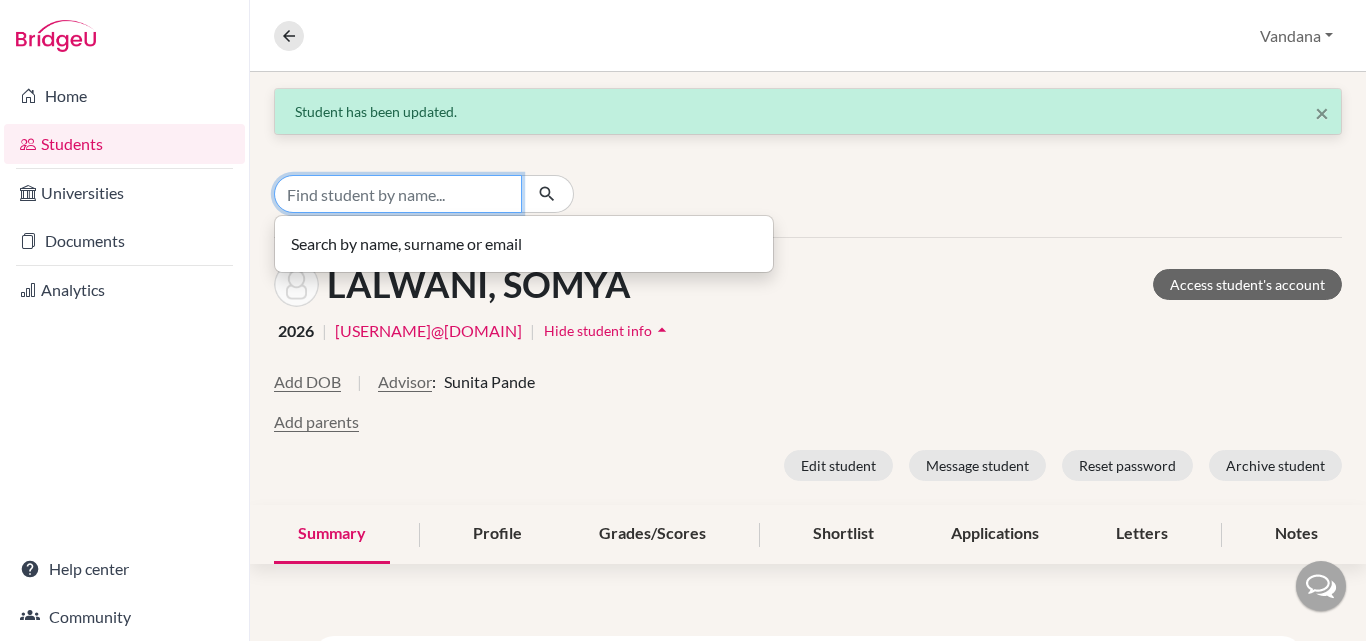 click at bounding box center [398, 194] 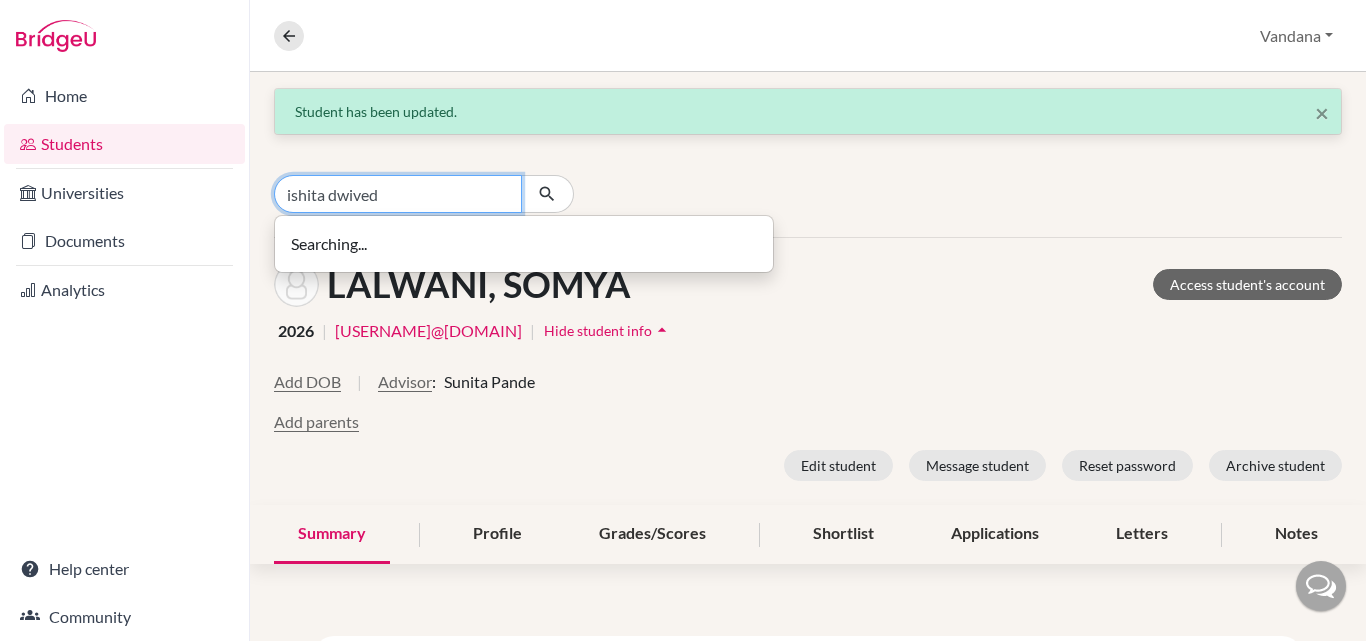 type on "ishita dwivedi" 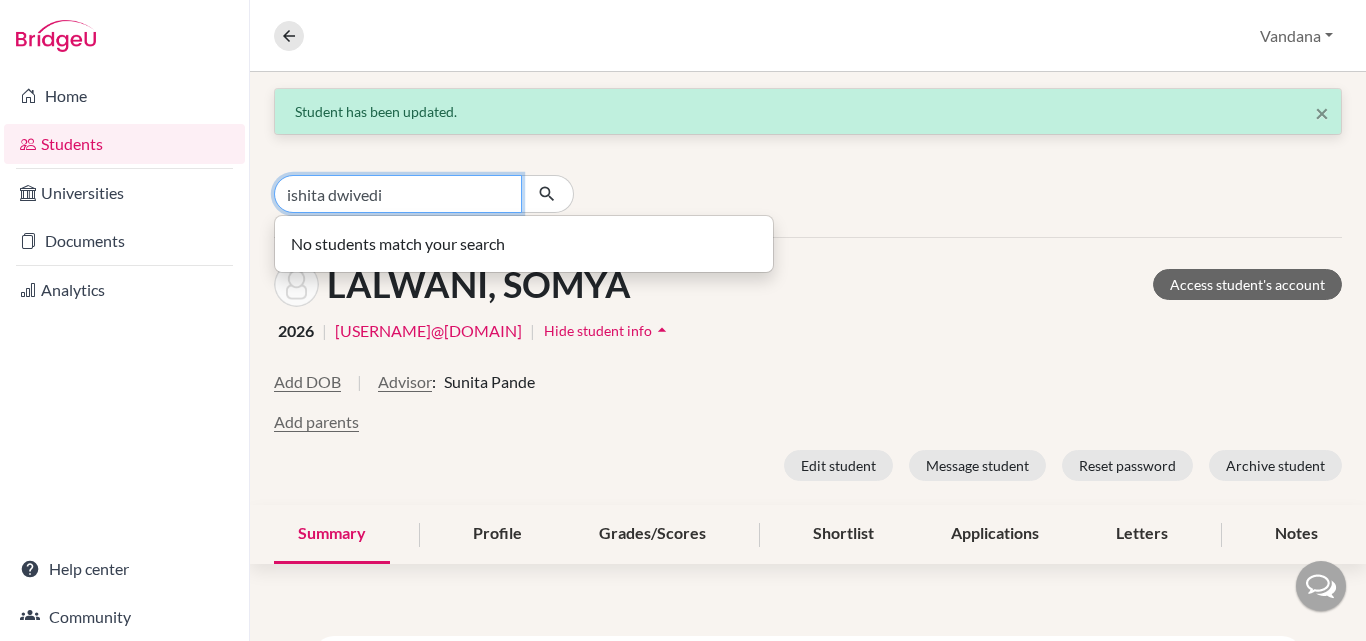 click on "ishita dwivedi" at bounding box center [398, 194] 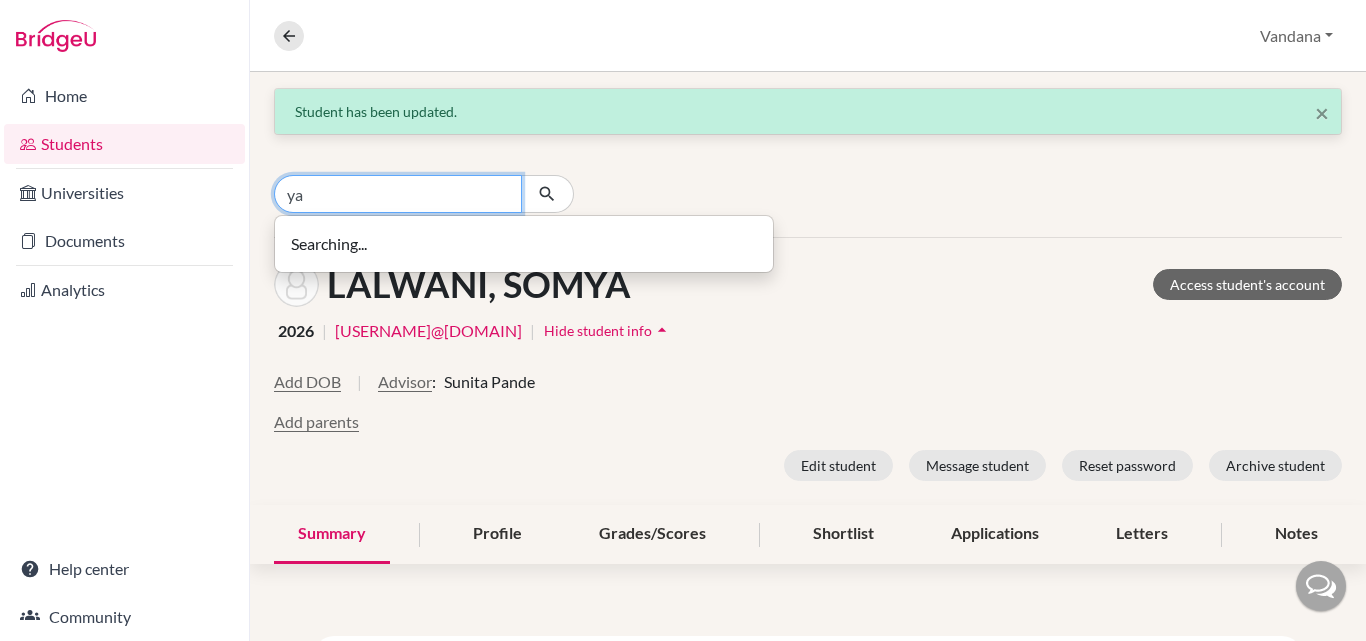 type on "y" 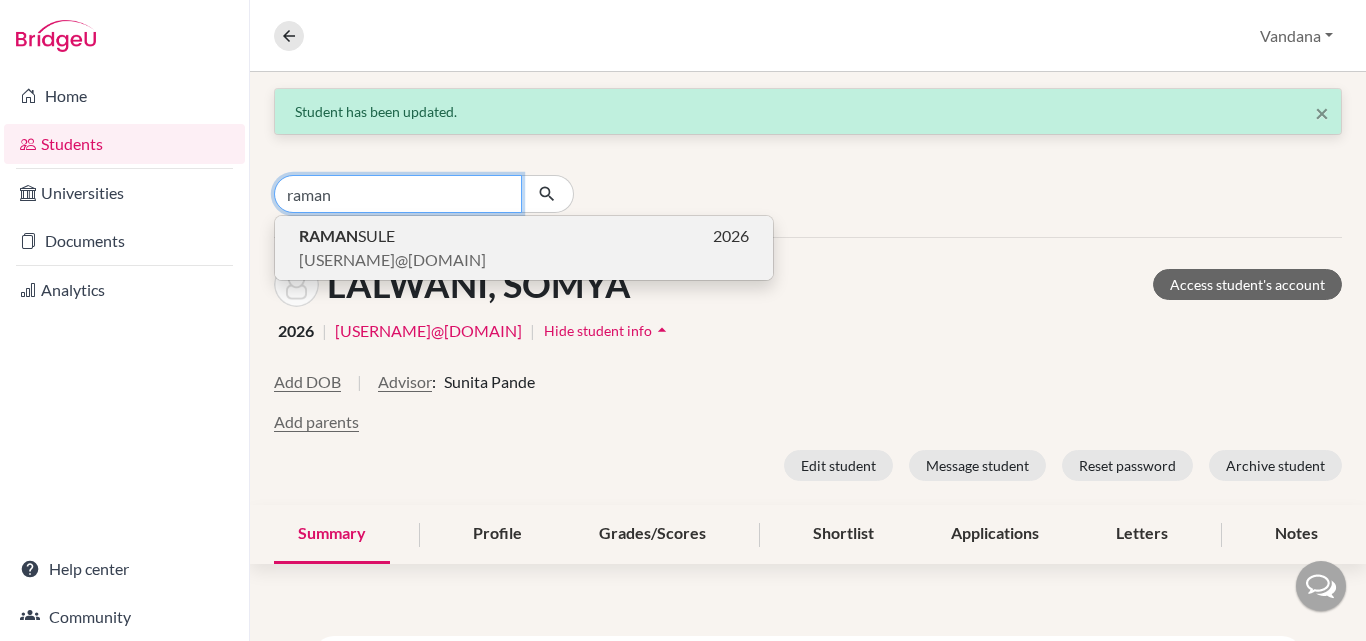 type on "raman" 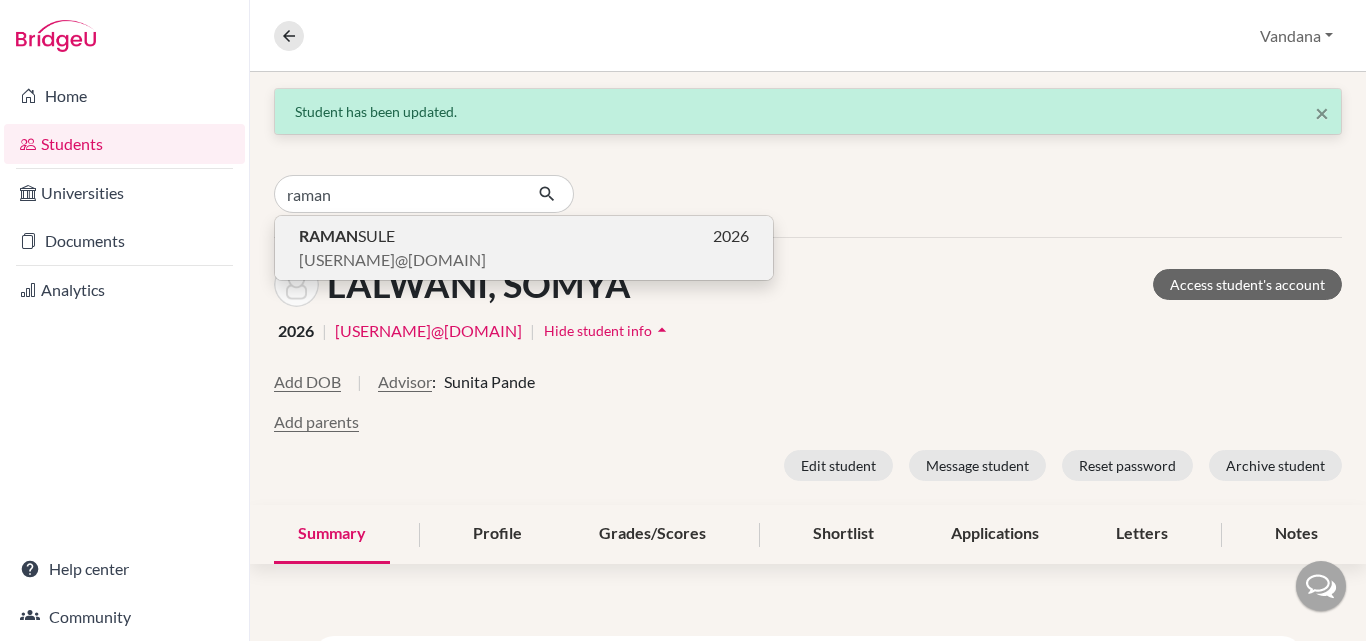 click on "[USERNAME]@[DOMAIN]" at bounding box center (392, 260) 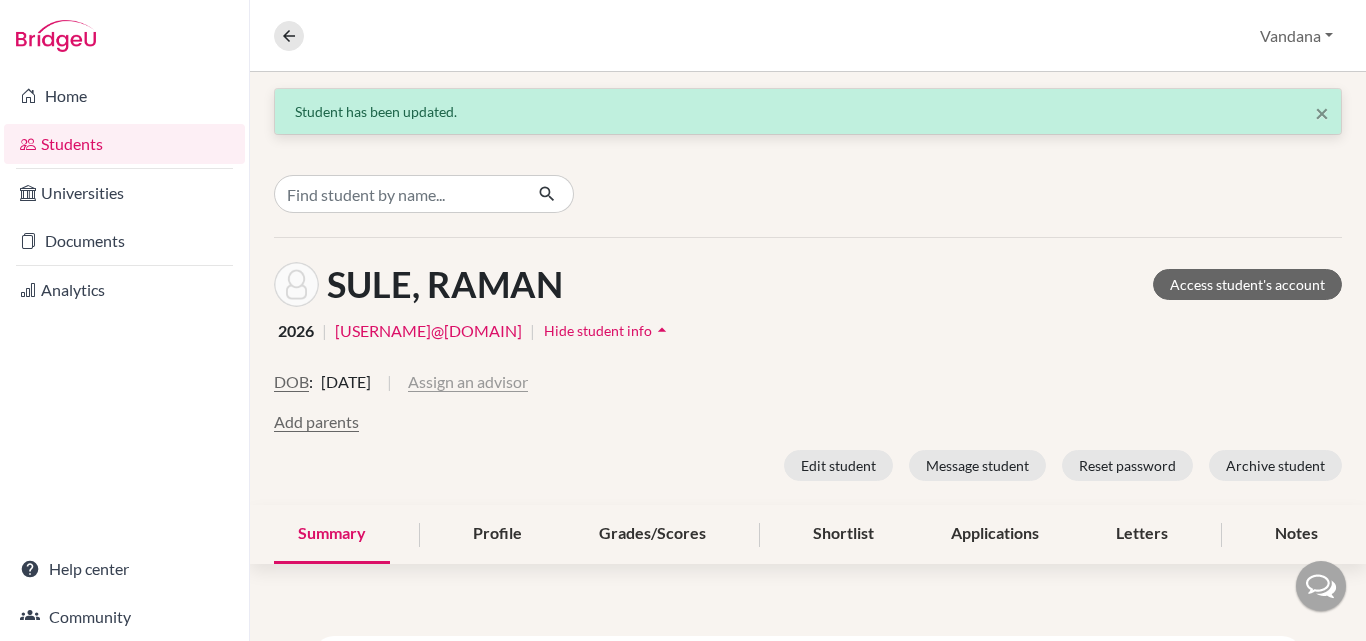click on "Assign an advisor" at bounding box center [468, 382] 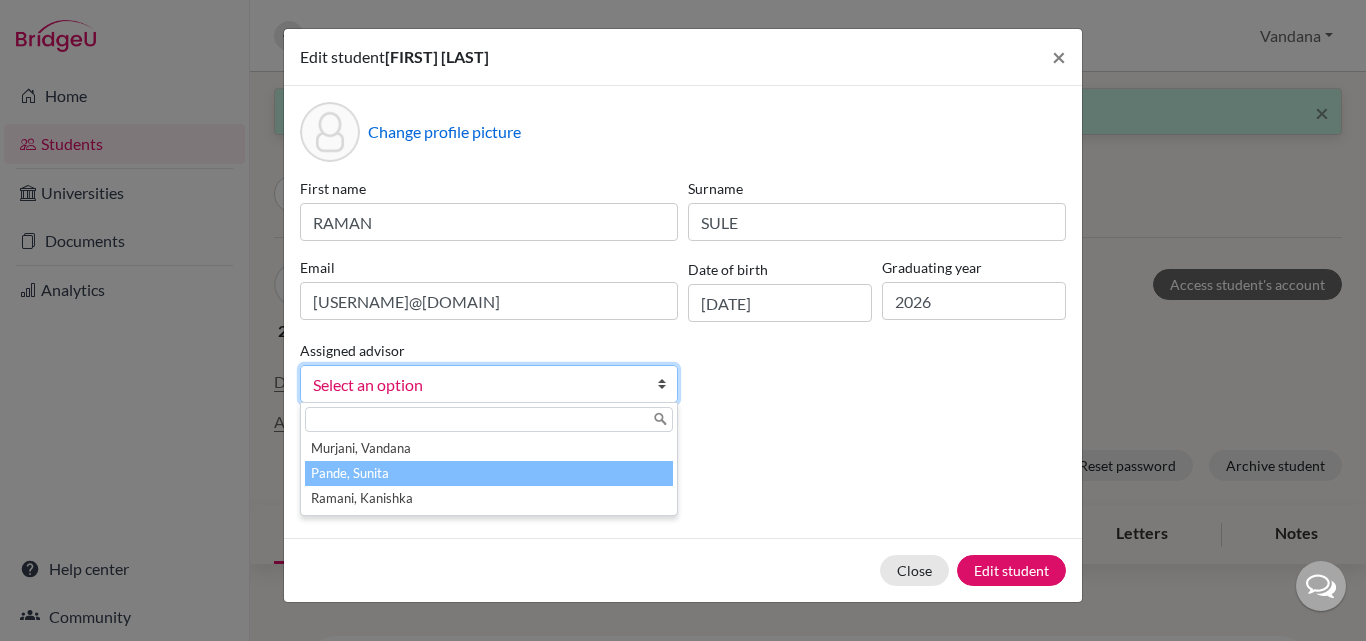 click on "Pande, Sunita" at bounding box center [489, 473] 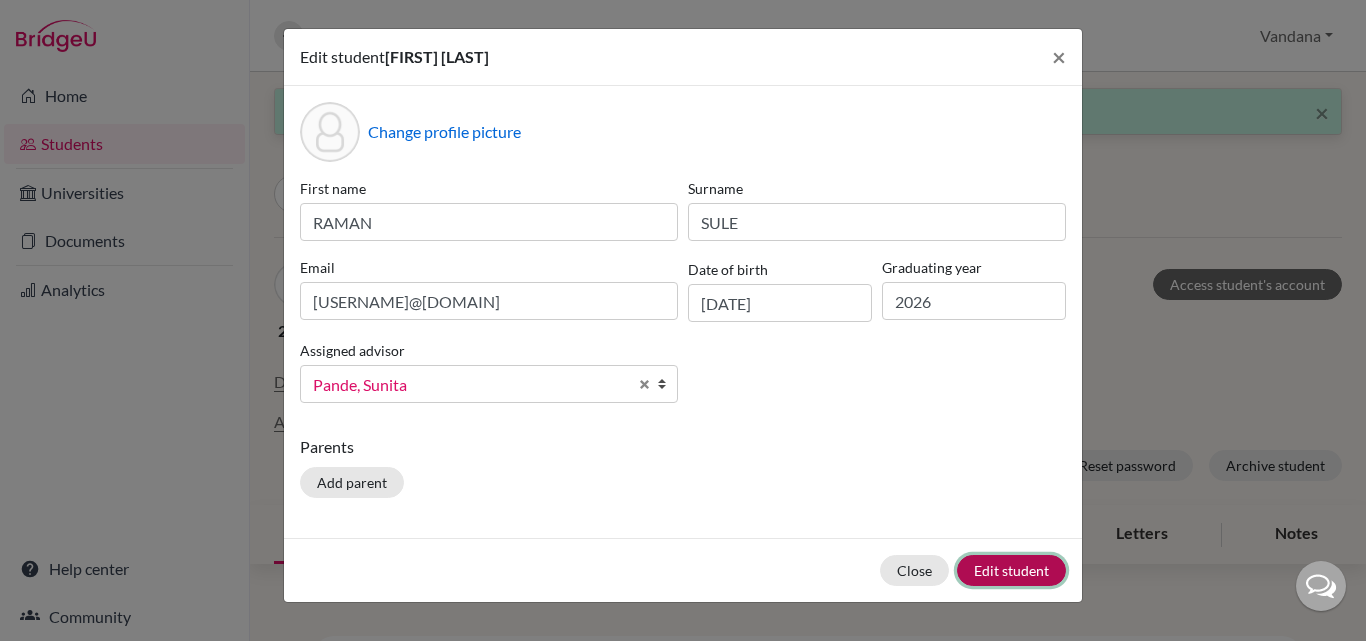 click on "Edit student" at bounding box center (1011, 570) 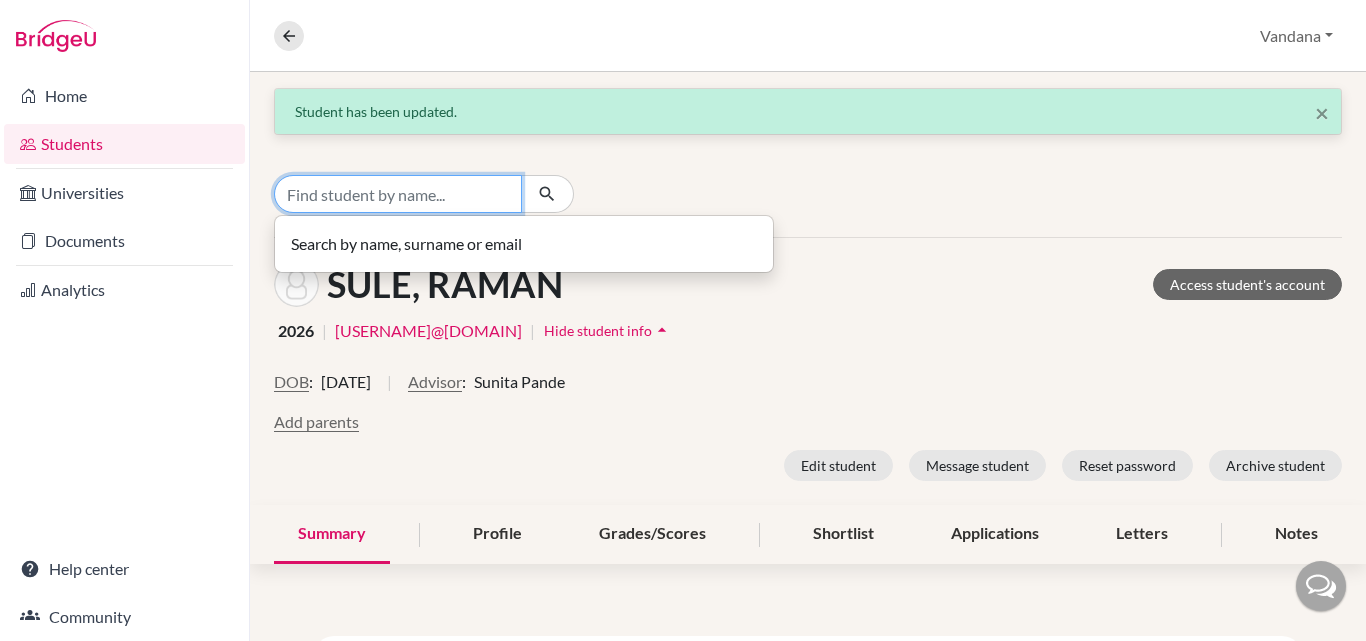 click at bounding box center (398, 194) 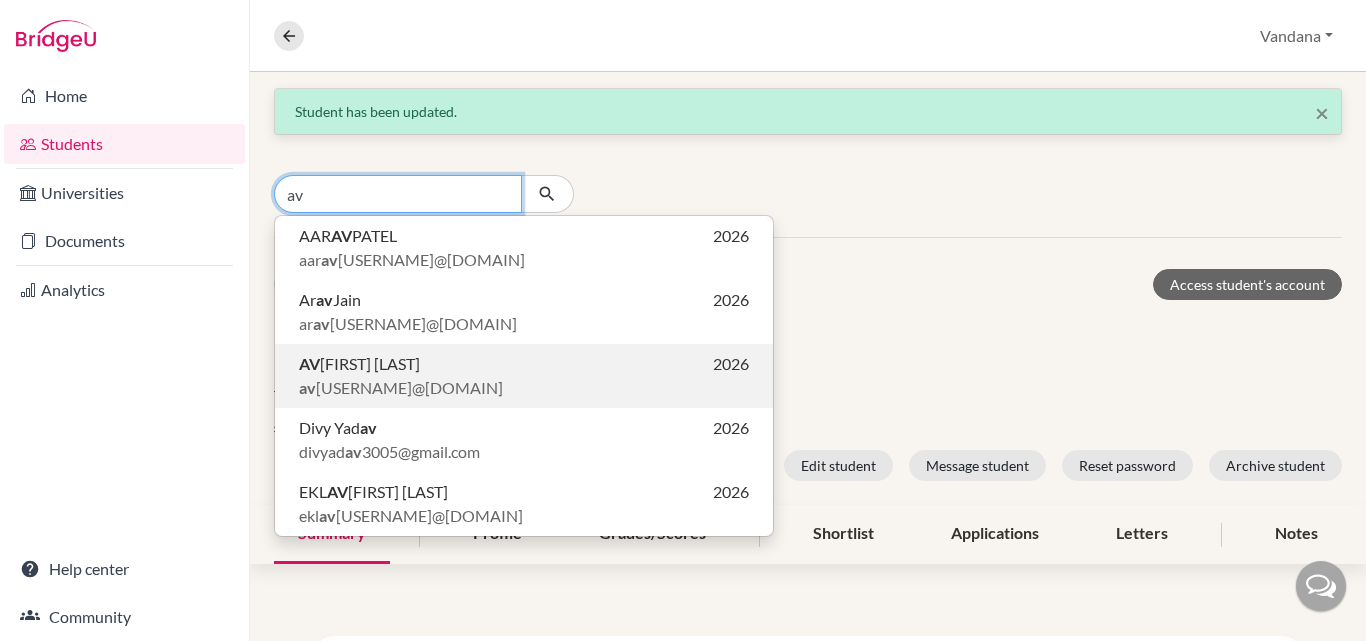 type on "av" 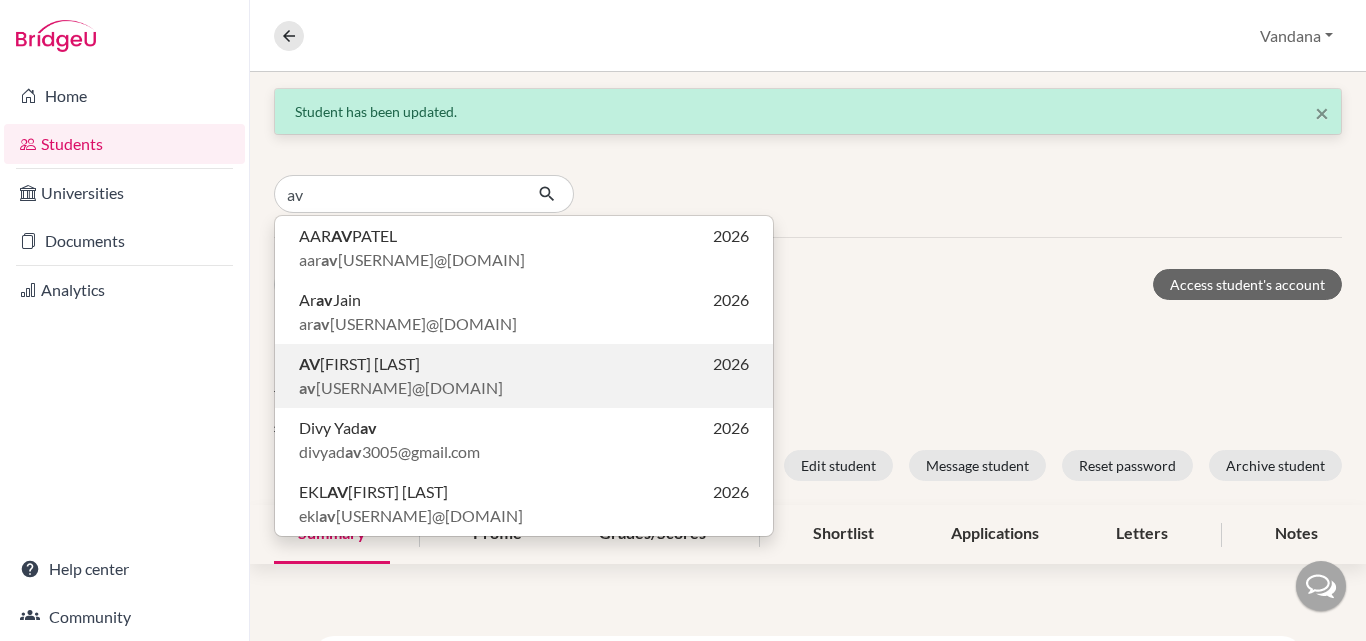 click on "[USERNAME]@[DOMAIN]" at bounding box center (401, 388) 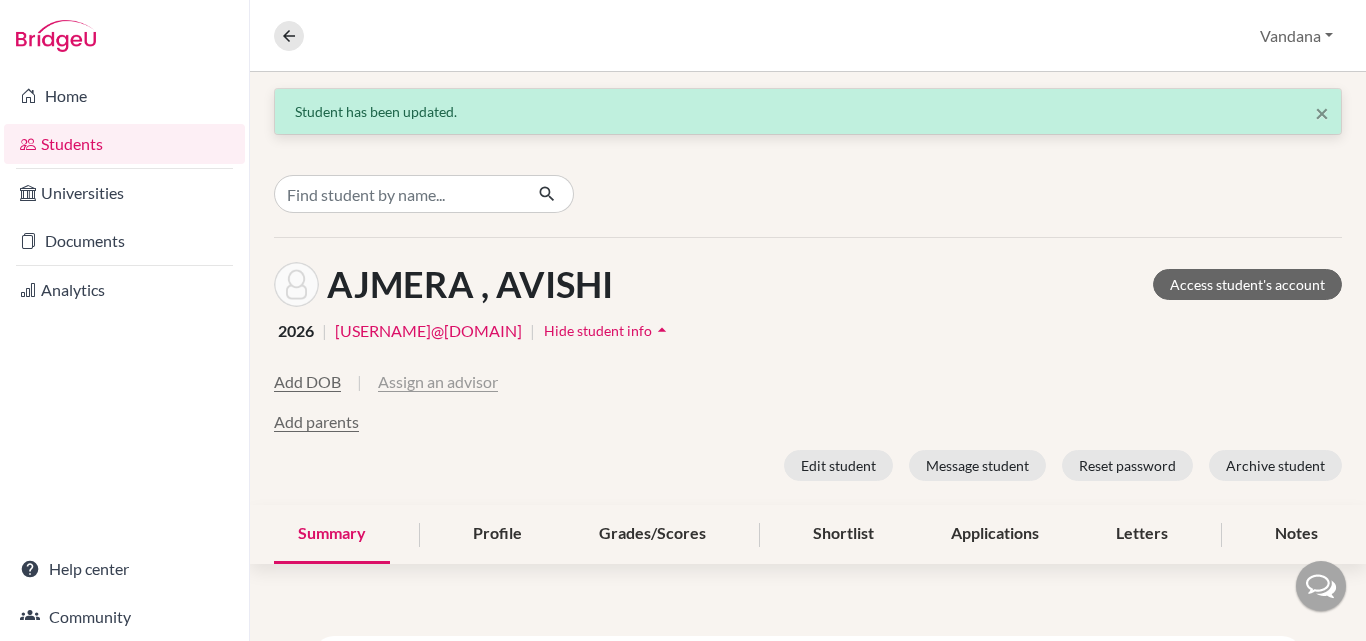click on "Assign an advisor" at bounding box center (438, 382) 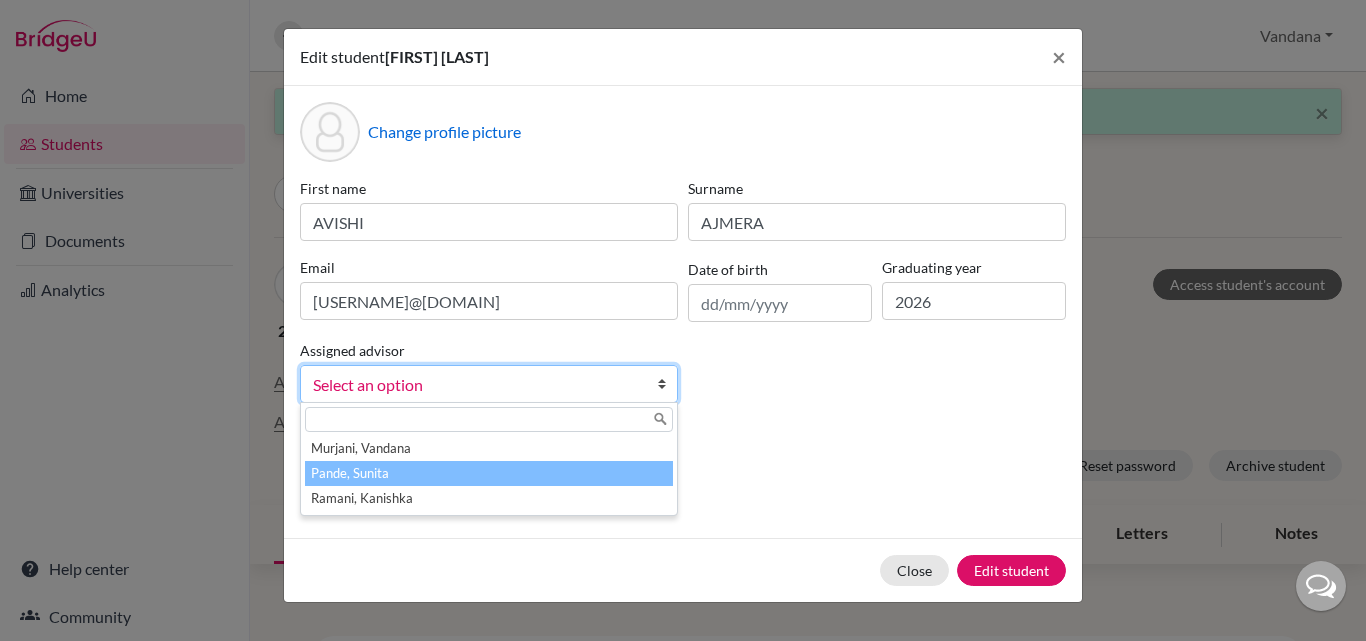 click on "Pande, Sunita" at bounding box center (489, 473) 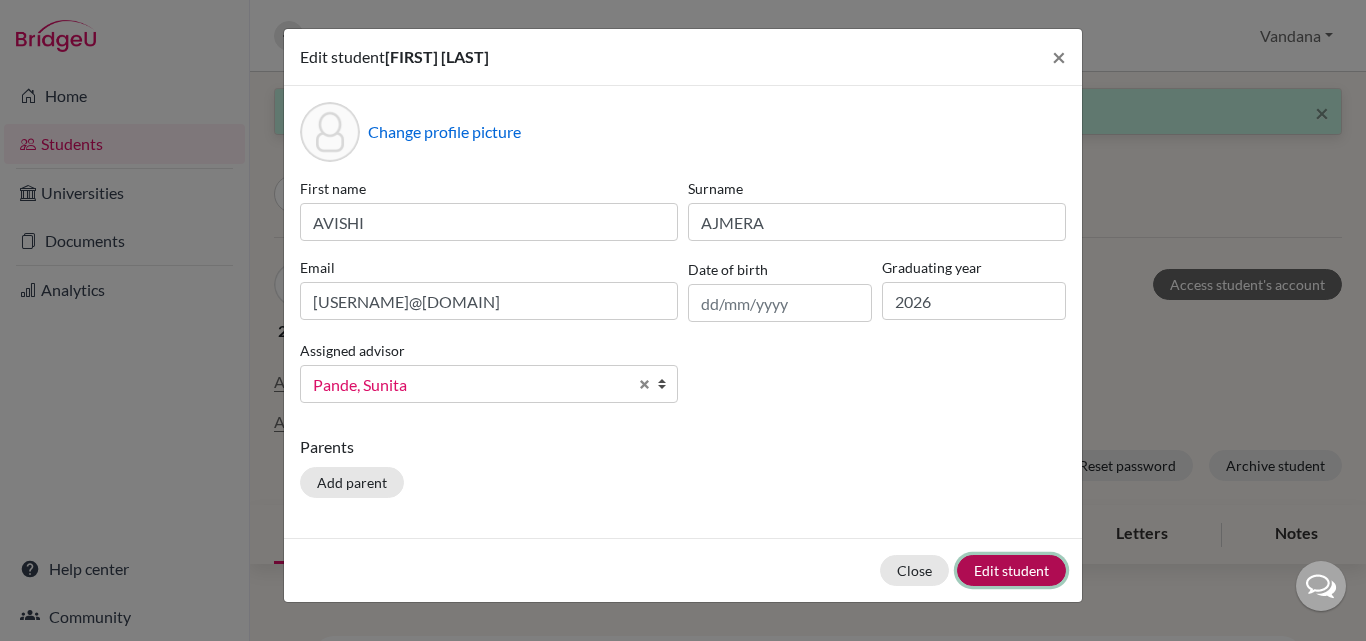 click on "Edit student" at bounding box center [1011, 570] 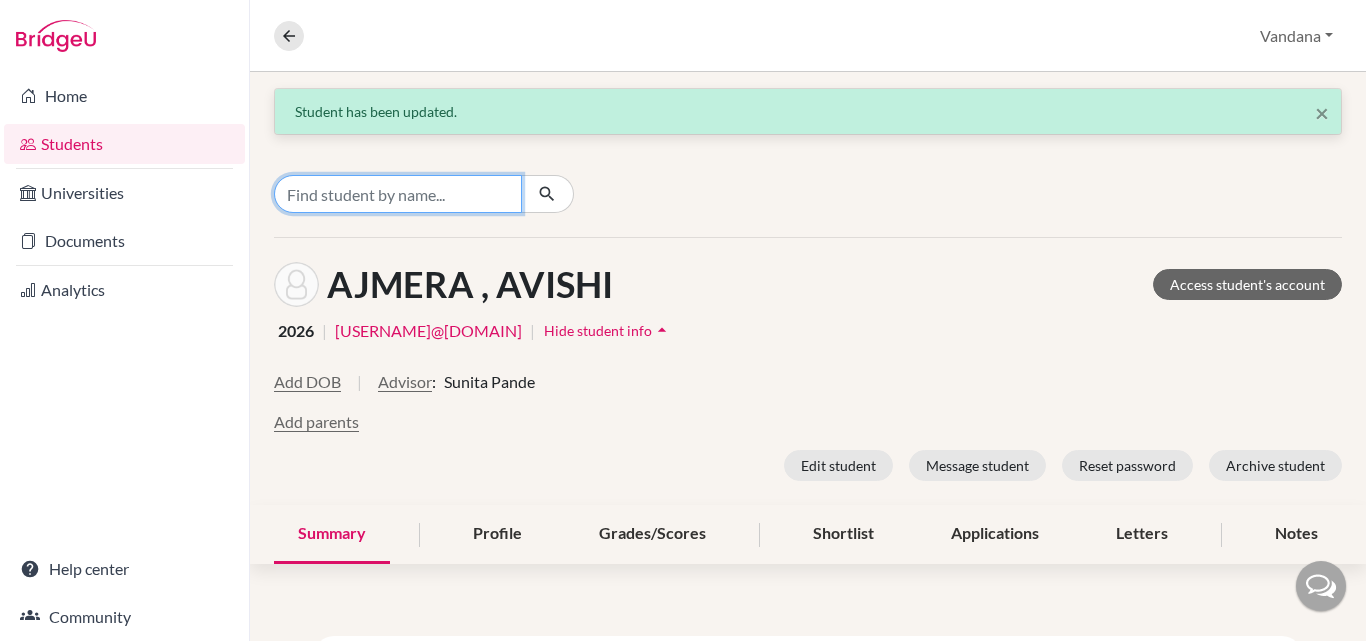 drag, startPoint x: 413, startPoint y: 191, endPoint x: 393, endPoint y: 195, distance: 20.396078 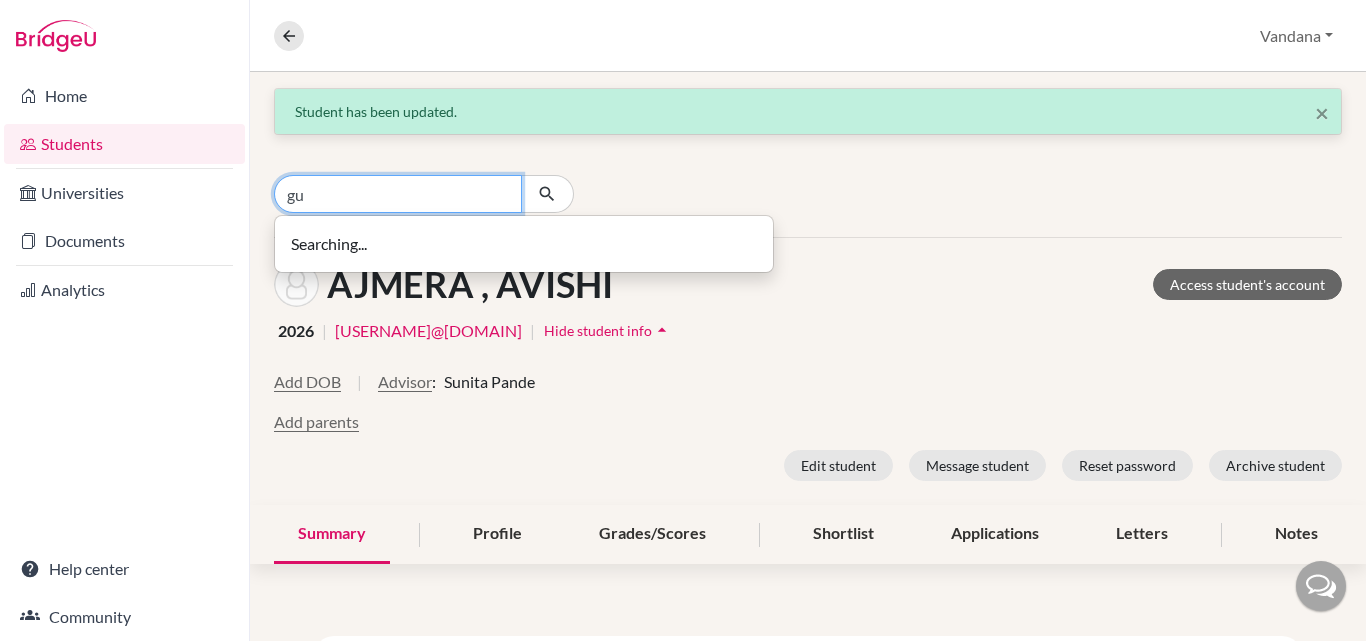 type on "g" 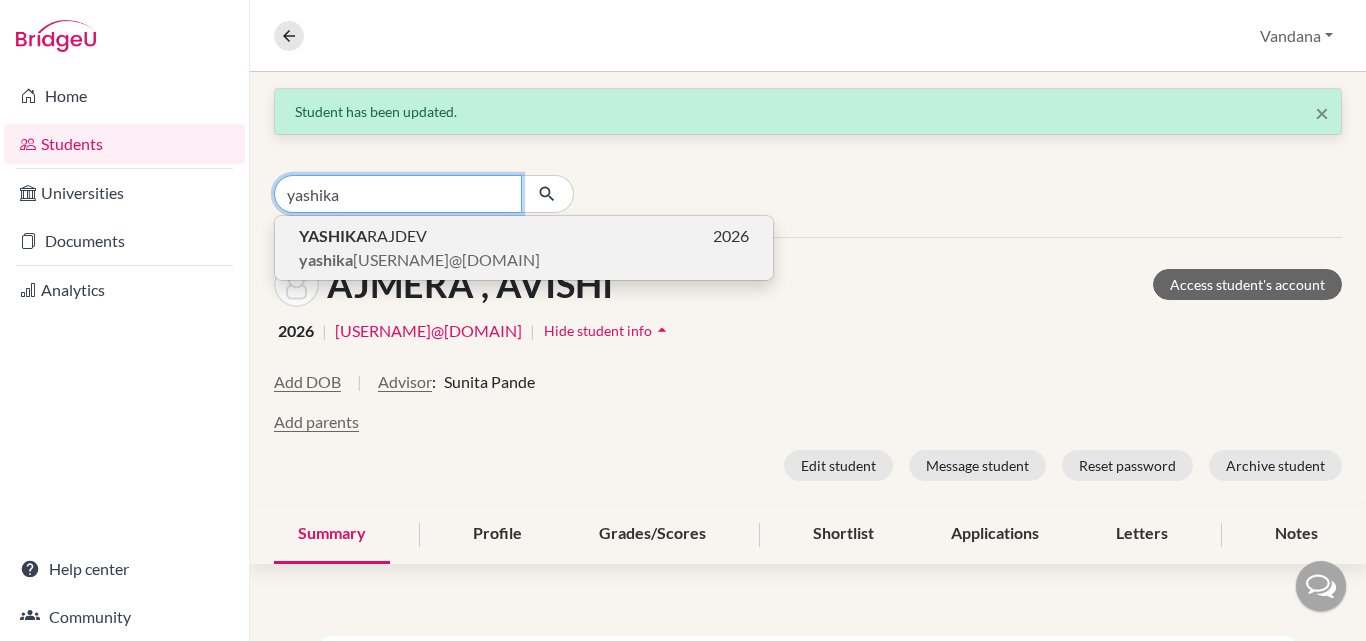 type on "yashika" 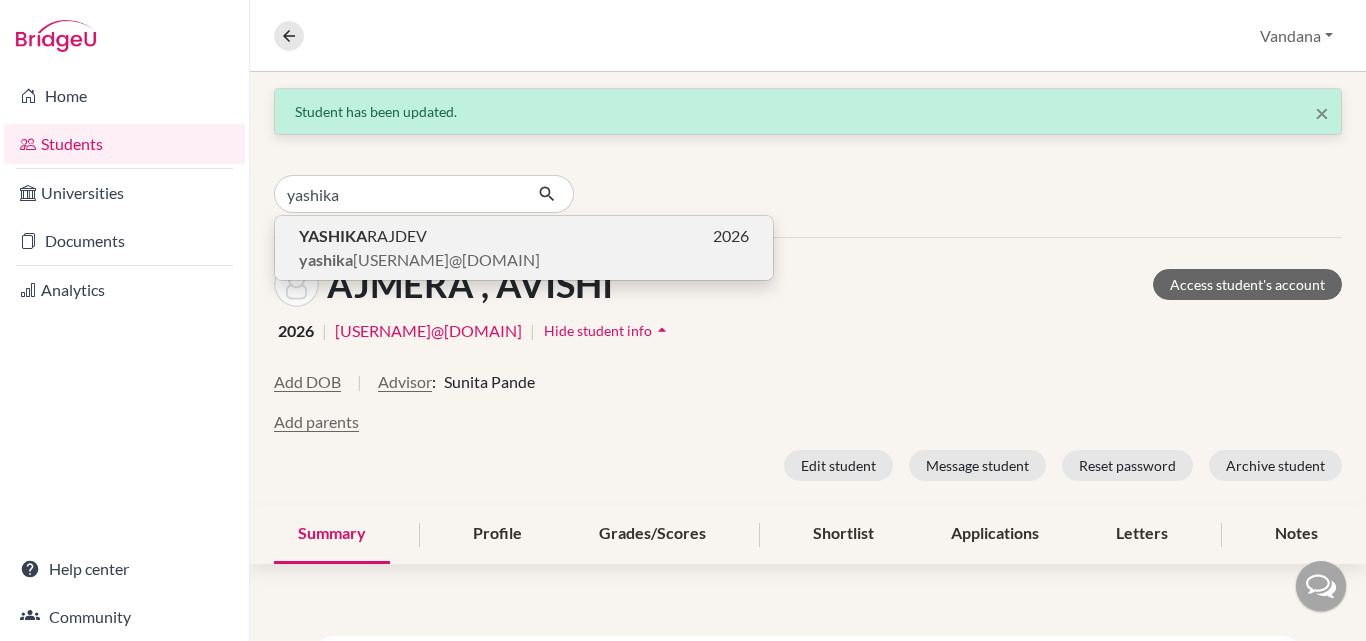click on "[USERNAME]@[DOMAIN]" at bounding box center [419, 260] 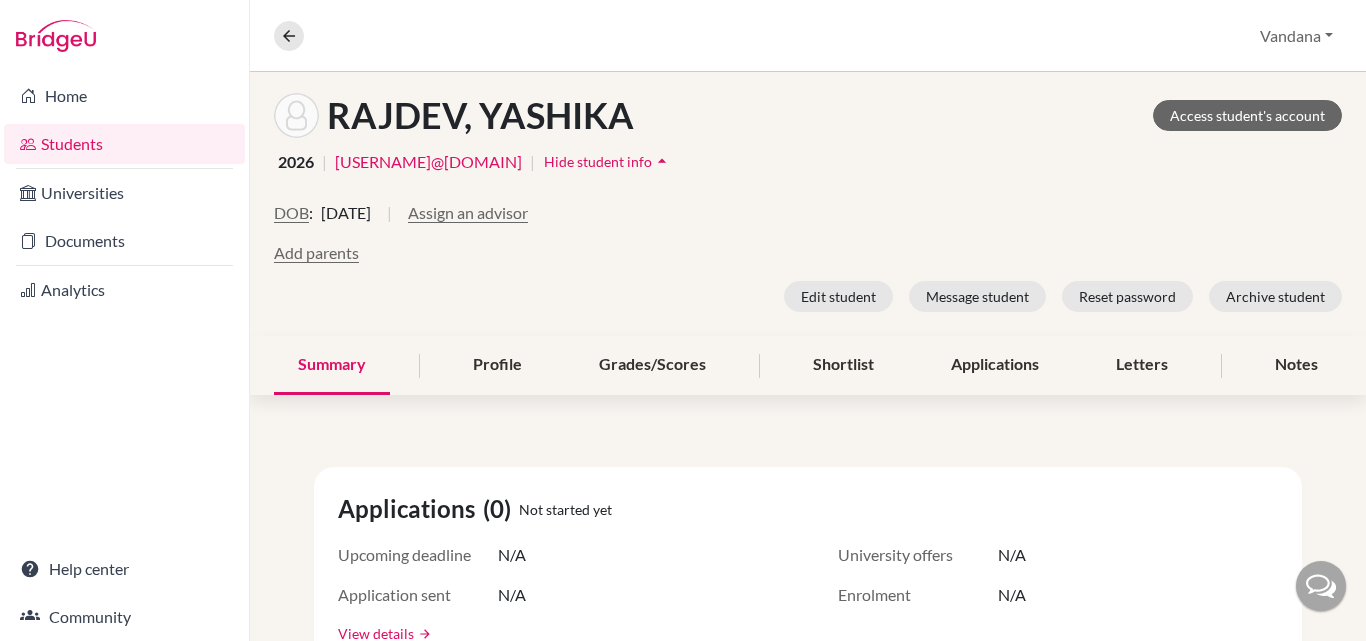 scroll, scrollTop: 200, scrollLeft: 0, axis: vertical 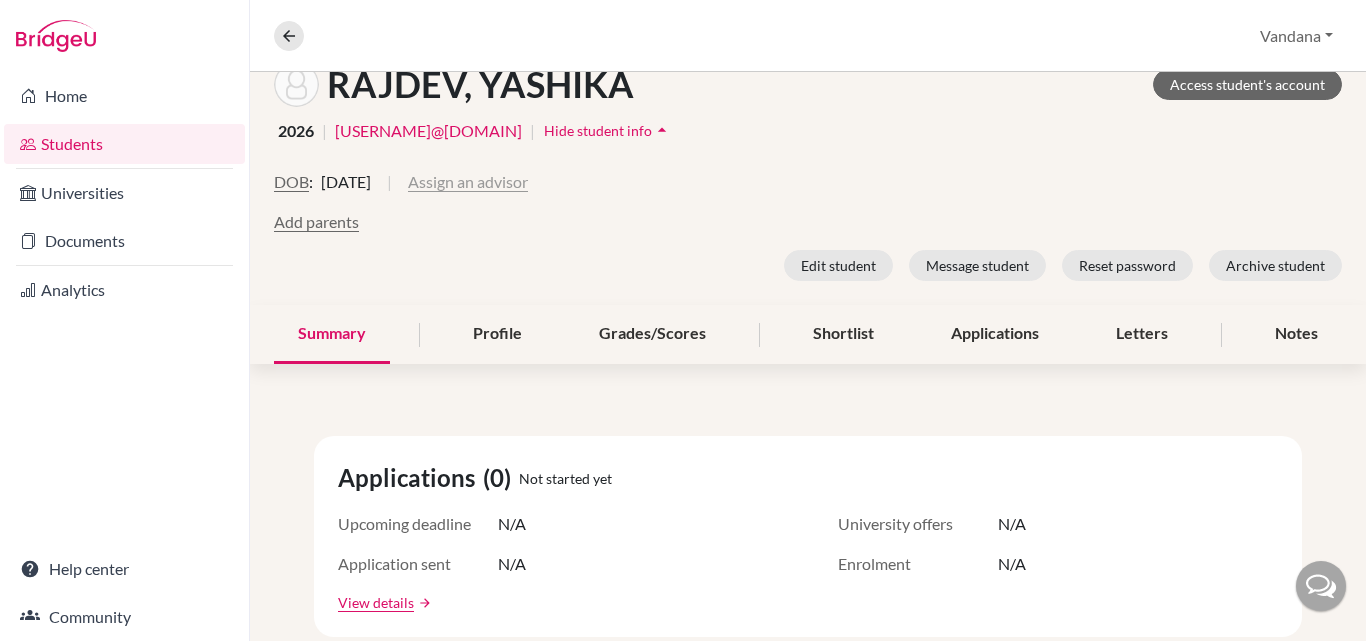 click on "Assign an advisor" at bounding box center [468, 182] 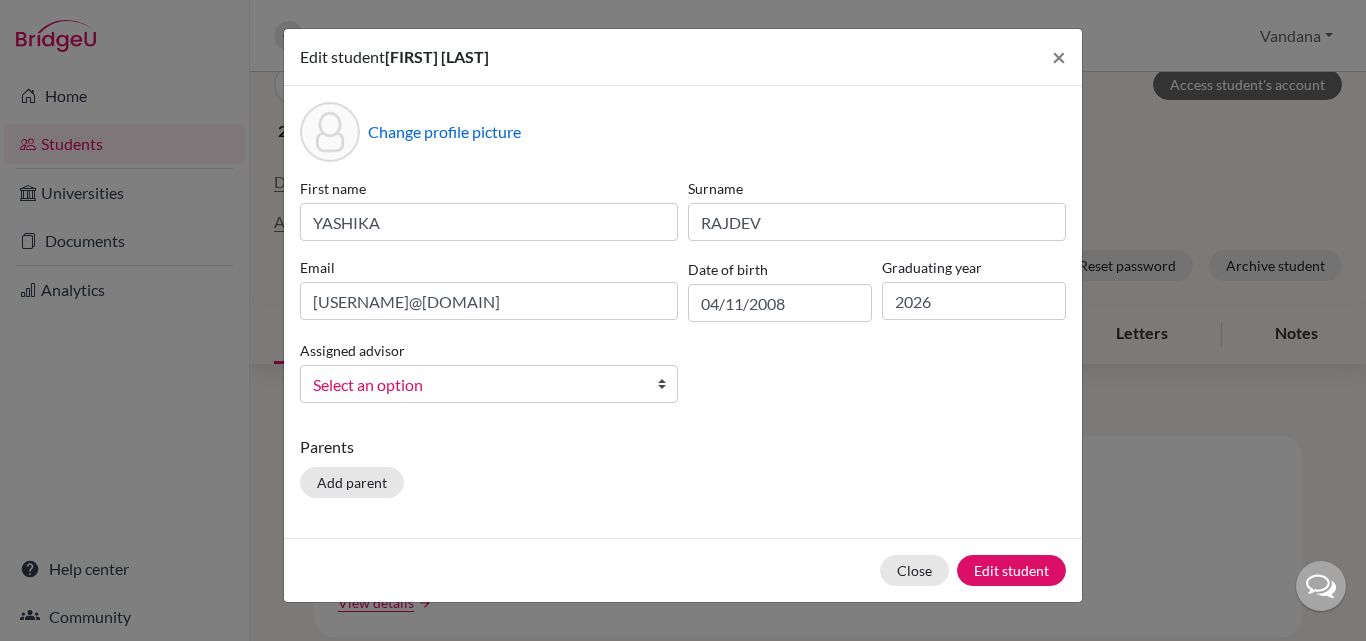 click at bounding box center (667, 384) 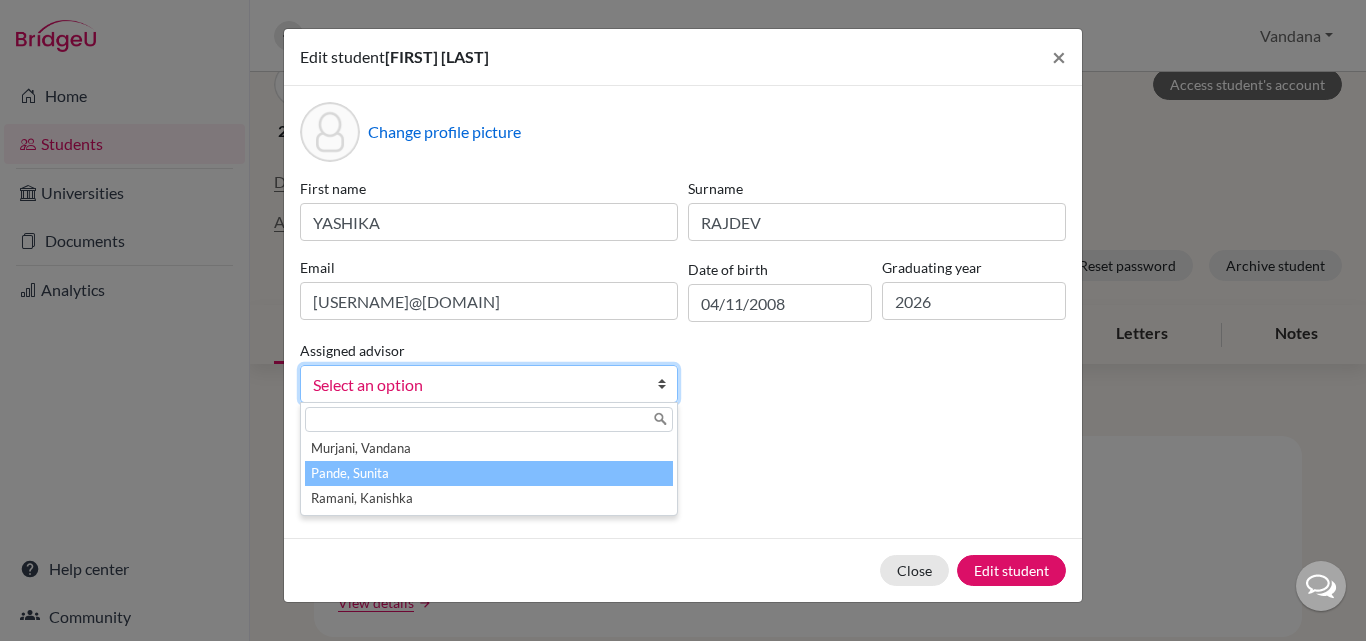 click on "Pande, Sunita" at bounding box center (489, 473) 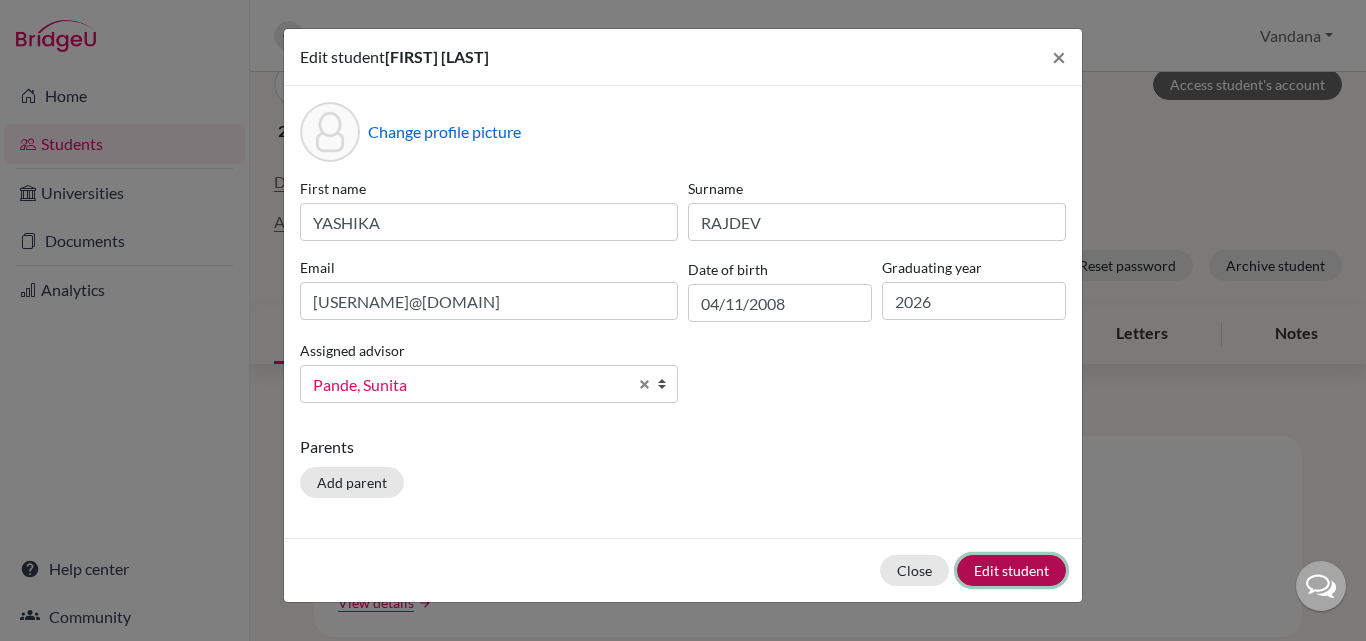 click on "Edit student" at bounding box center (1011, 570) 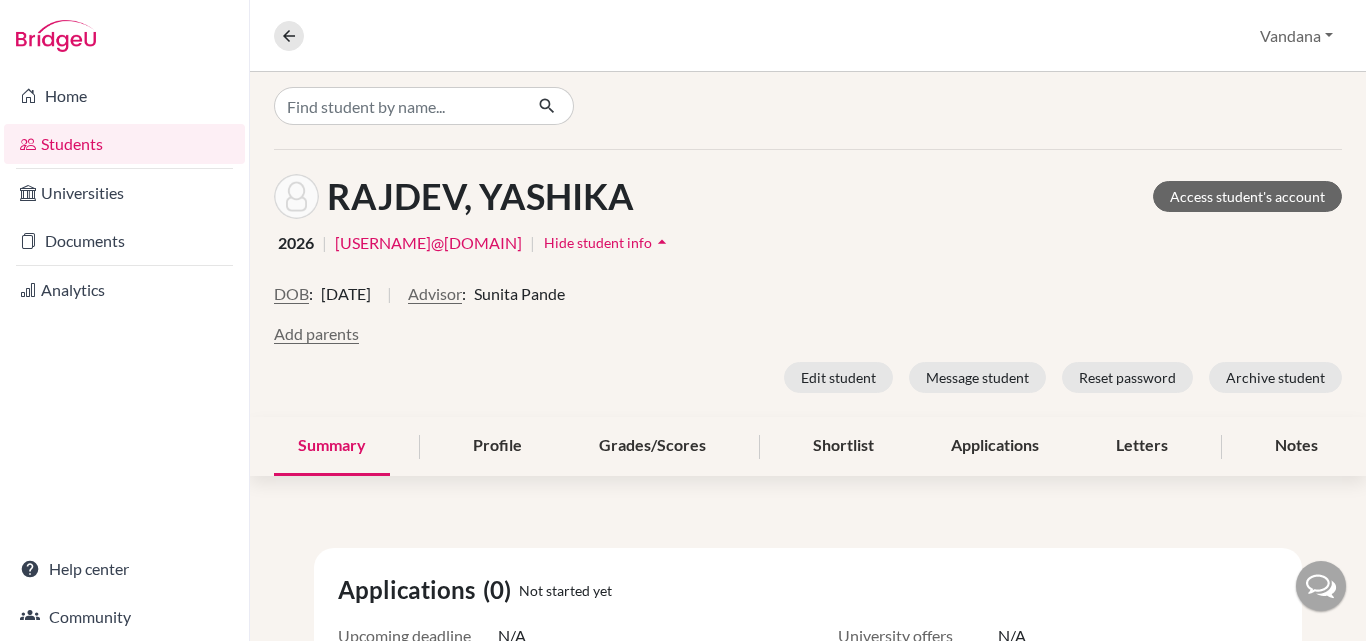 scroll, scrollTop: 0, scrollLeft: 0, axis: both 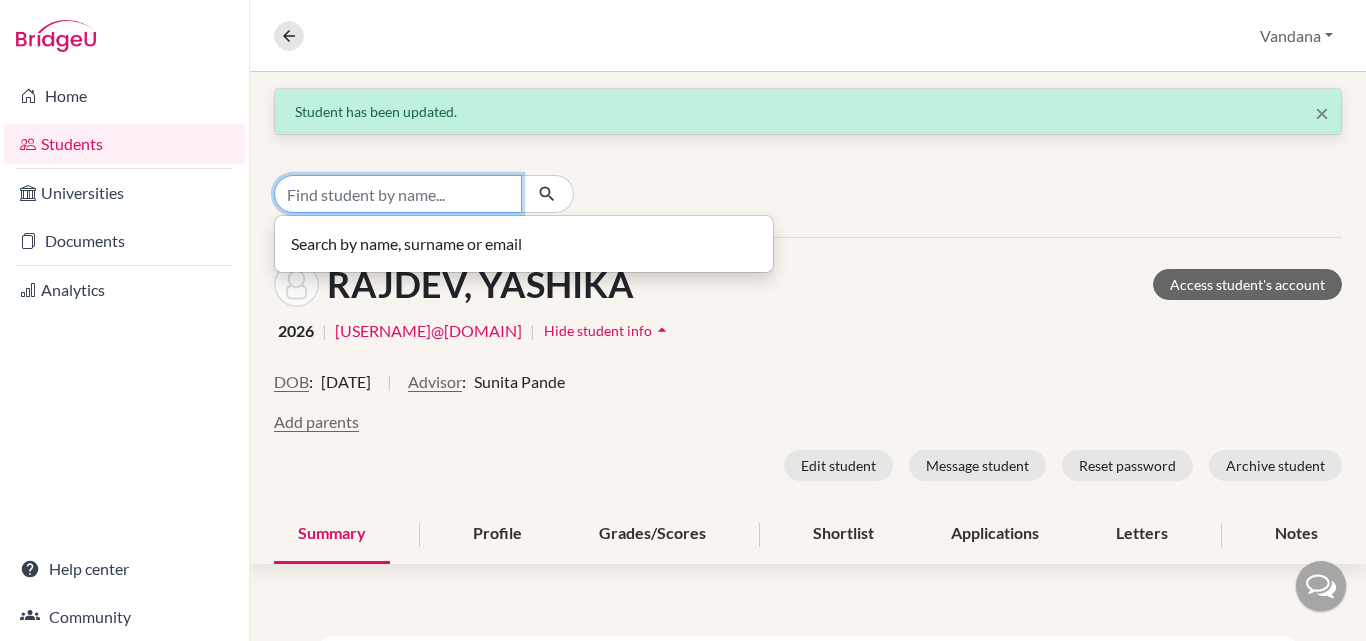 click at bounding box center (398, 194) 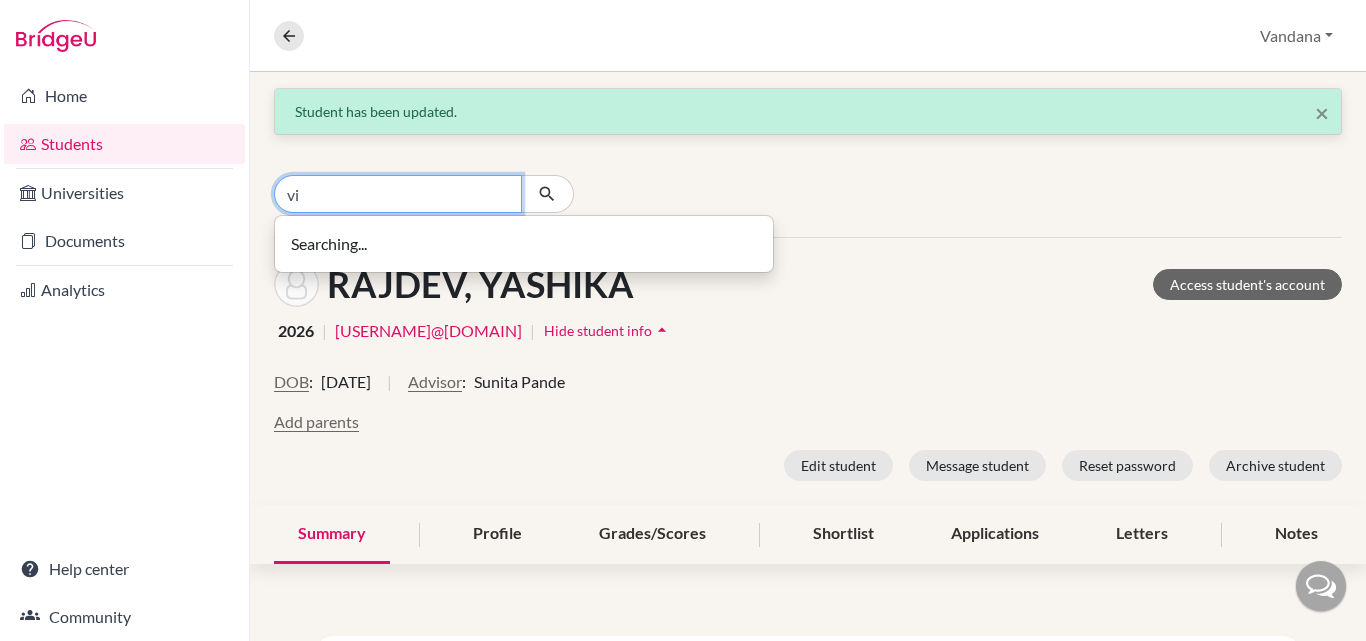 type on "v" 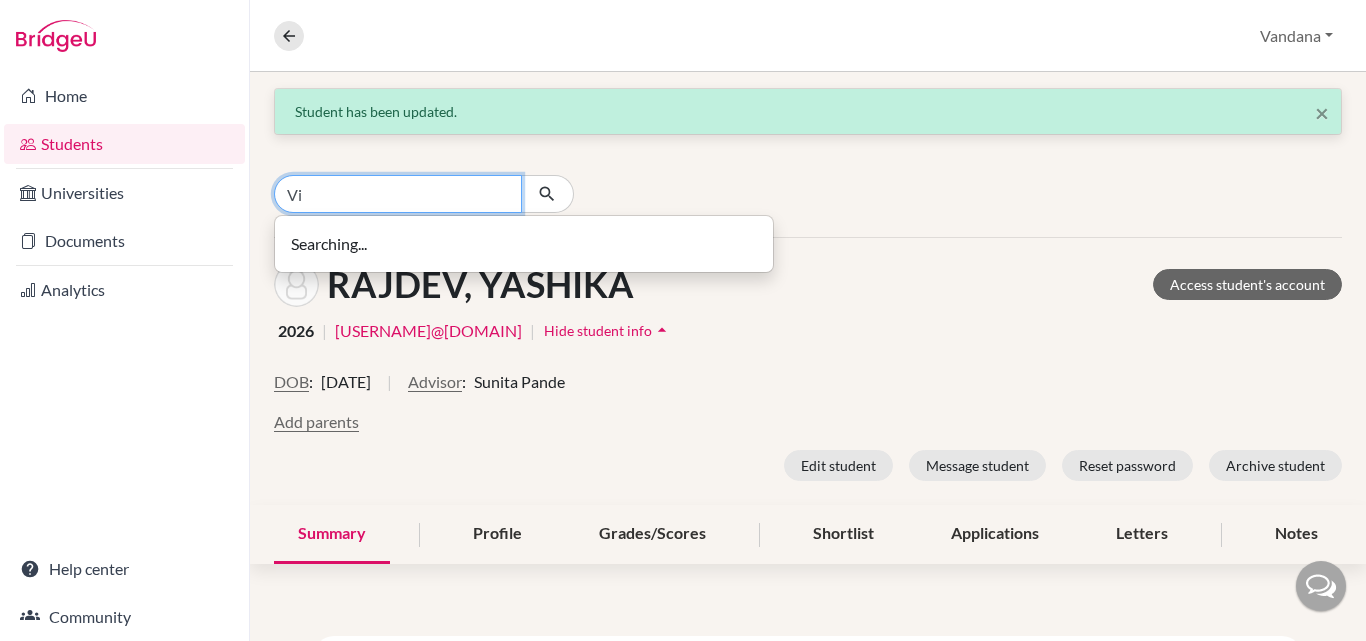 type on "V" 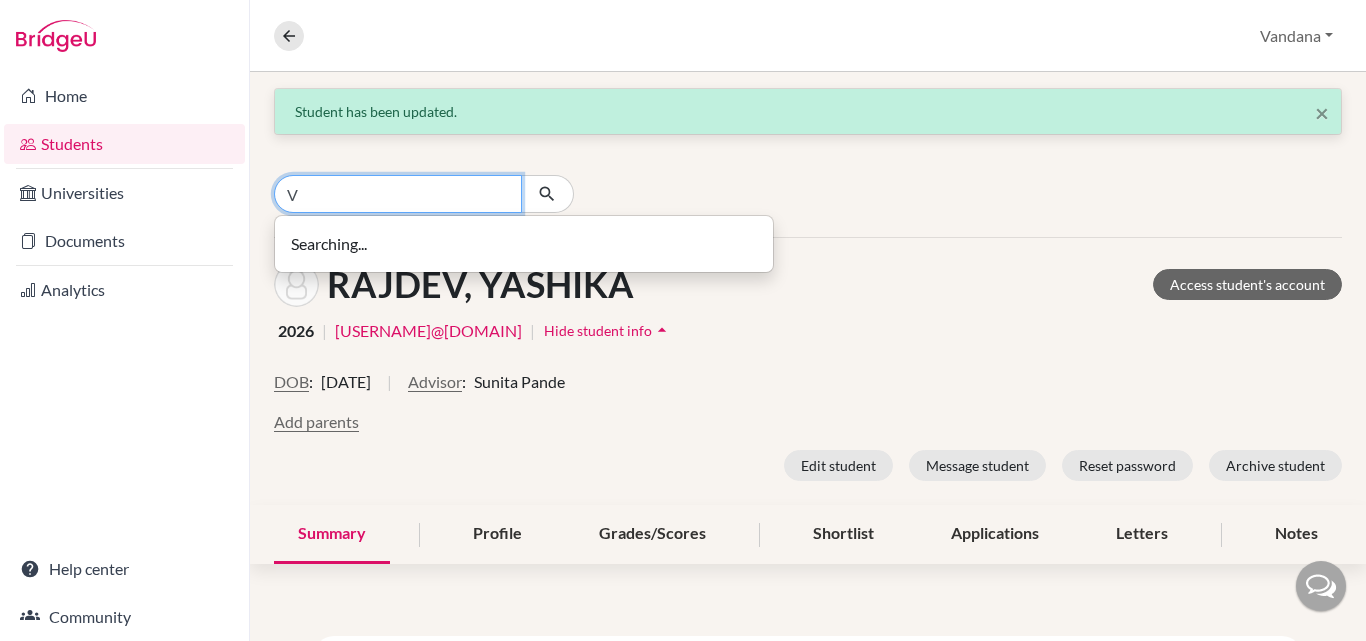 type 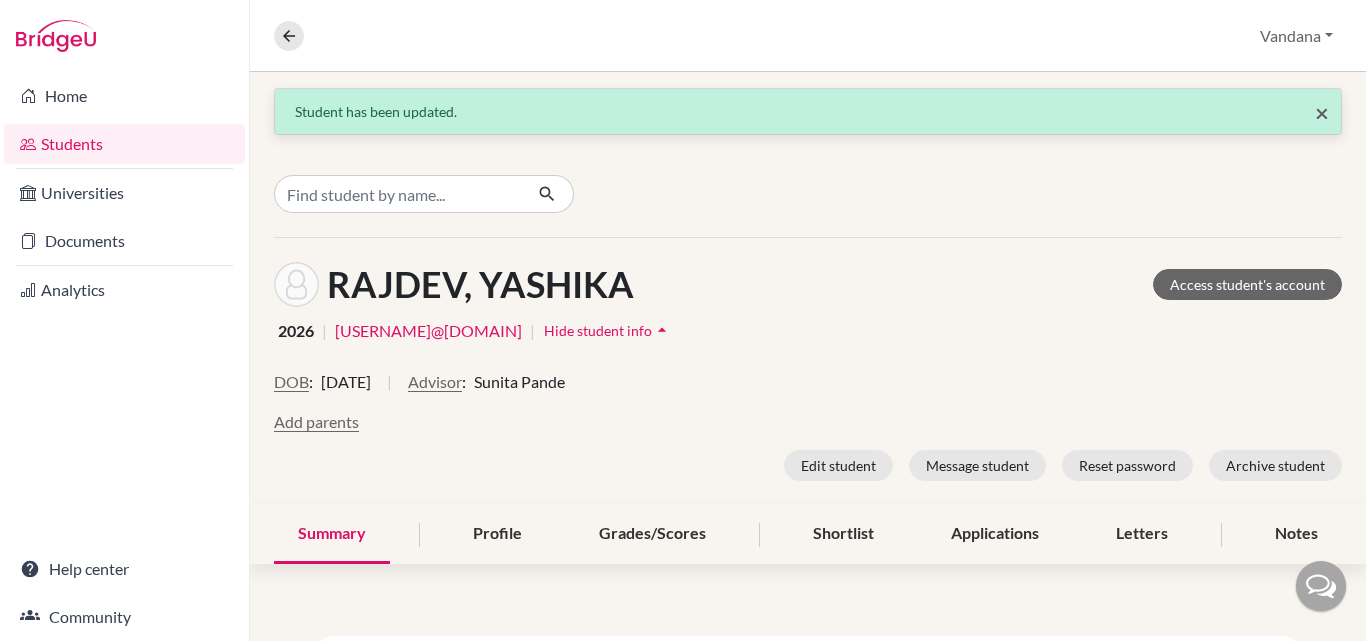 click on "×" at bounding box center (1322, 112) 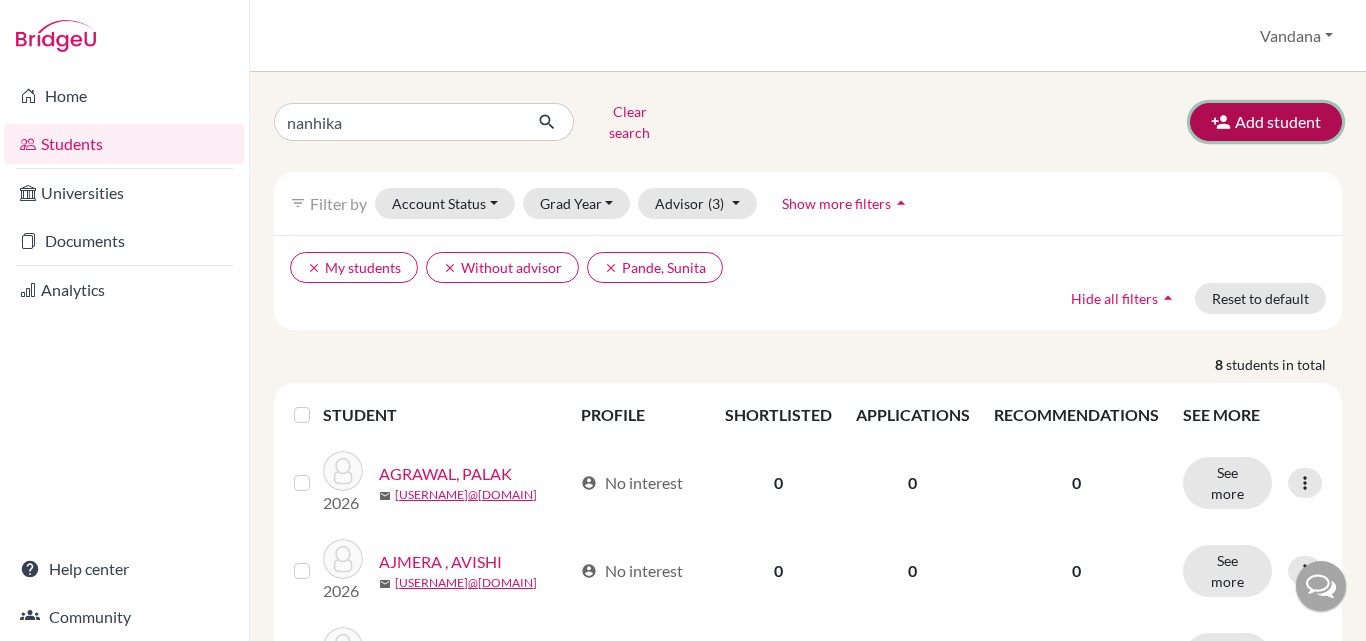 click on "Add student" at bounding box center [1266, 122] 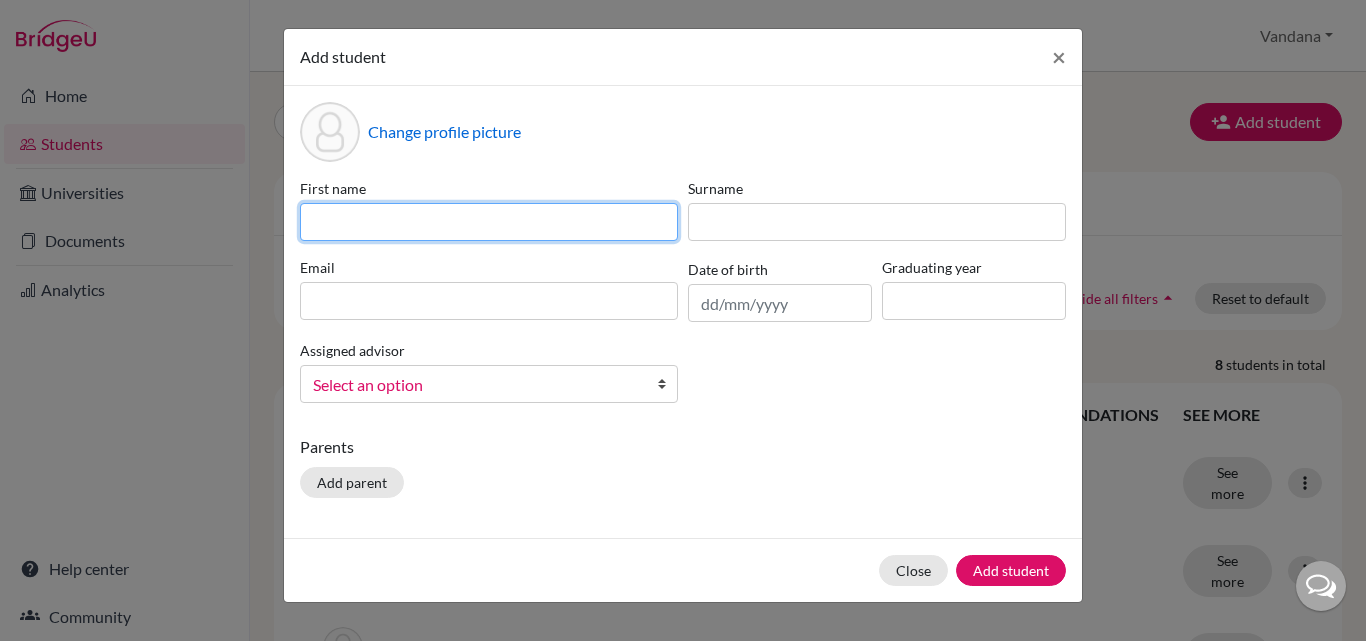 click at bounding box center (489, 222) 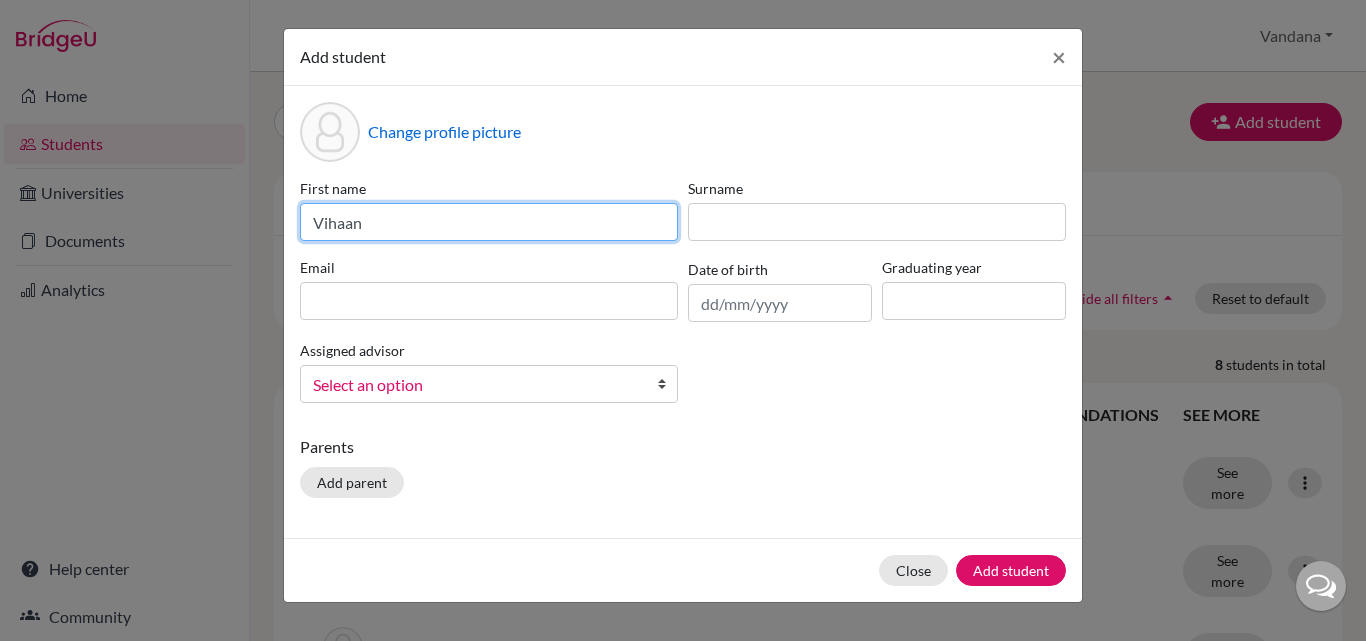 type on "Vihaan" 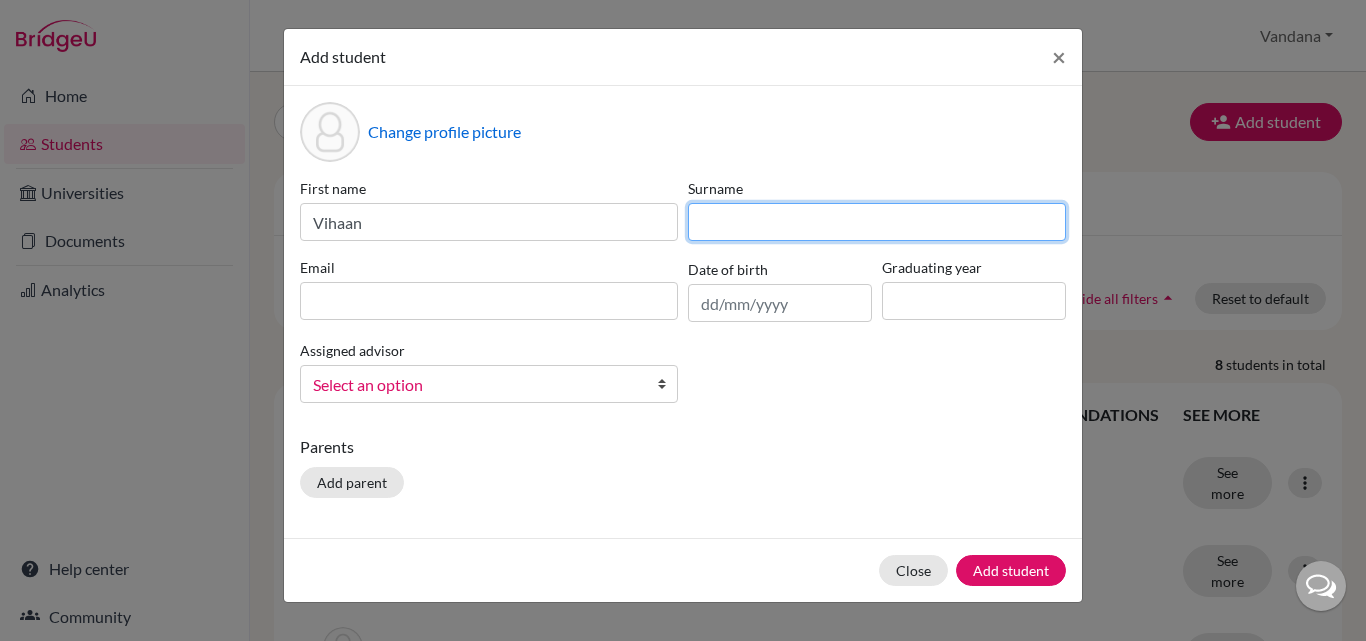 click at bounding box center (877, 222) 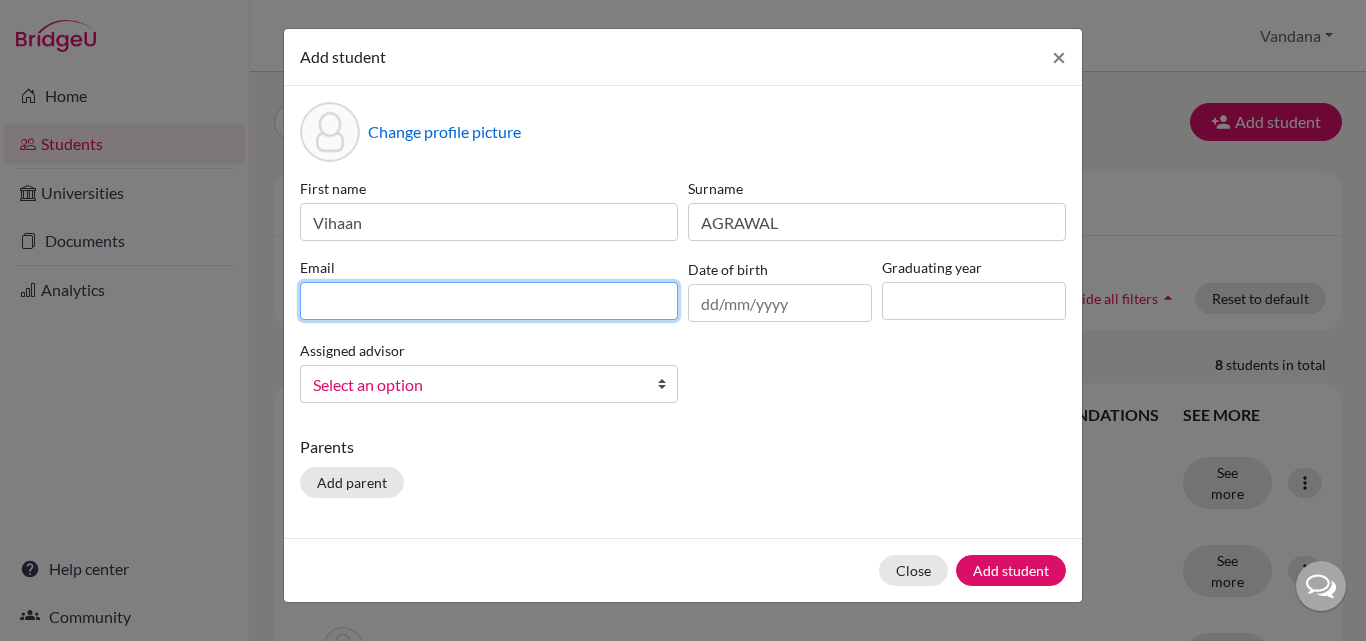 click at bounding box center (489, 301) 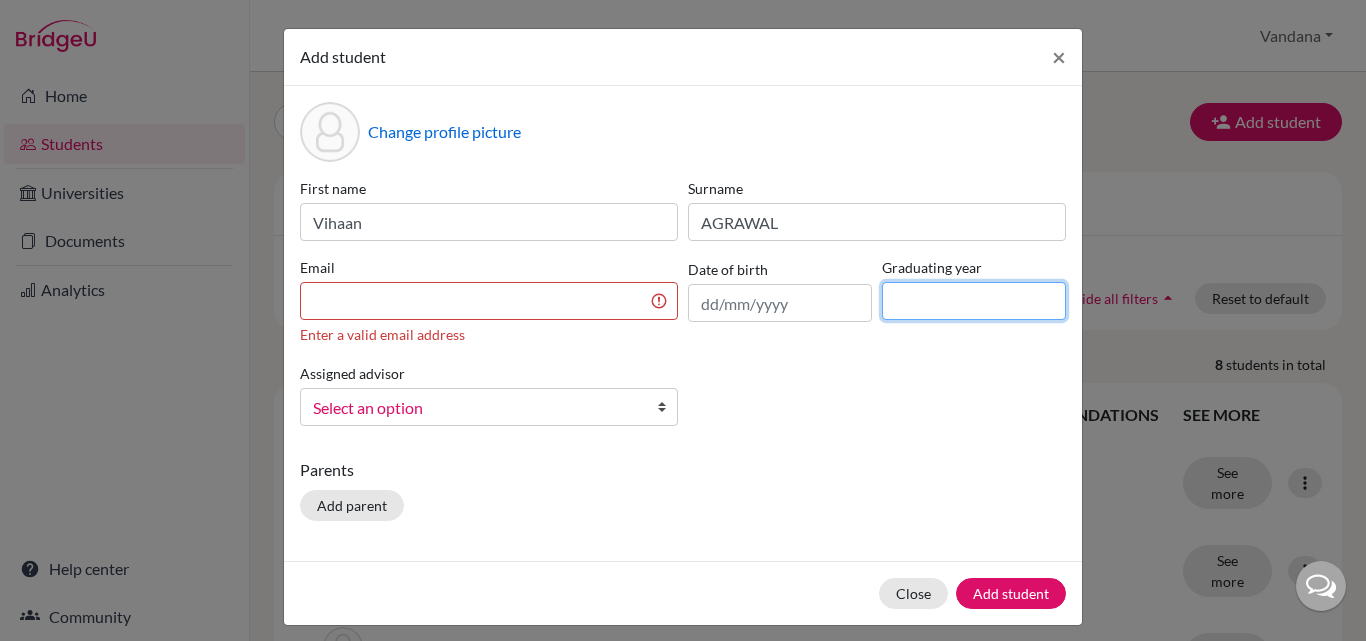 click at bounding box center [974, 301] 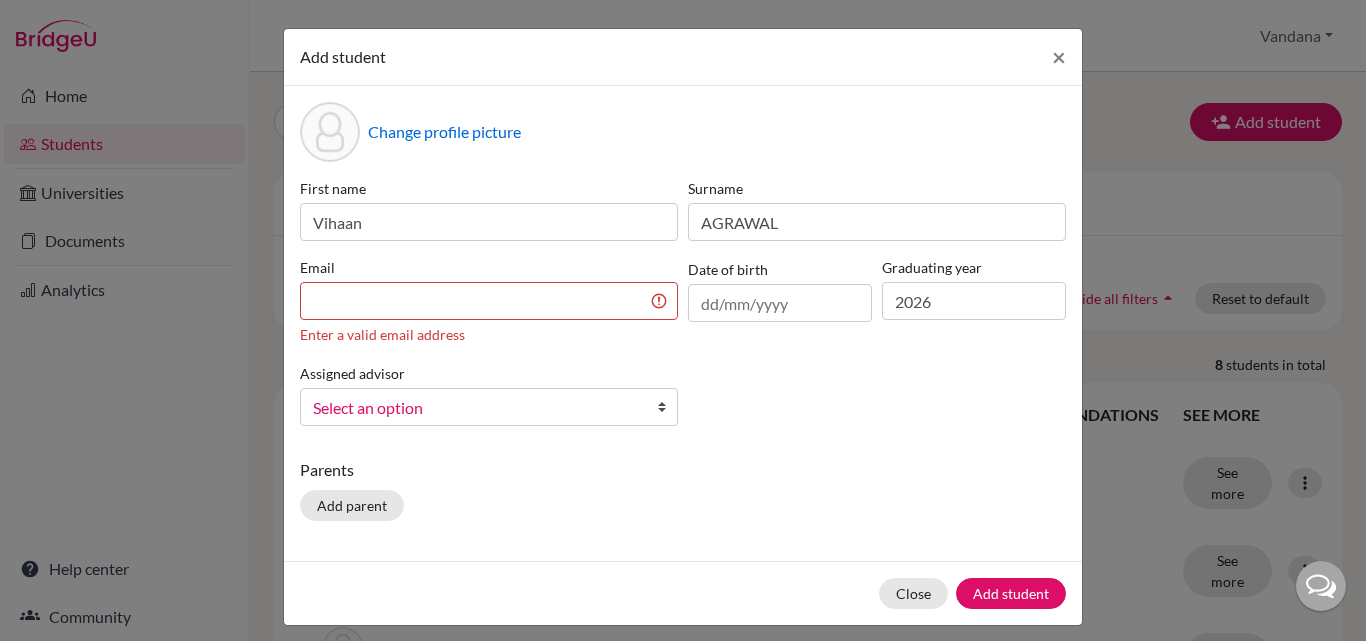 click at bounding box center (667, 407) 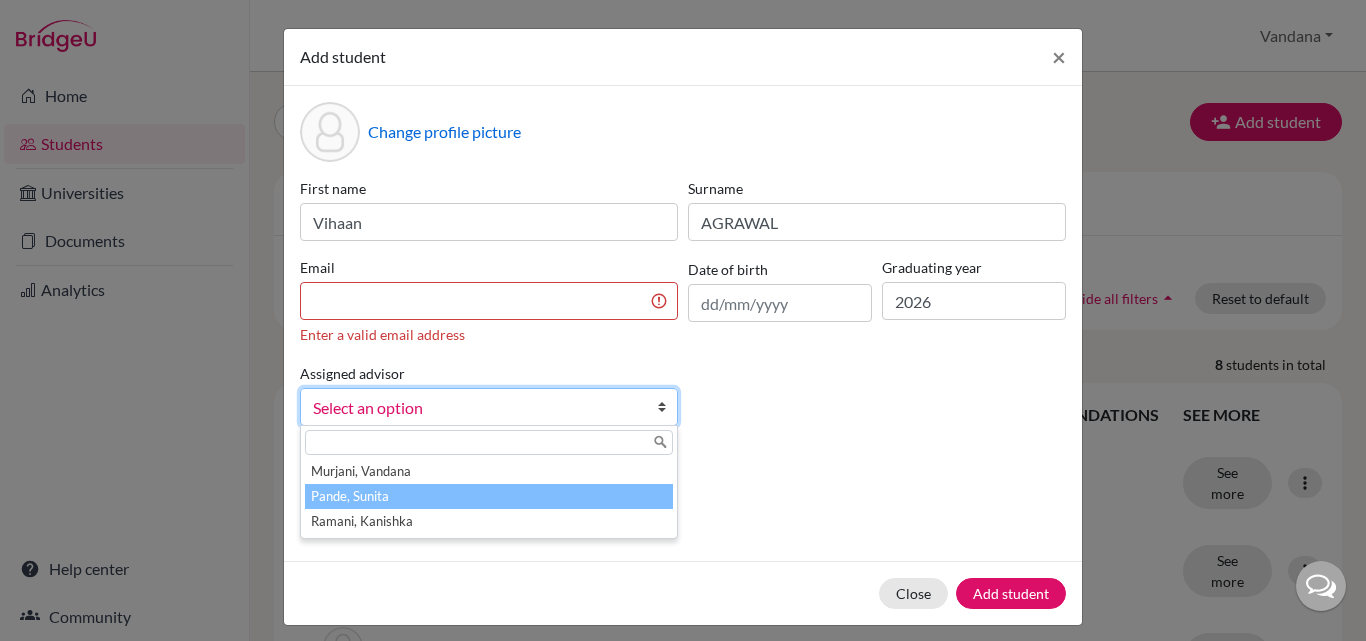 click on "Pande, Sunita" at bounding box center (489, 496) 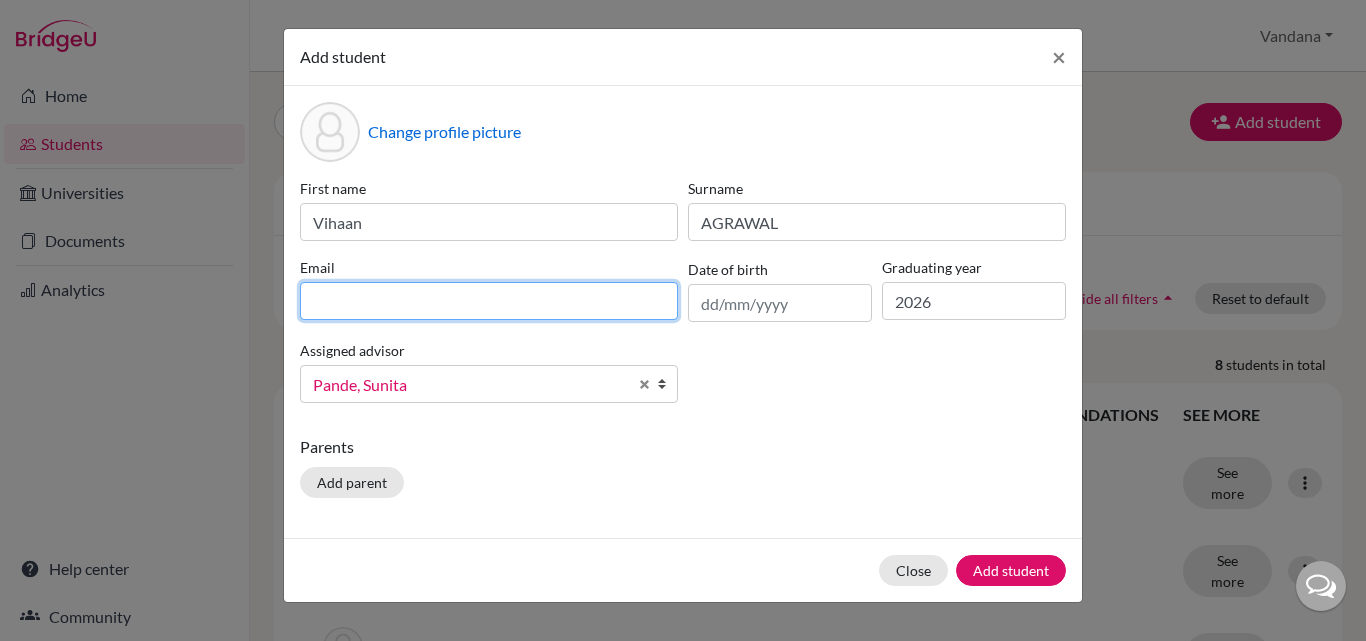 click at bounding box center (489, 301) 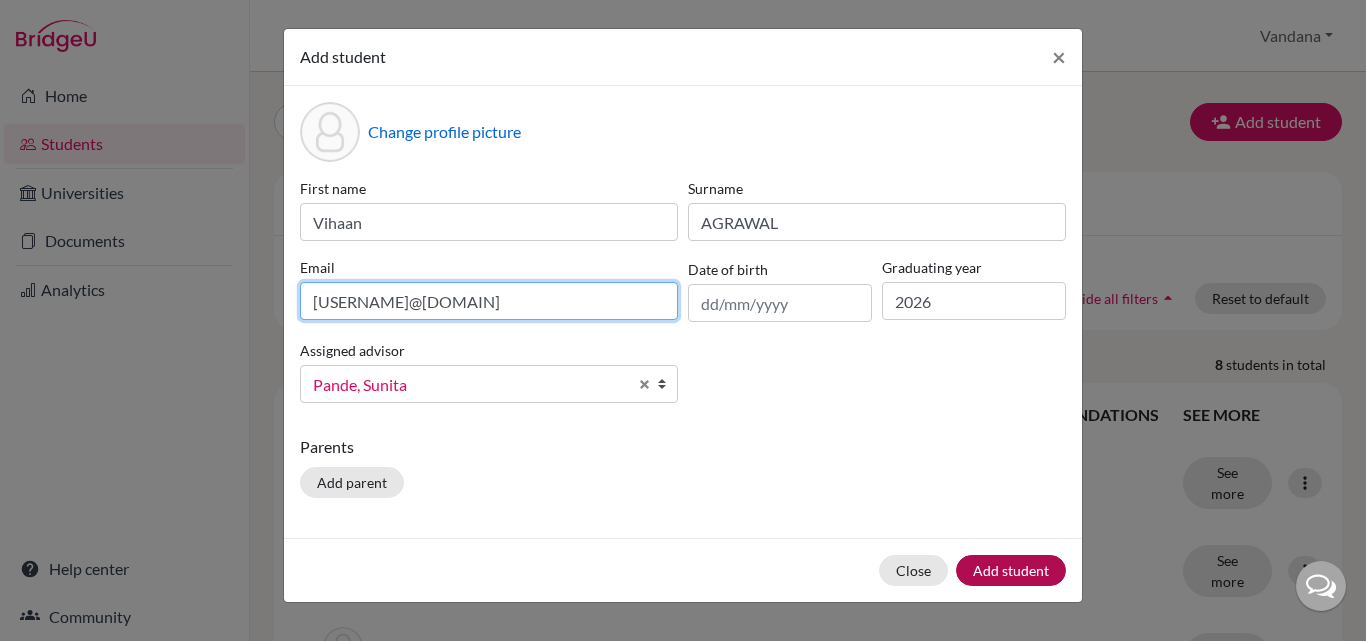 type on "[USERNAME]@[DOMAIN]" 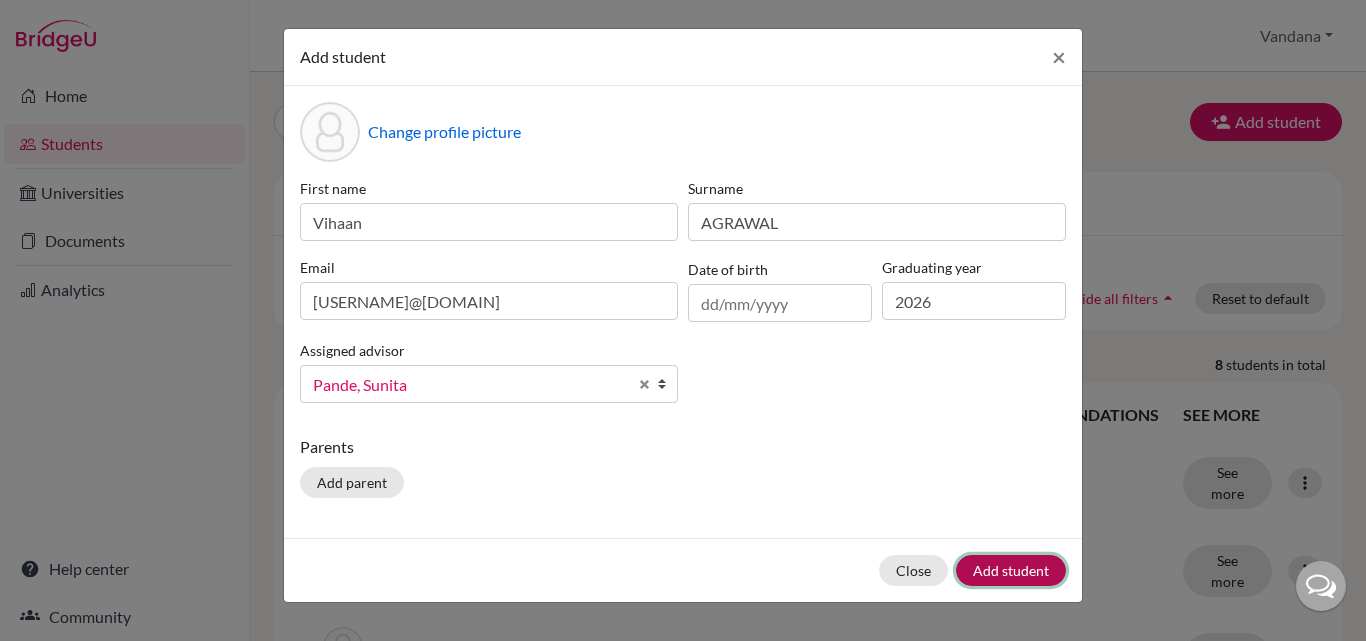click on "Add student" at bounding box center [1011, 570] 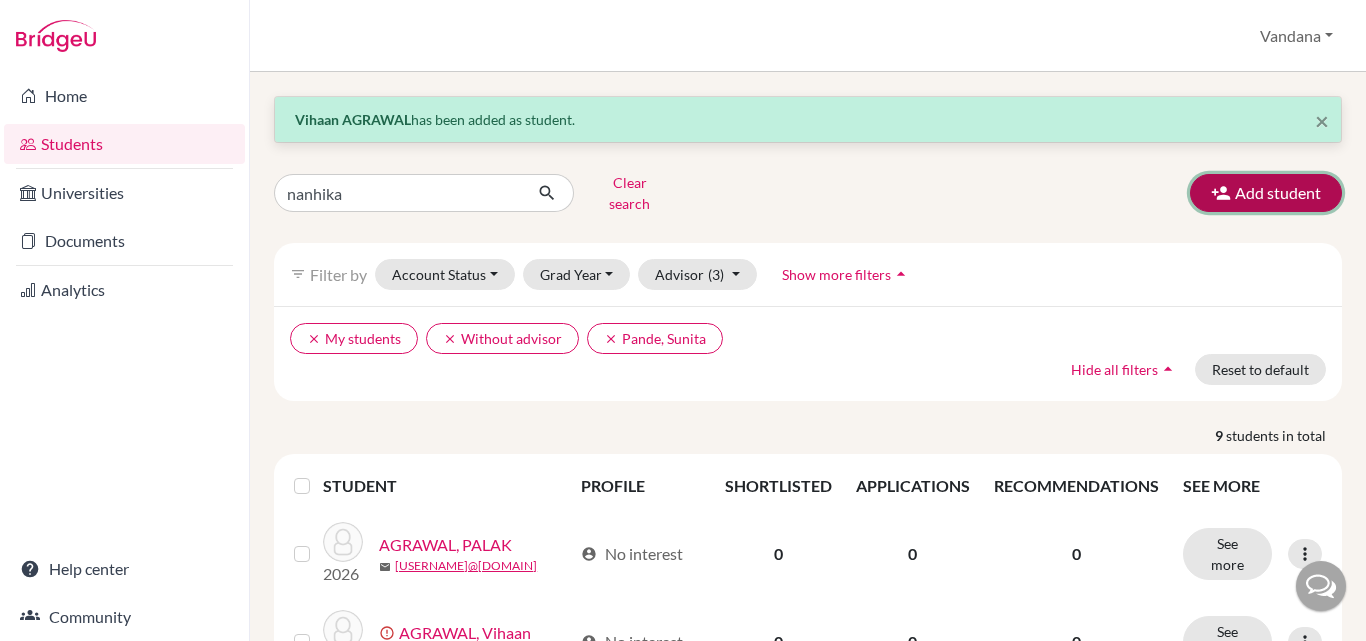 click on "Add student" at bounding box center (1266, 193) 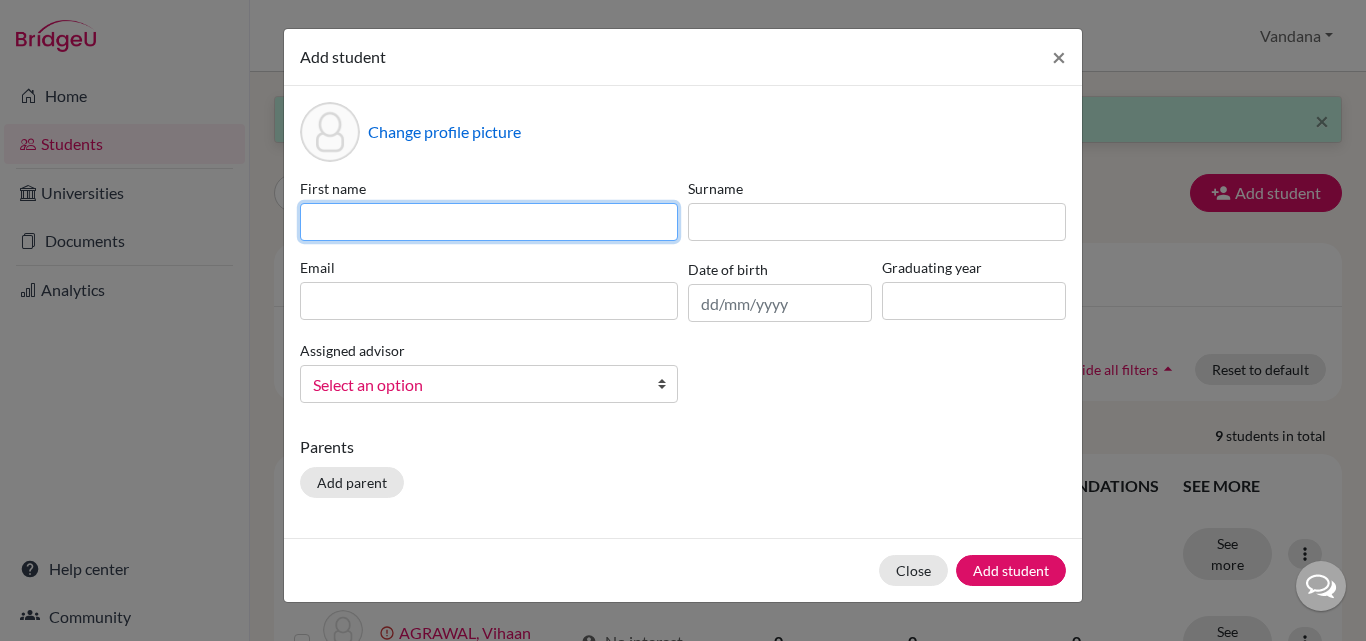 click at bounding box center [489, 222] 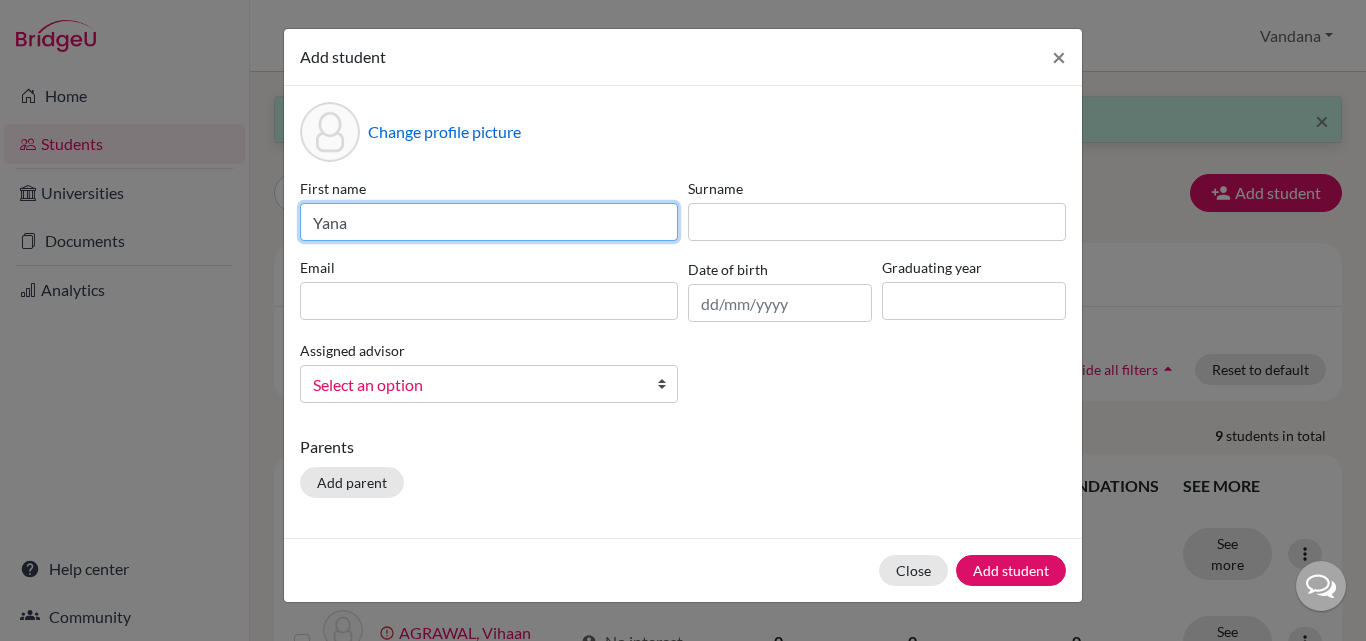type on "Yana" 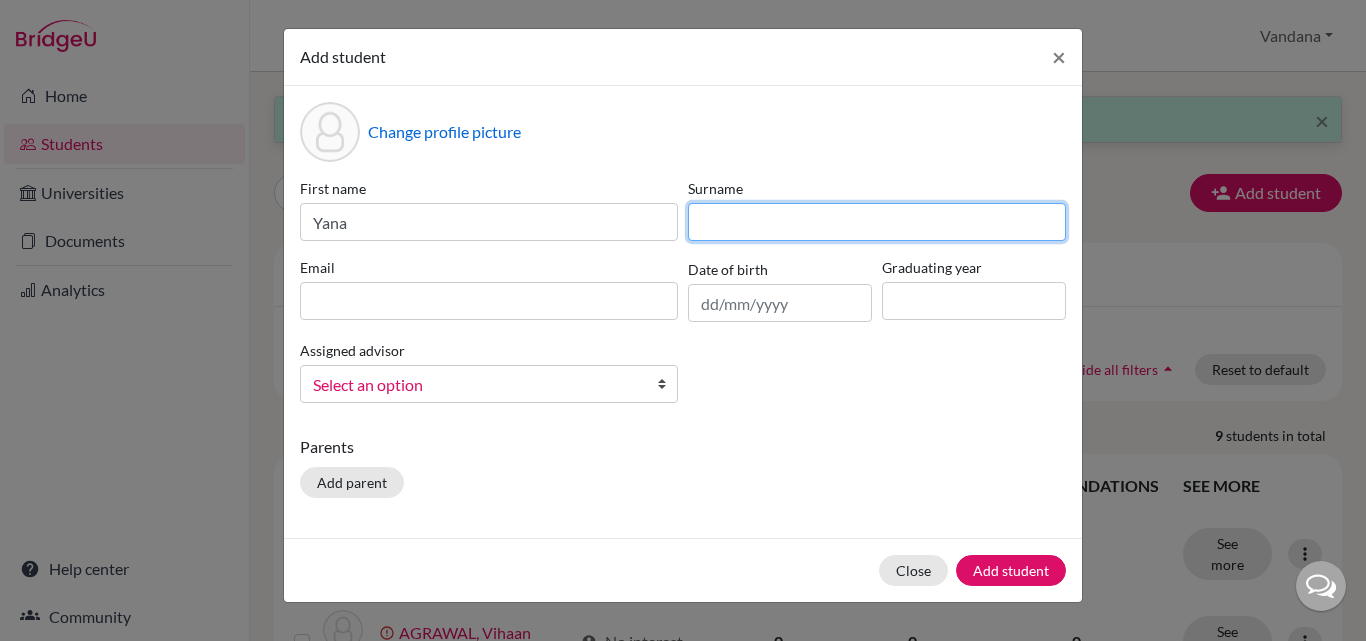 click at bounding box center (877, 222) 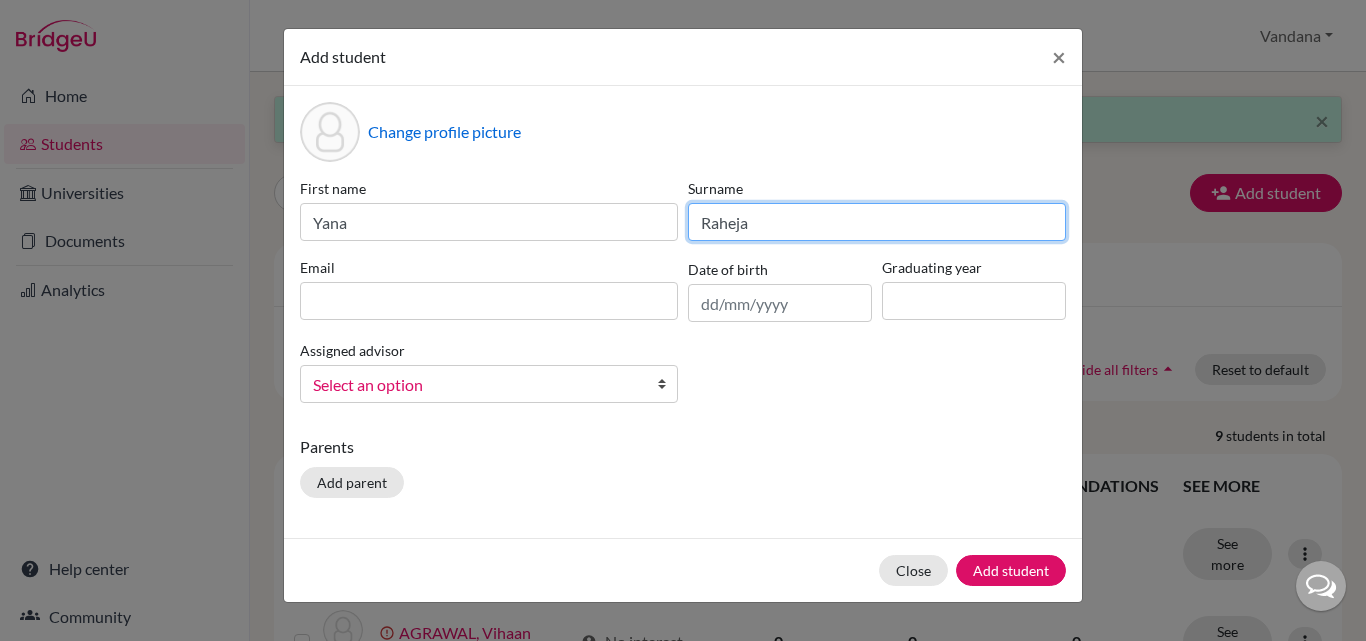 type on "Raheja" 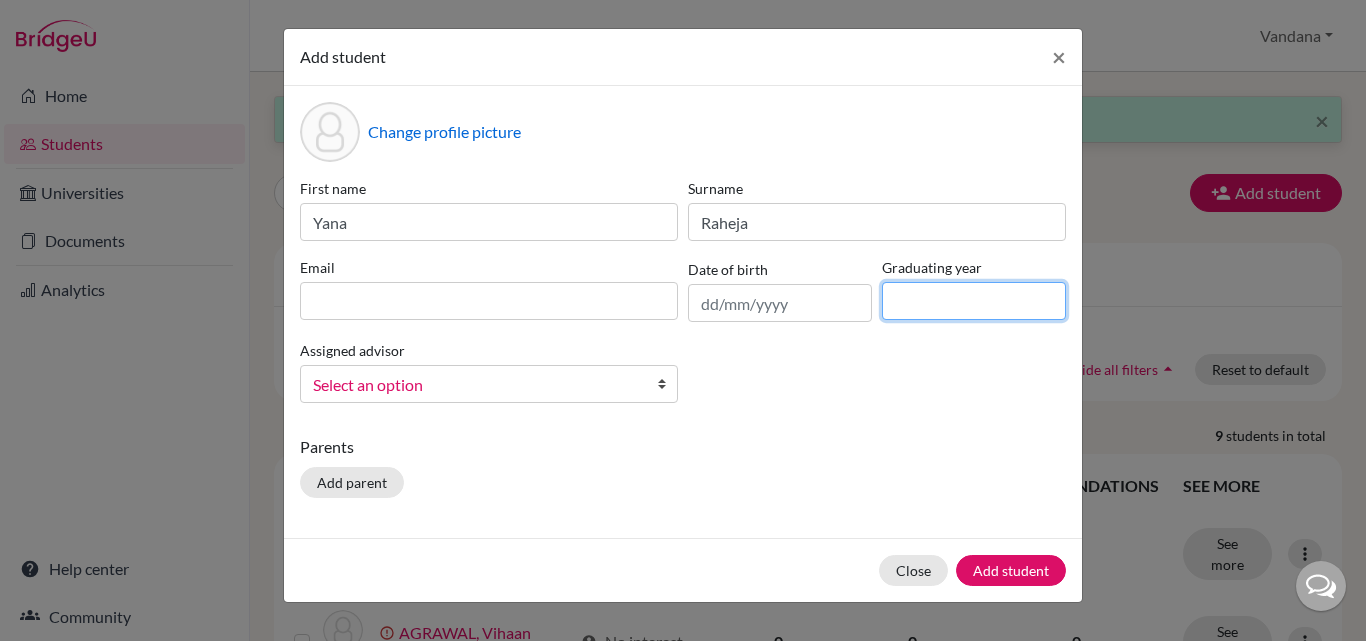 click at bounding box center [974, 301] 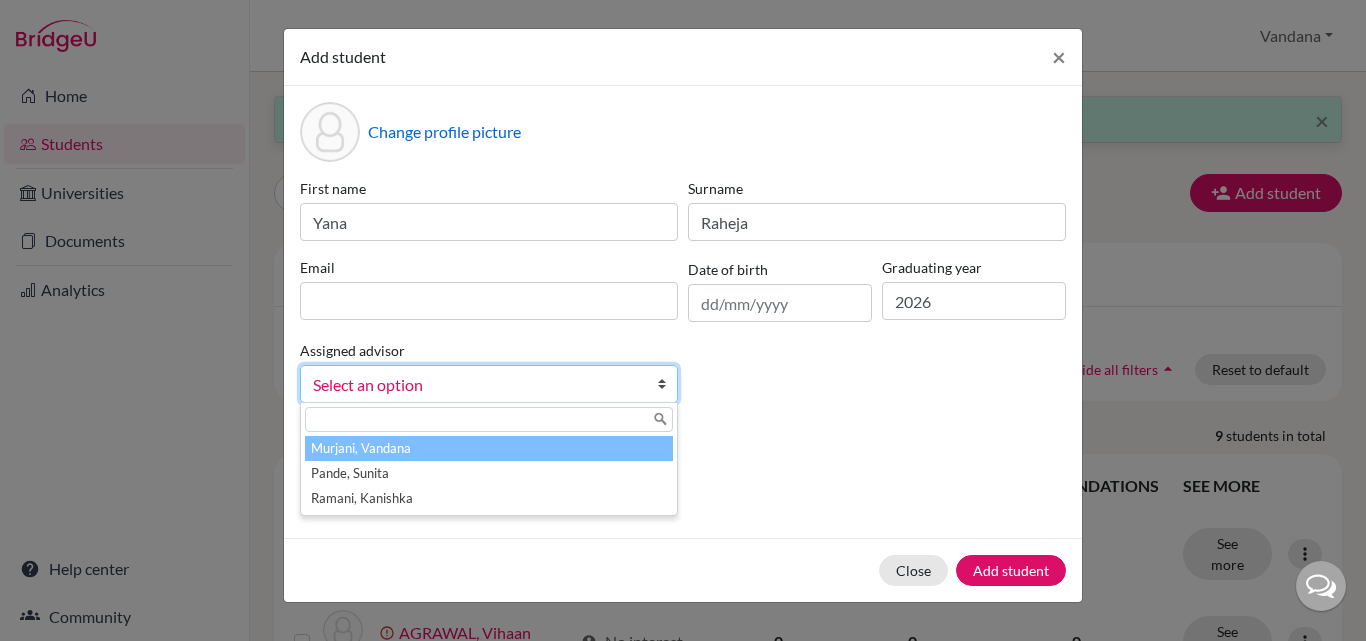 click at bounding box center [667, 384] 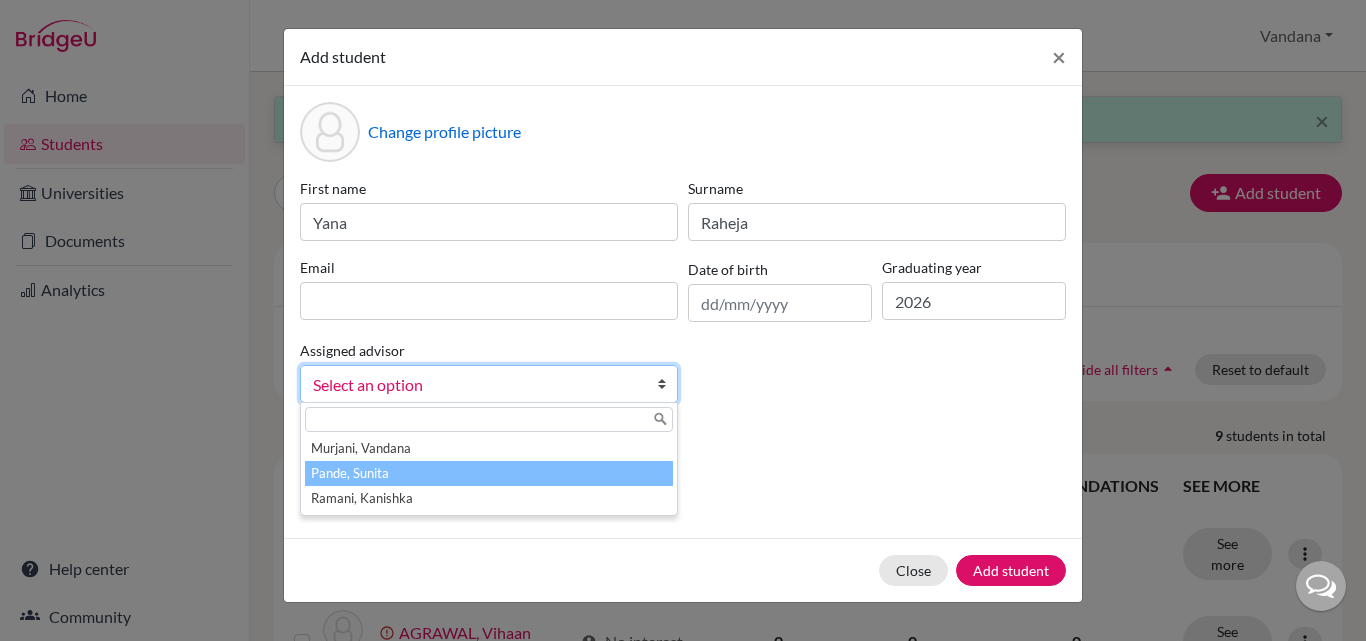 click on "Pande, Sunita" at bounding box center (489, 473) 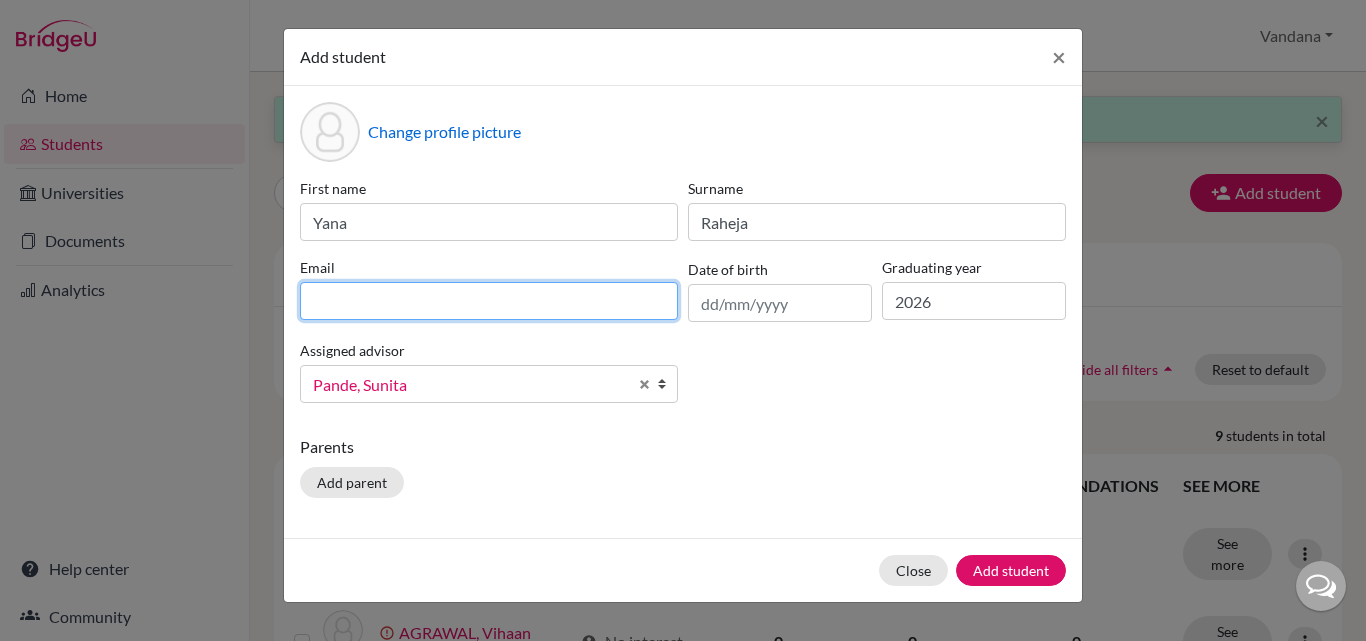 click at bounding box center [489, 301] 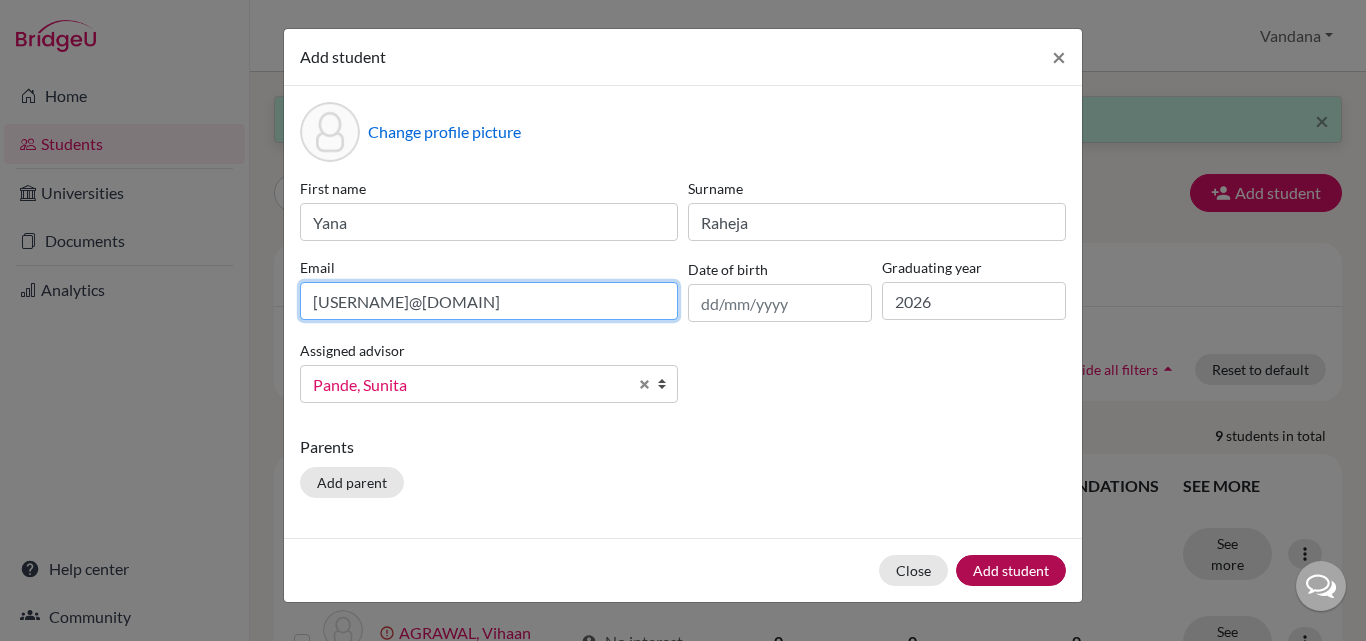 type on "[USERNAME]@[DOMAIN]" 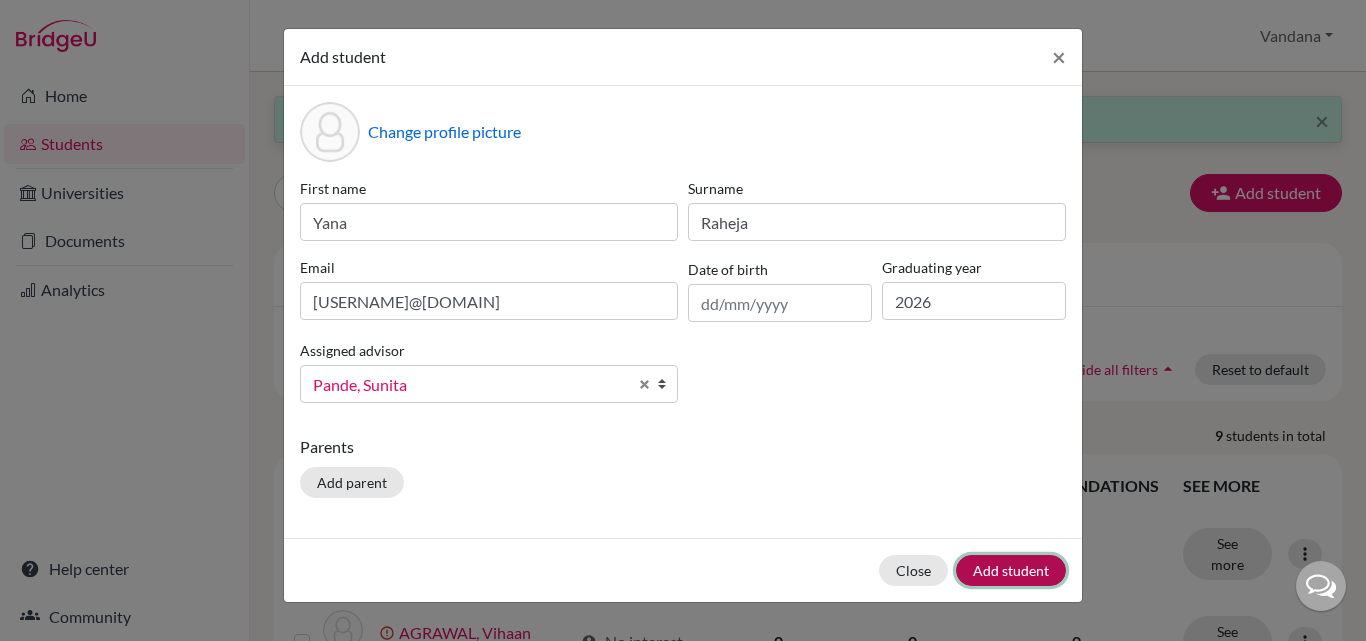 click on "Add student" at bounding box center (1011, 570) 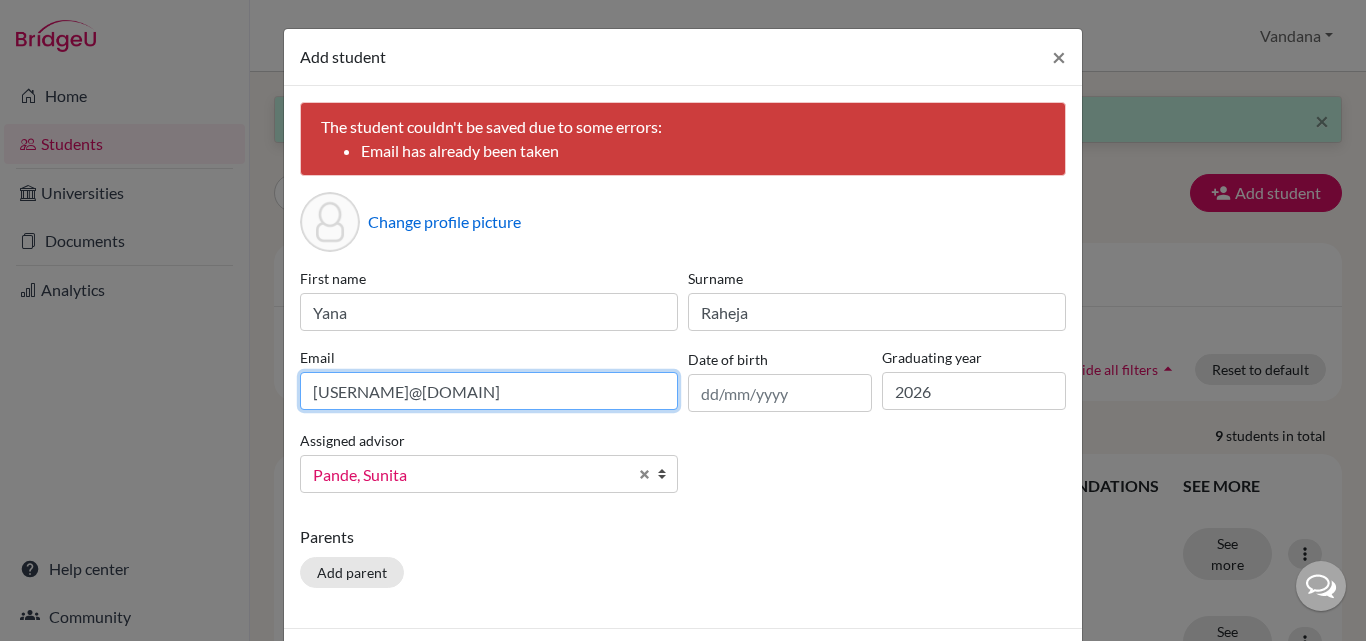 click on "[USERNAME]@[DOMAIN]" at bounding box center (489, 391) 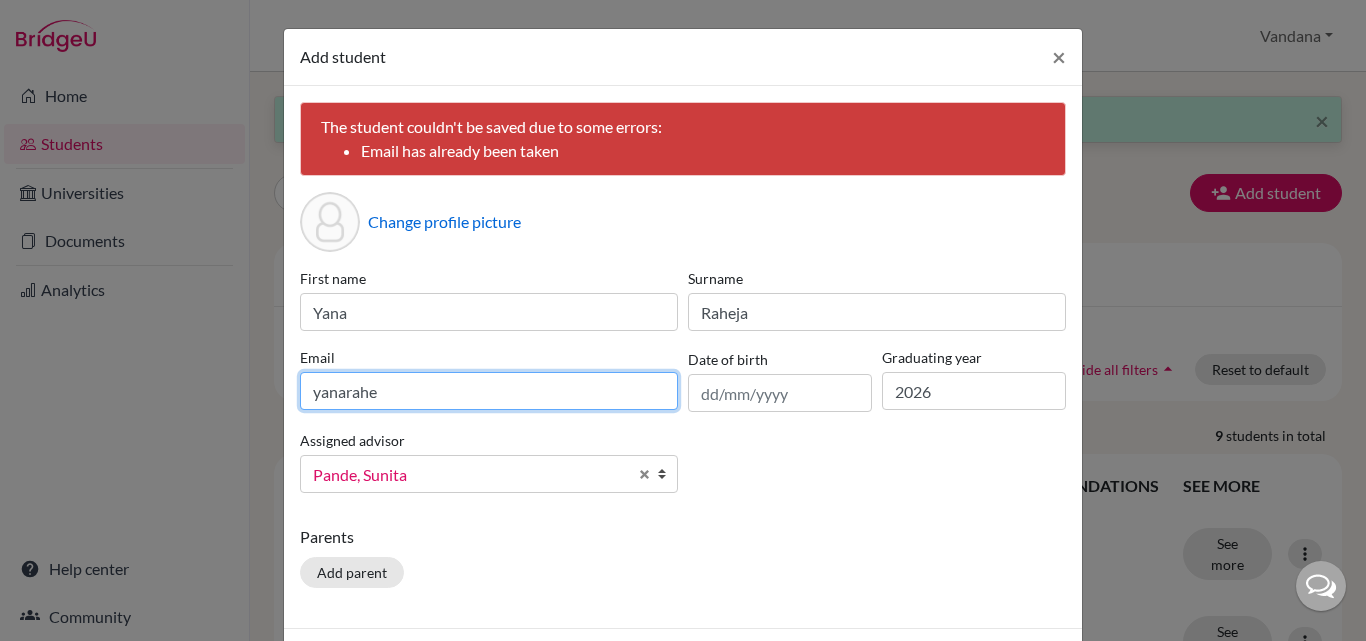 type on "[USERNAME]@[DOMAIN]" 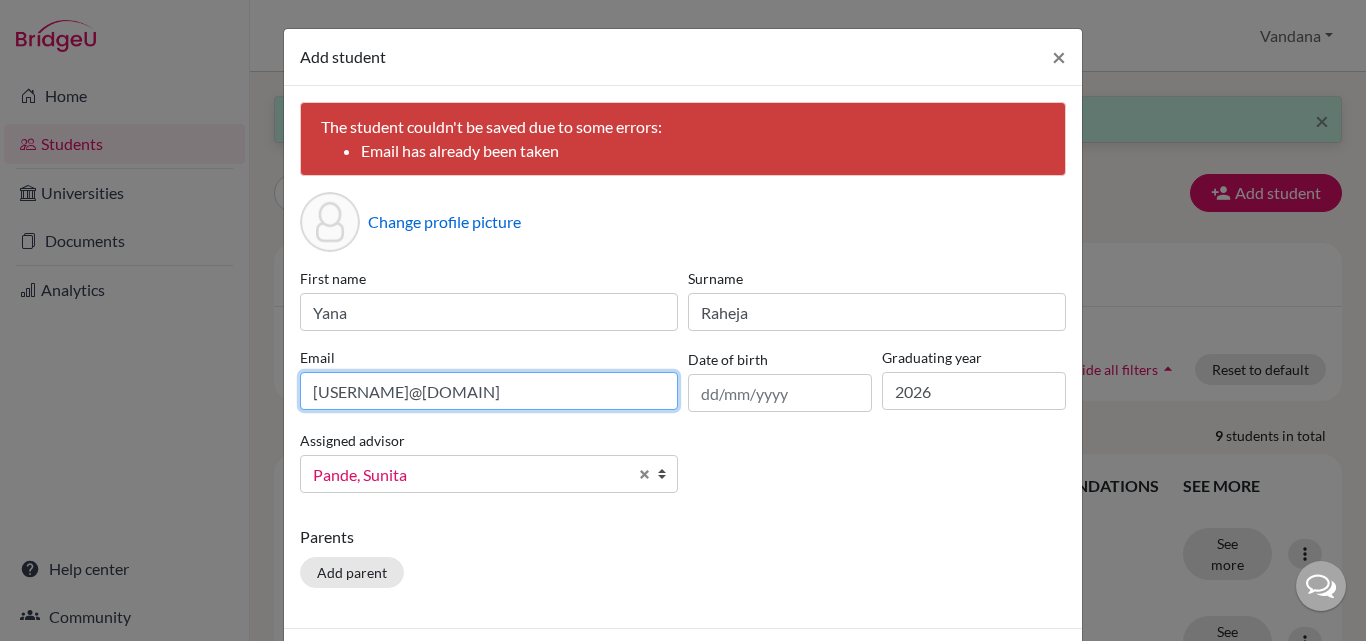 scroll, scrollTop: 80, scrollLeft: 0, axis: vertical 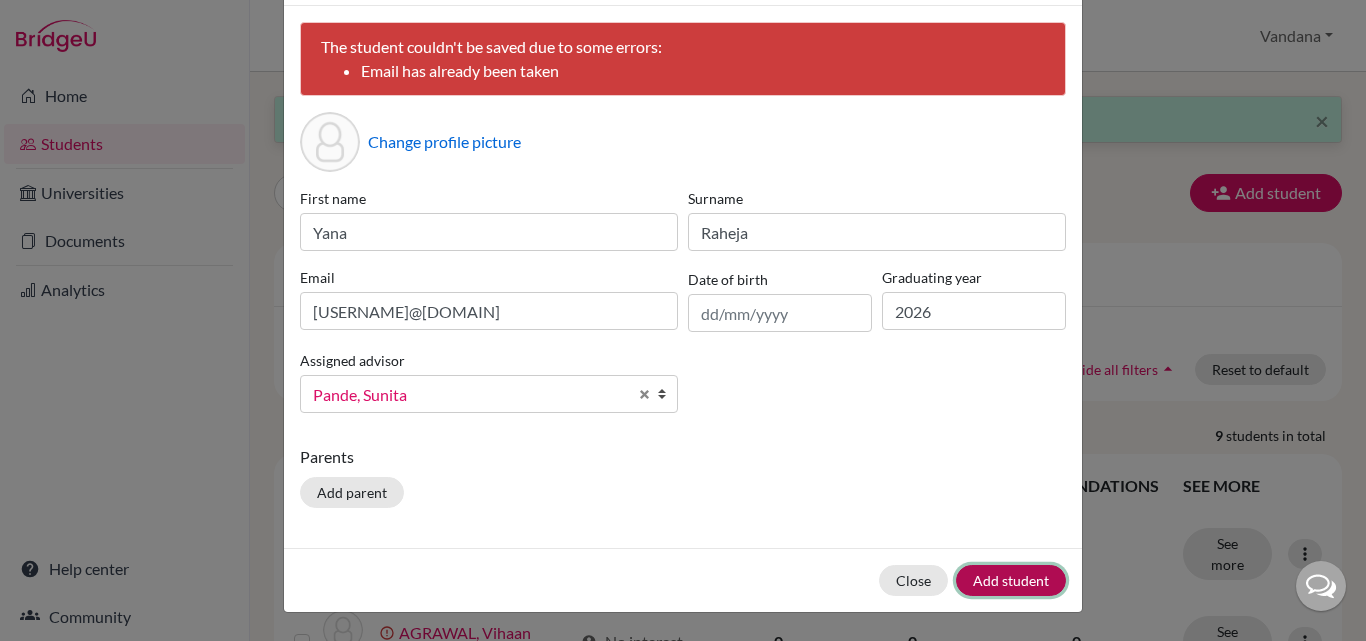 click on "Add student" at bounding box center (1011, 580) 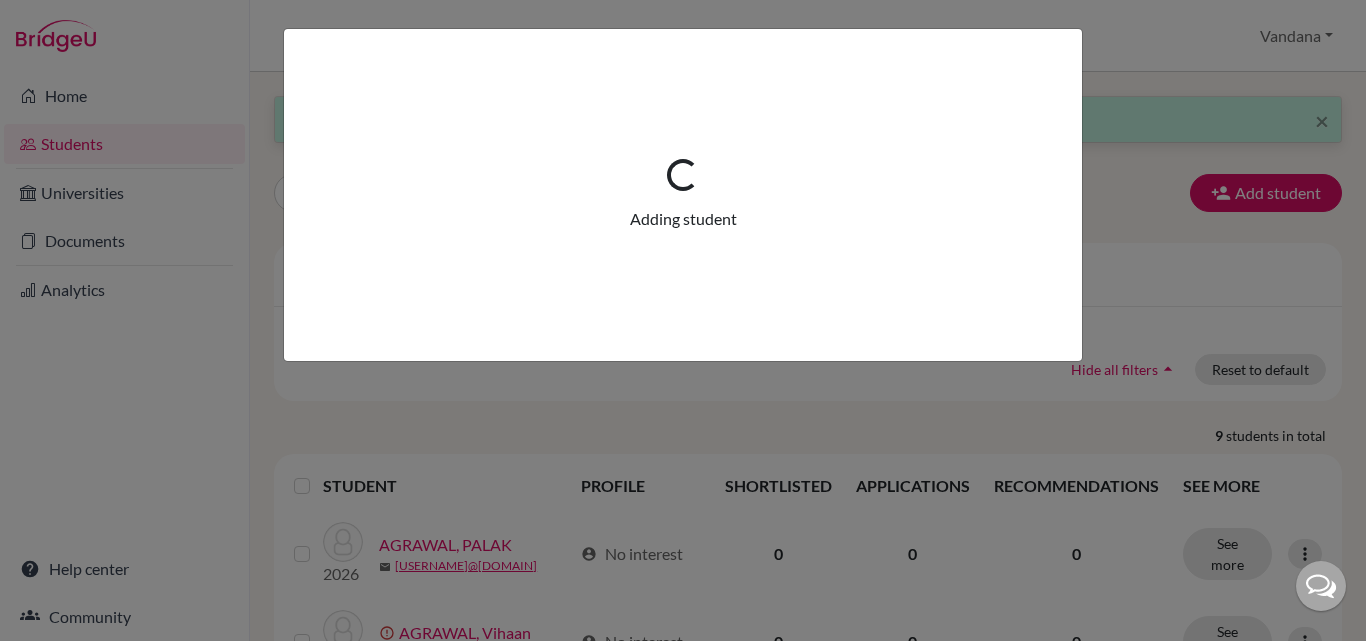 scroll, scrollTop: 0, scrollLeft: 0, axis: both 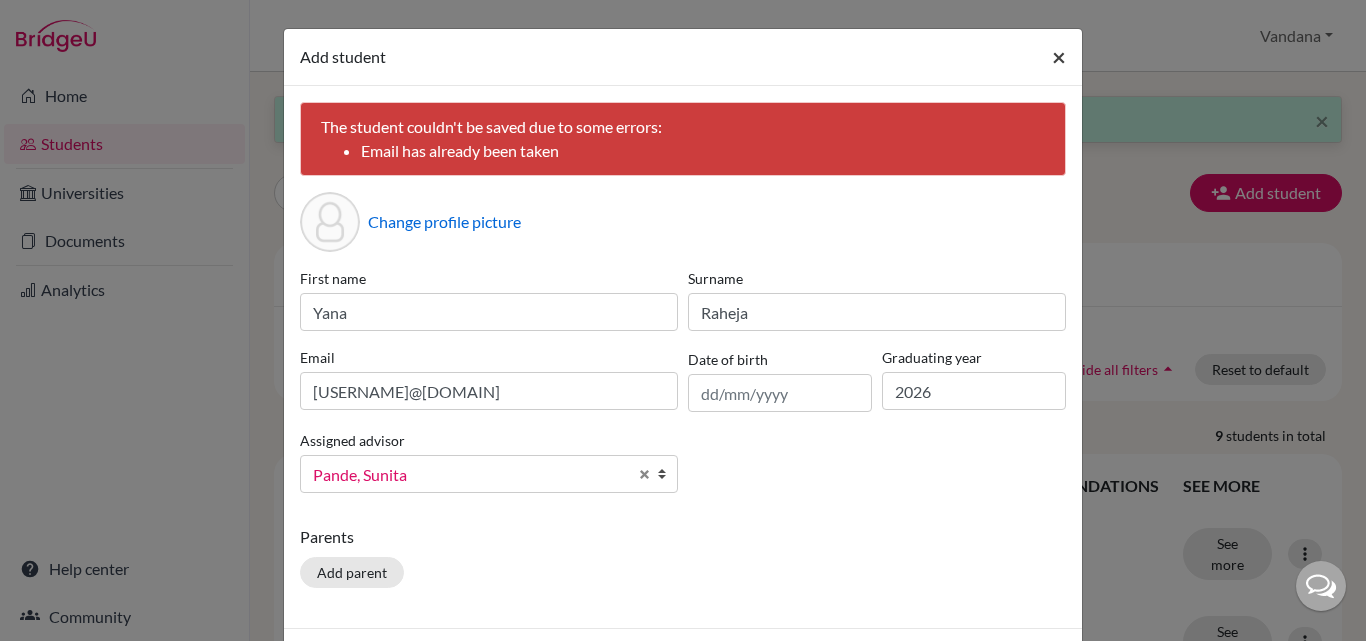 click on "×" at bounding box center (1059, 56) 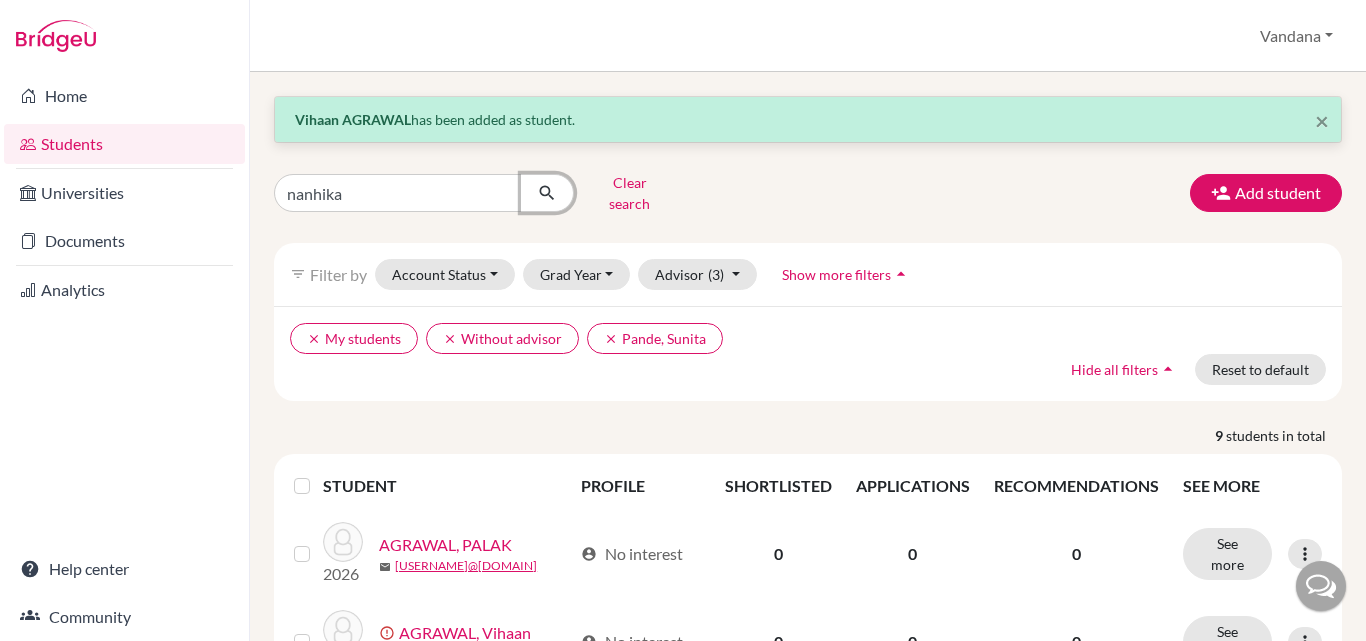 click at bounding box center (547, 193) 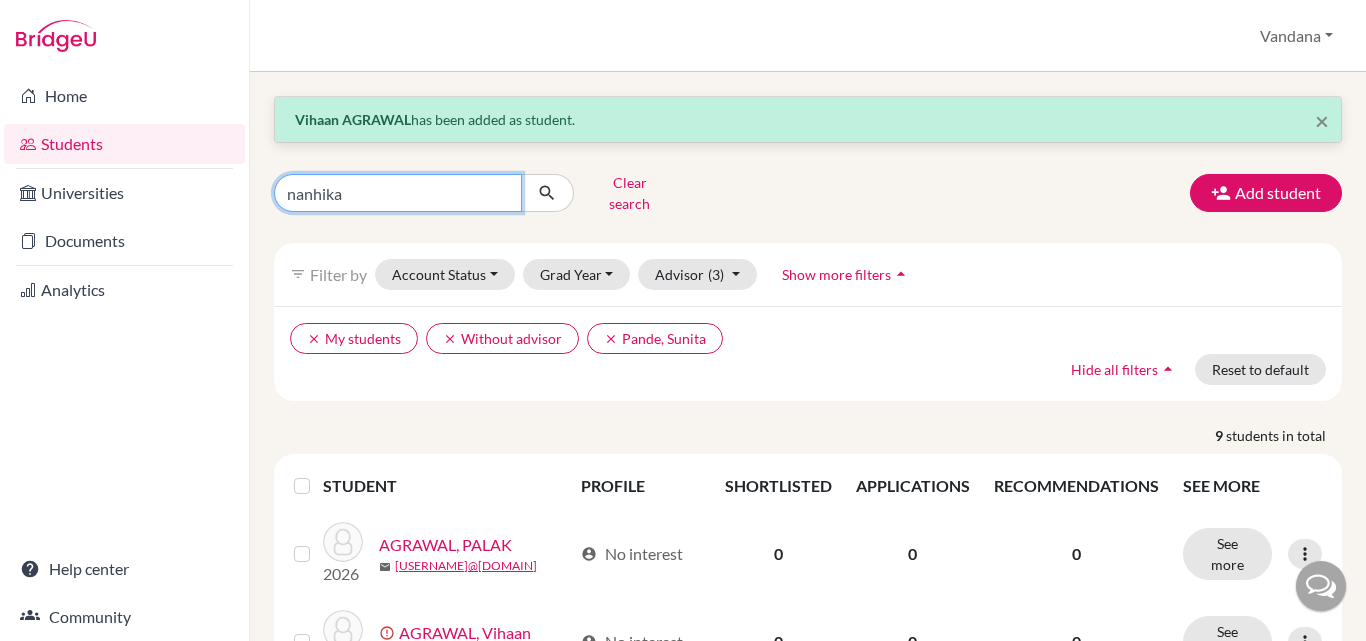 click on "nanhika" at bounding box center [398, 193] 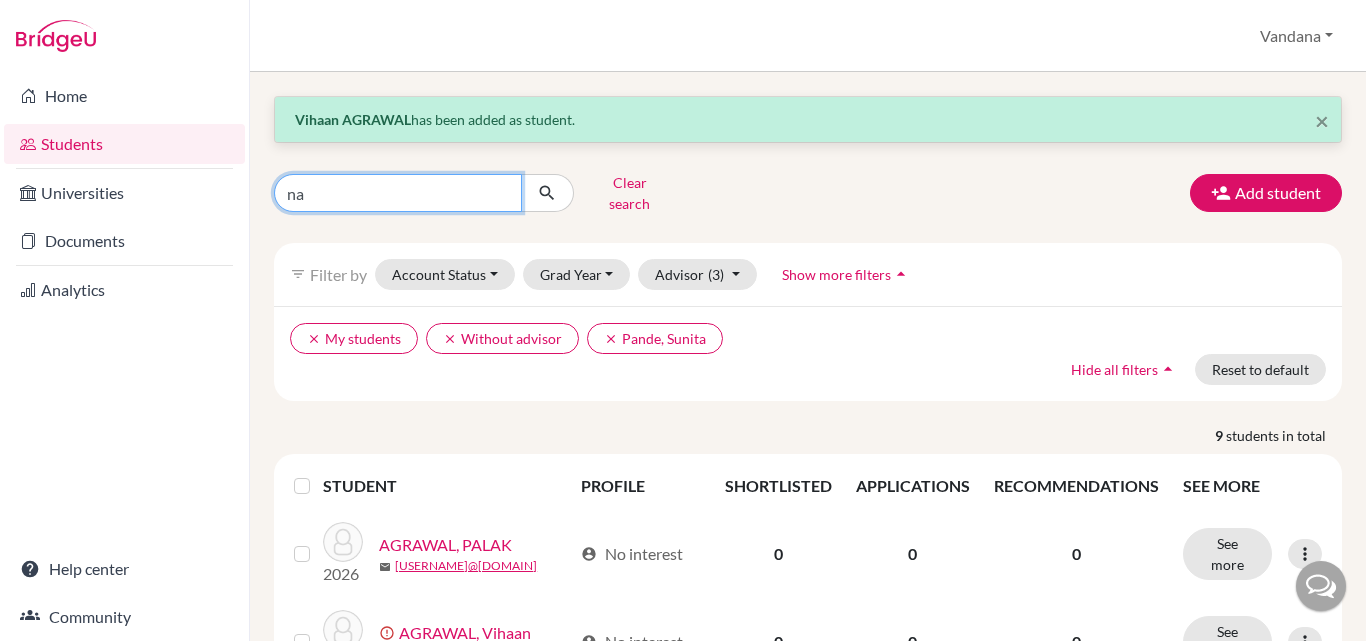 type on "n" 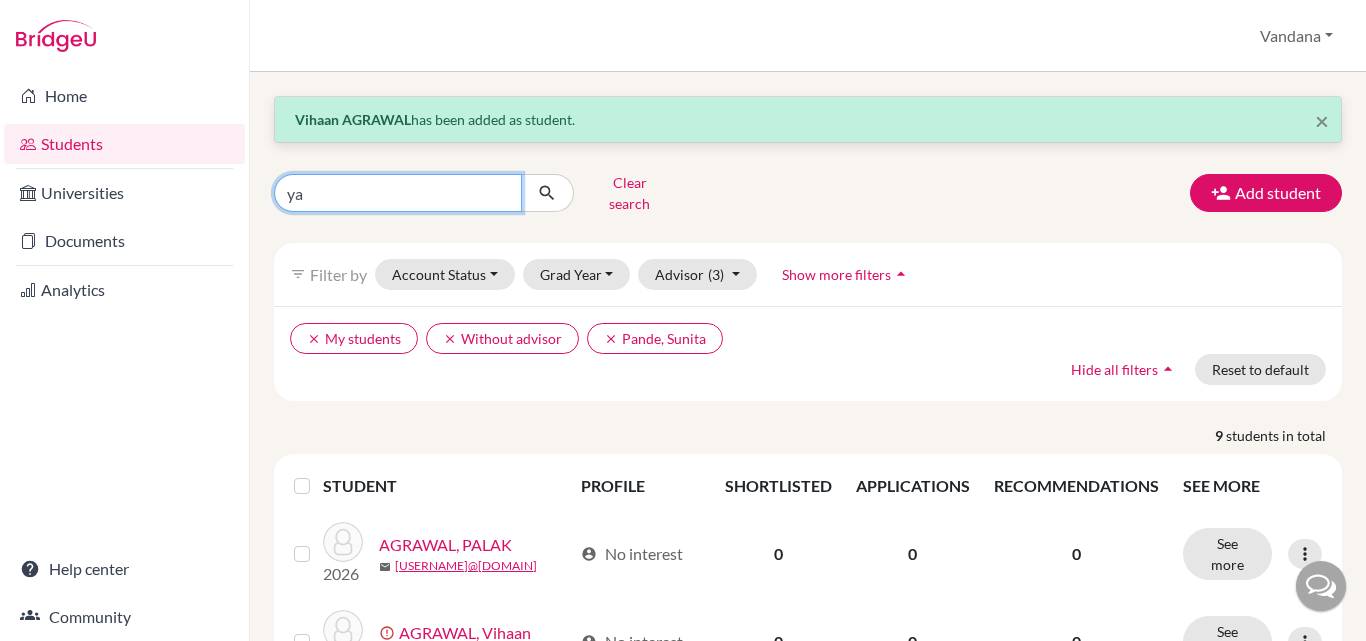 type on "y" 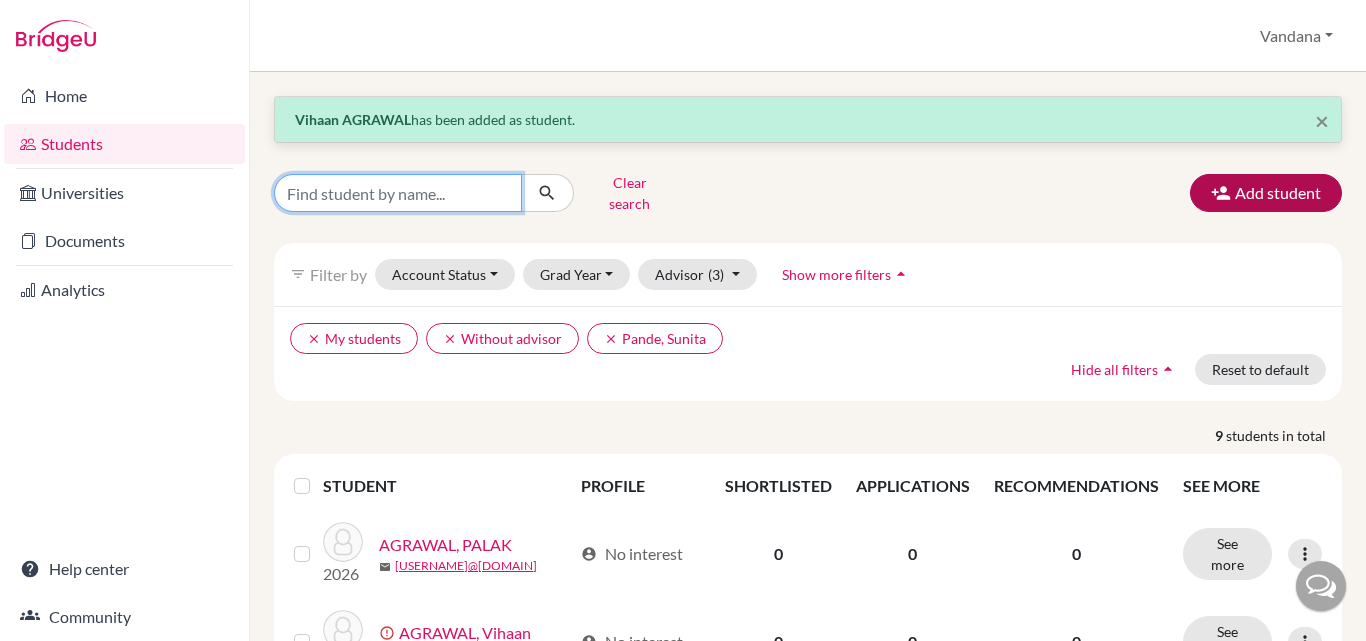type 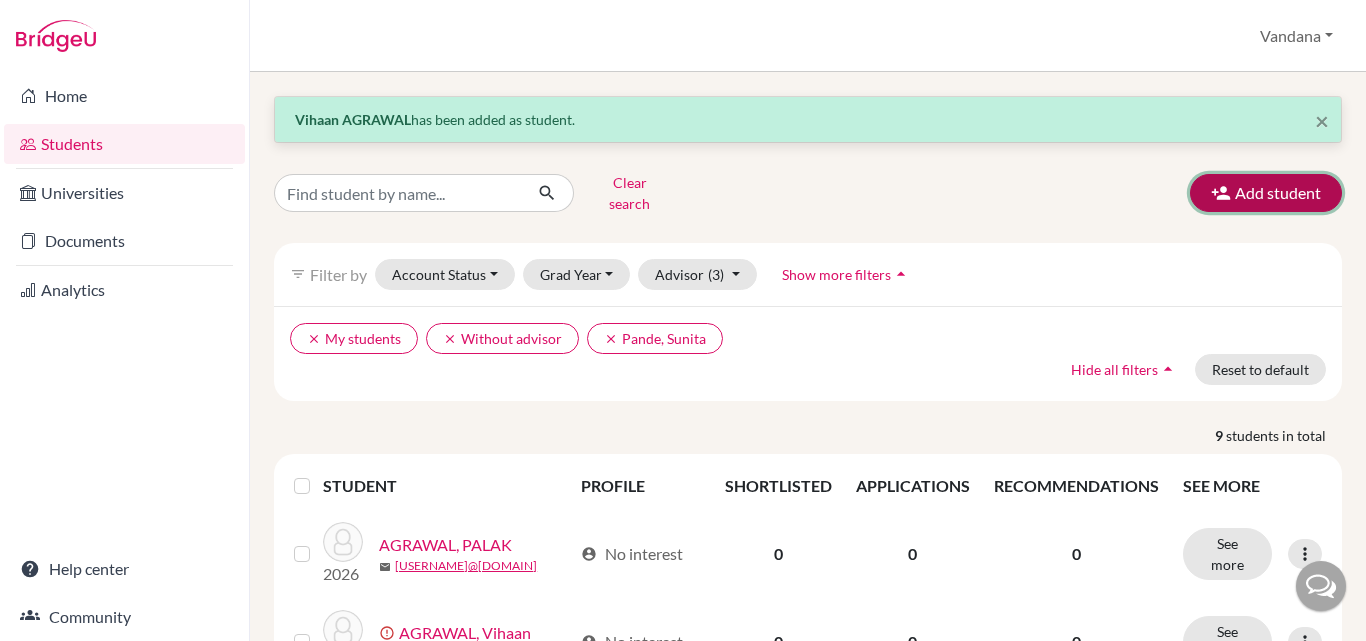 click on "Add student" at bounding box center [1266, 193] 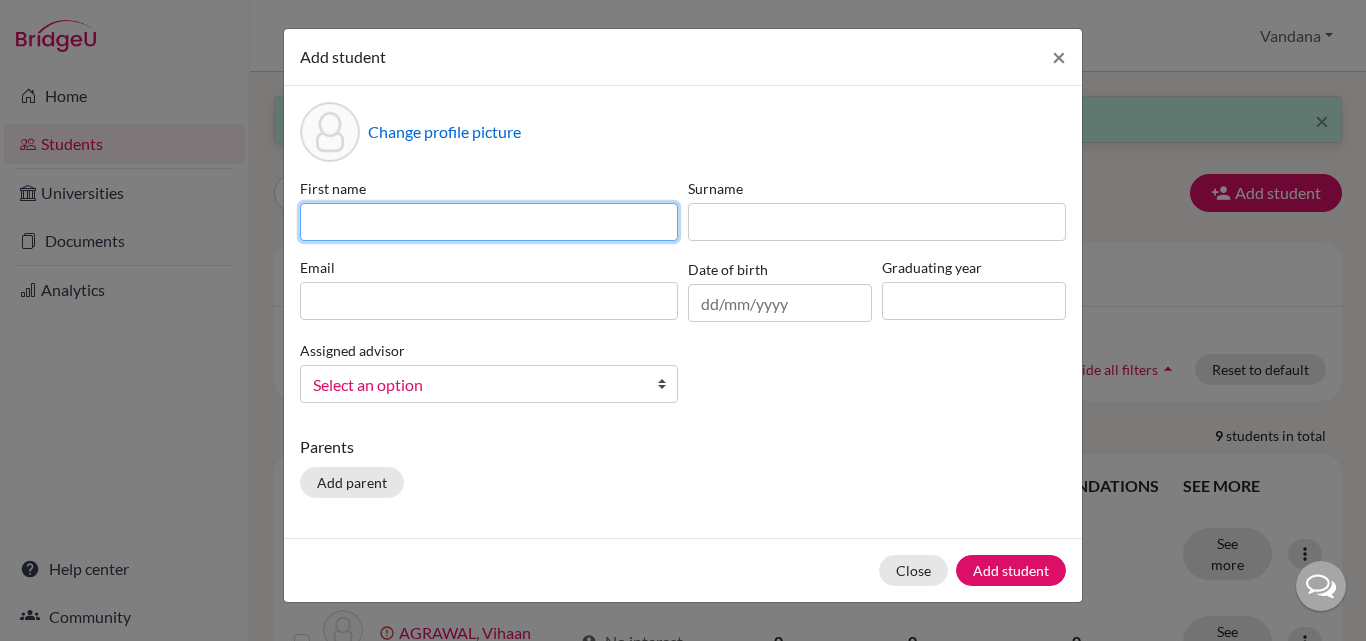 click at bounding box center (489, 222) 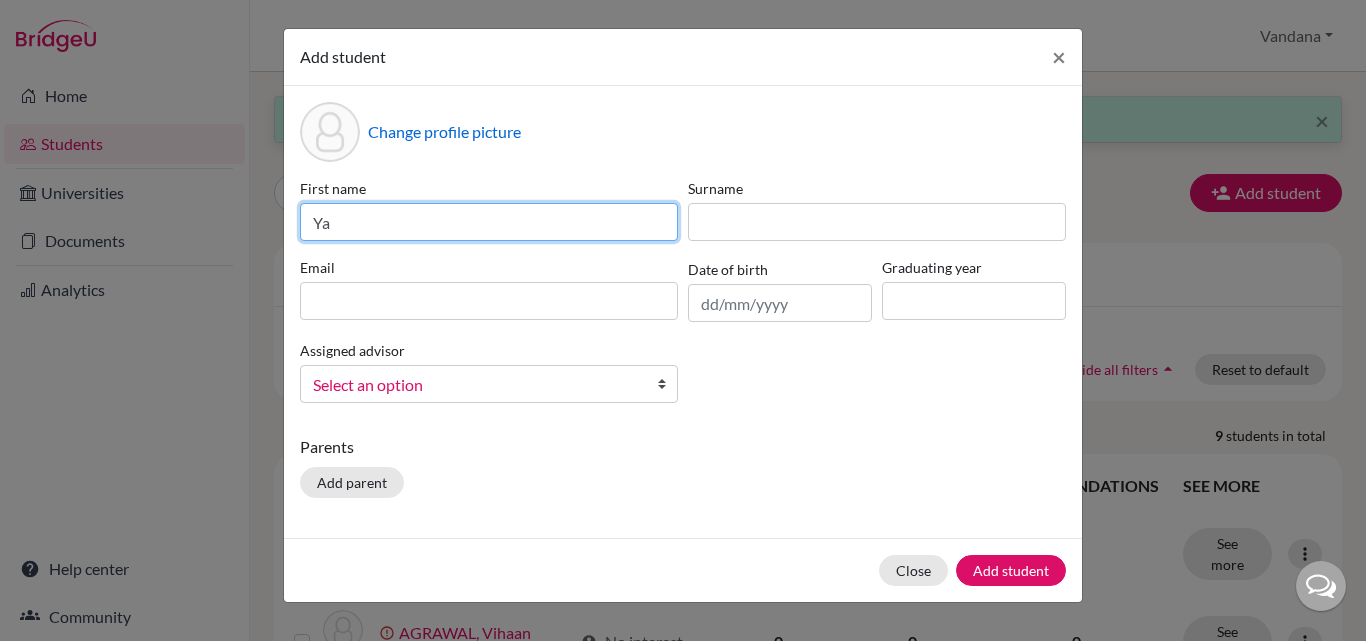 type on "Y" 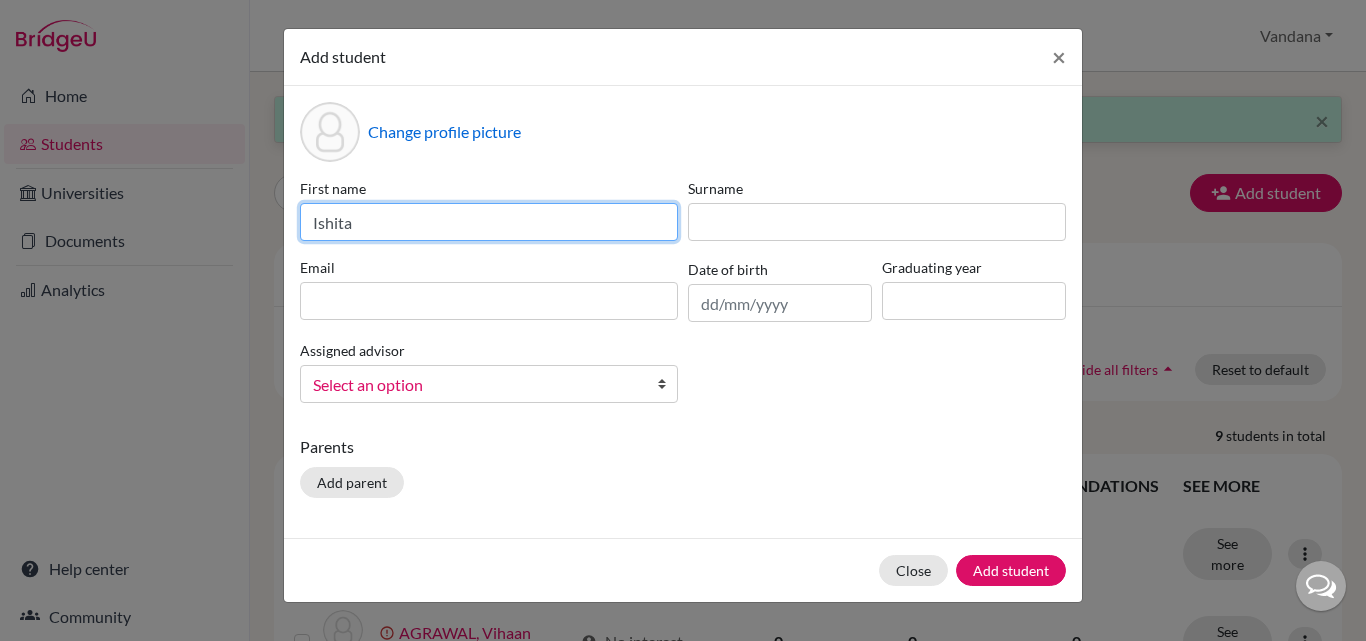 type on "Ishita" 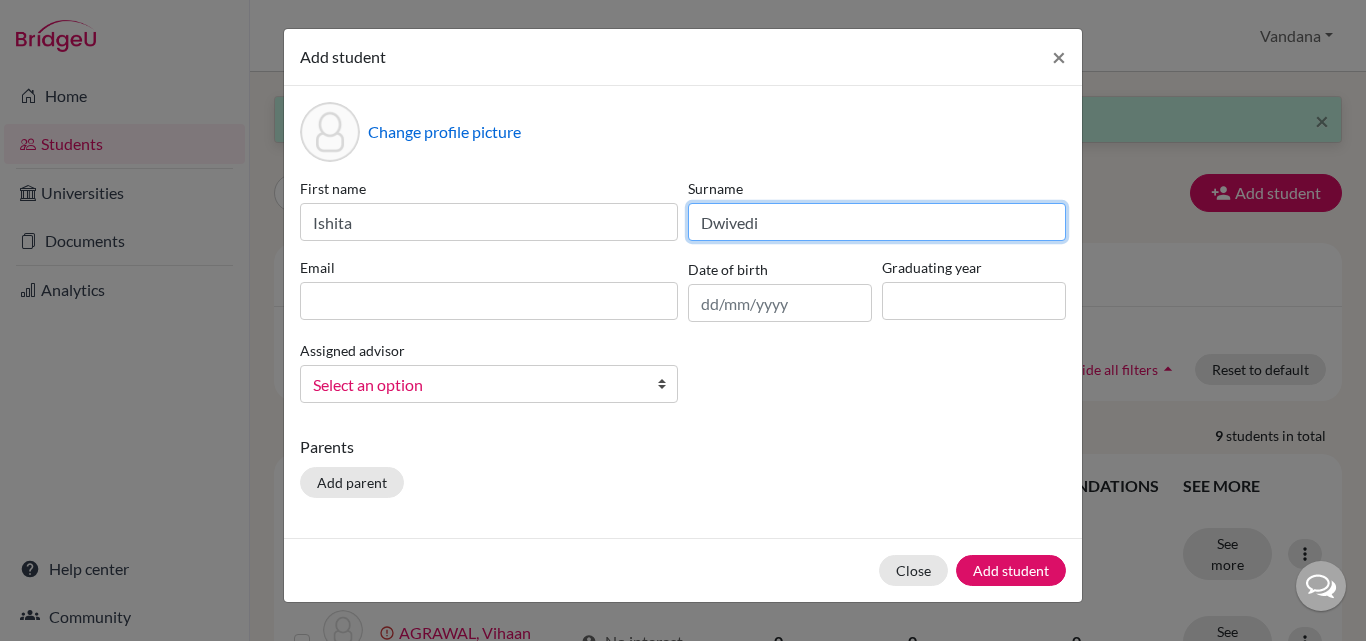 type on "Dwivedi" 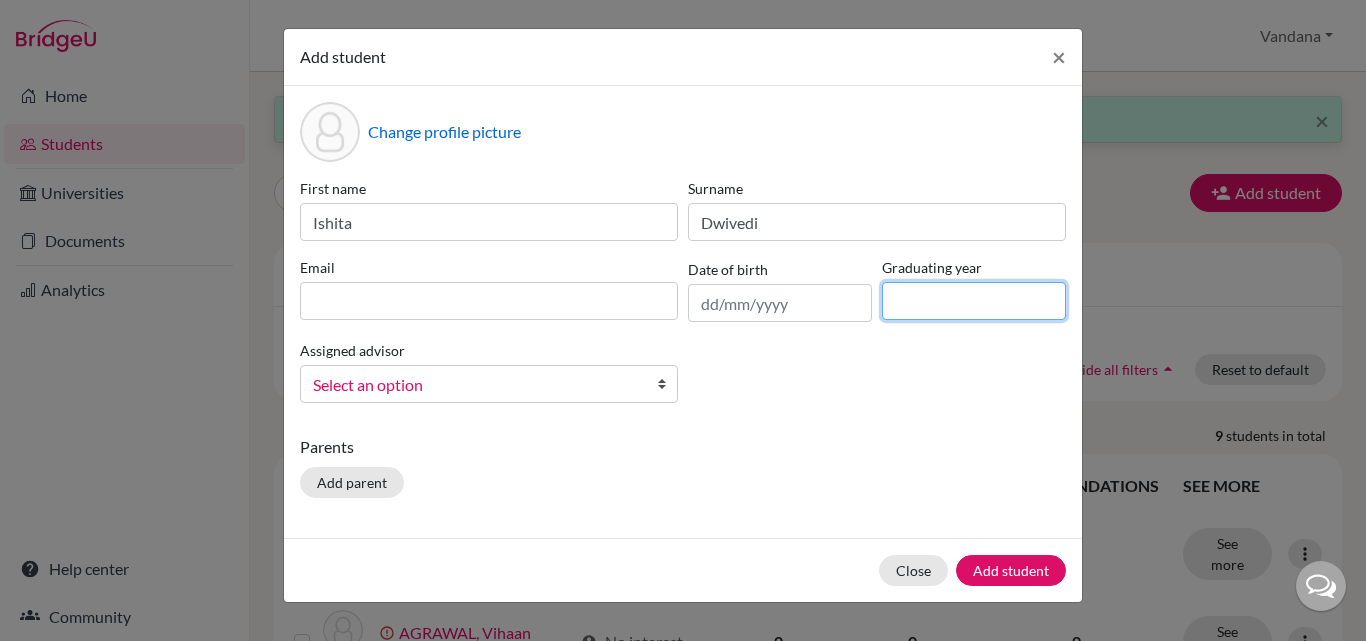 click at bounding box center (974, 301) 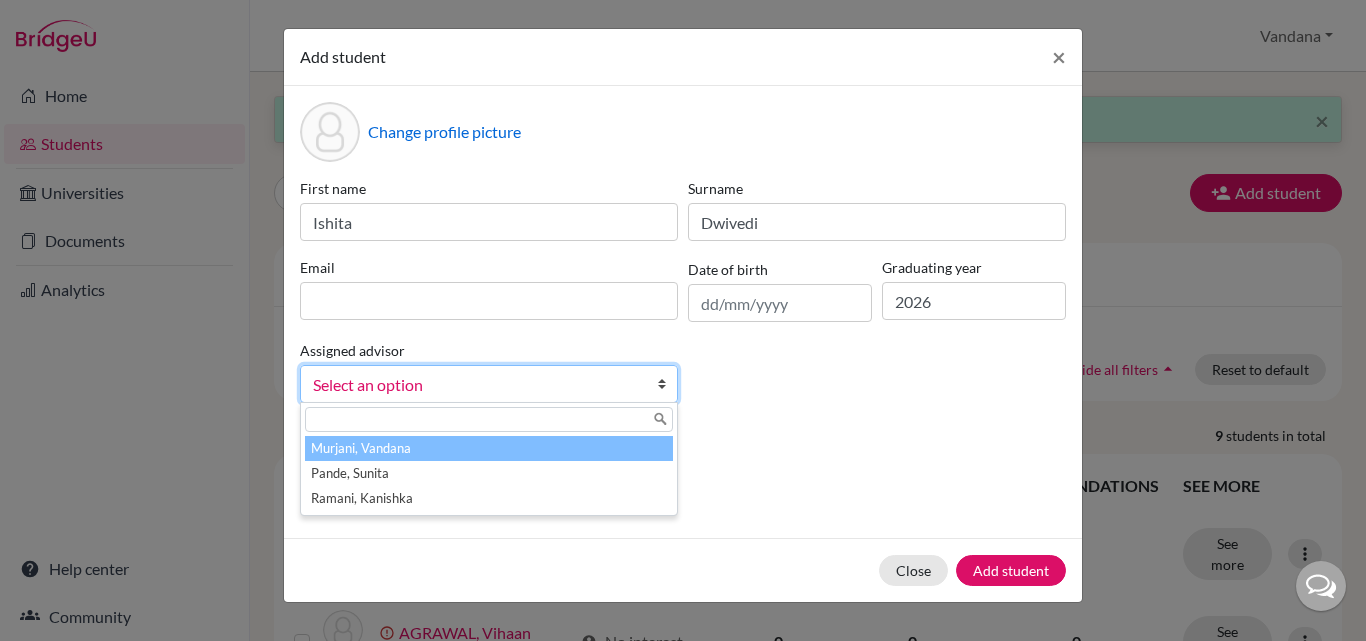 click at bounding box center [667, 384] 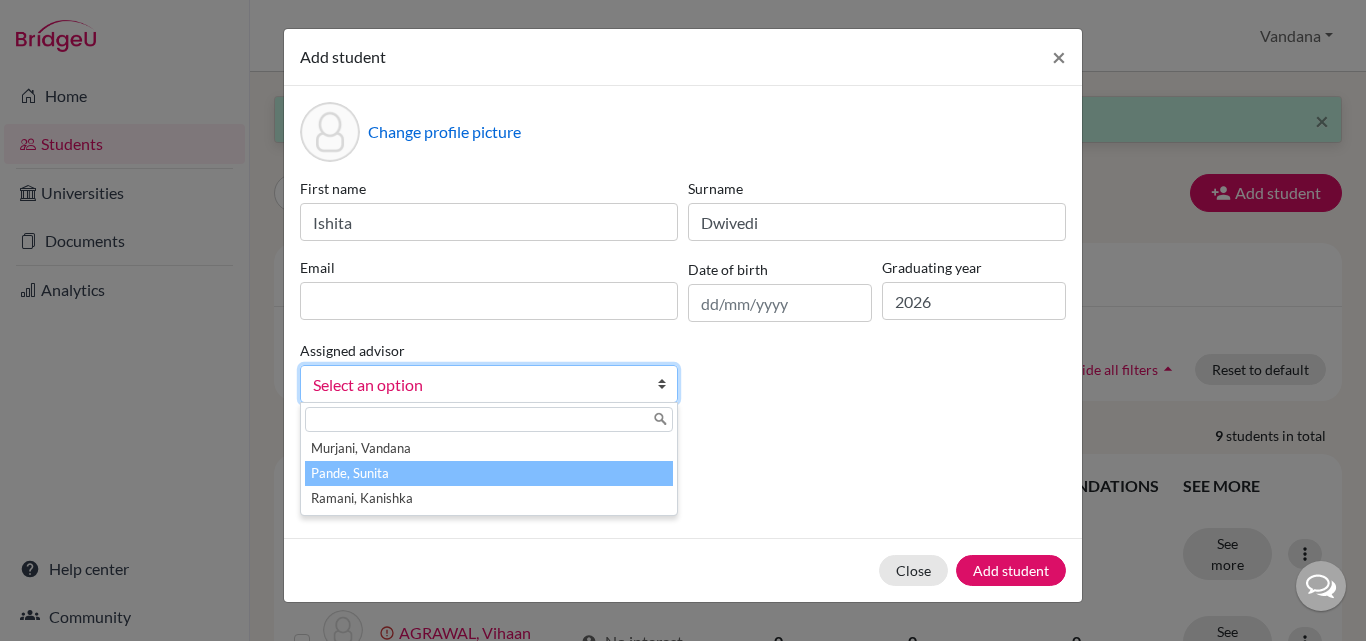 click on "Pande, Sunita" at bounding box center (489, 473) 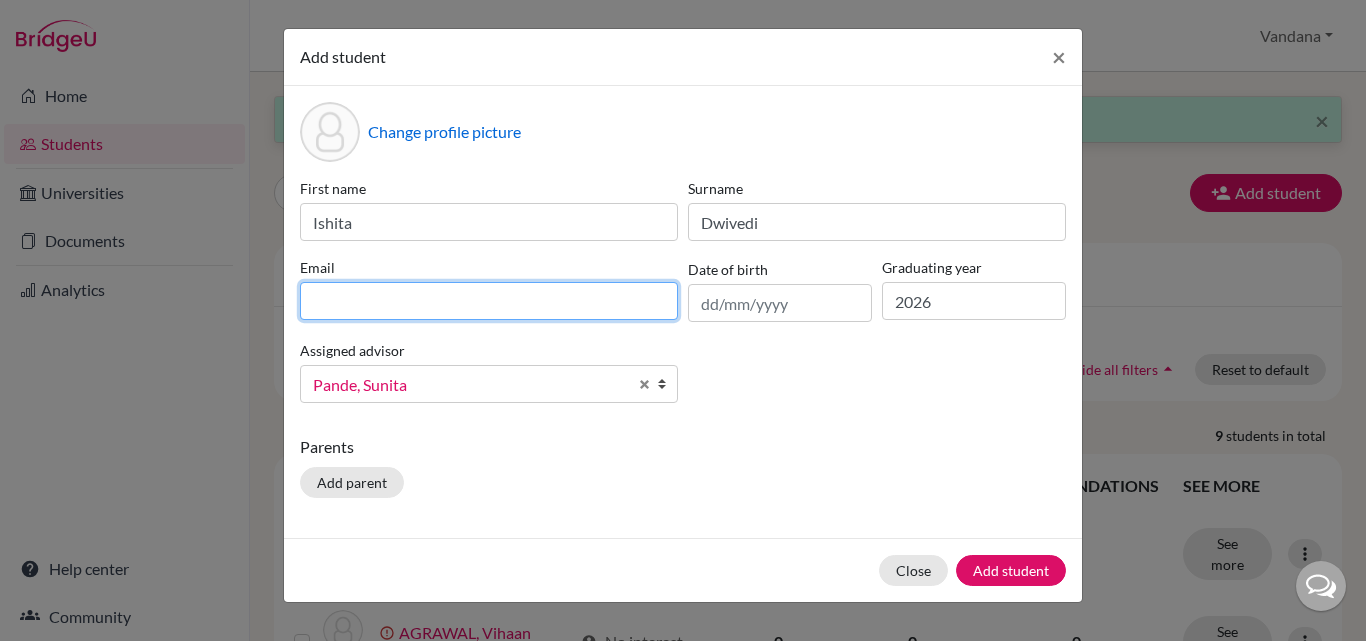 click at bounding box center [489, 301] 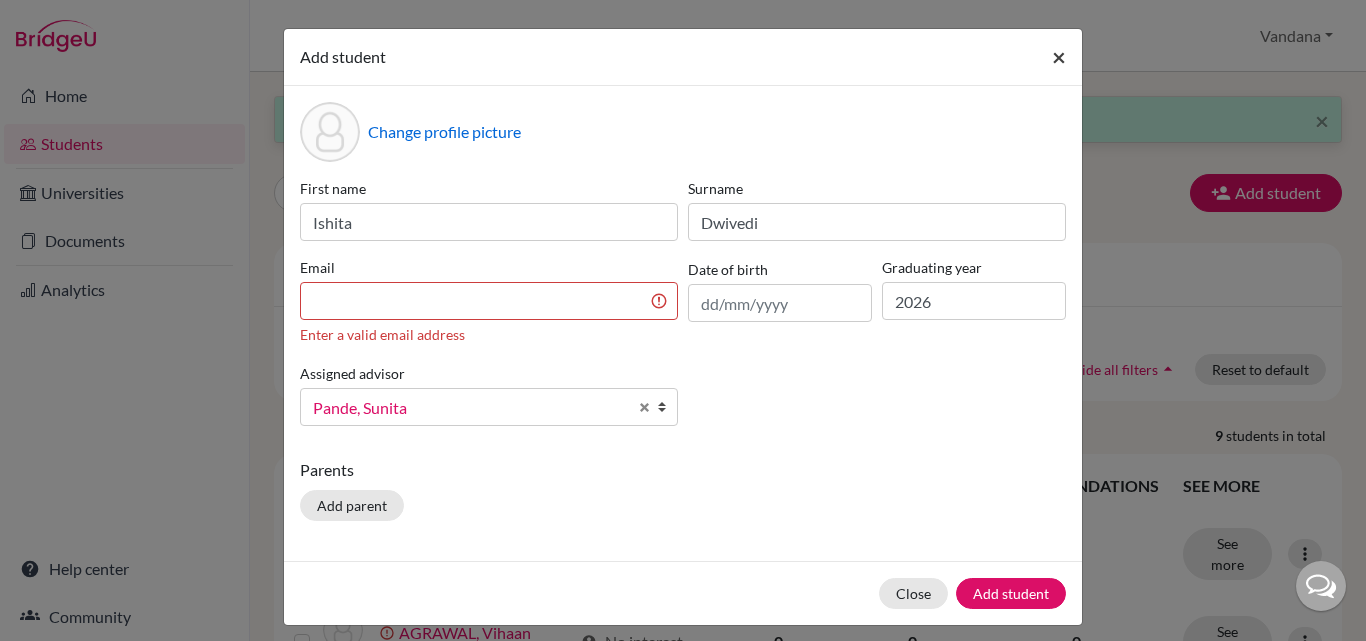 click on "×" at bounding box center (1059, 57) 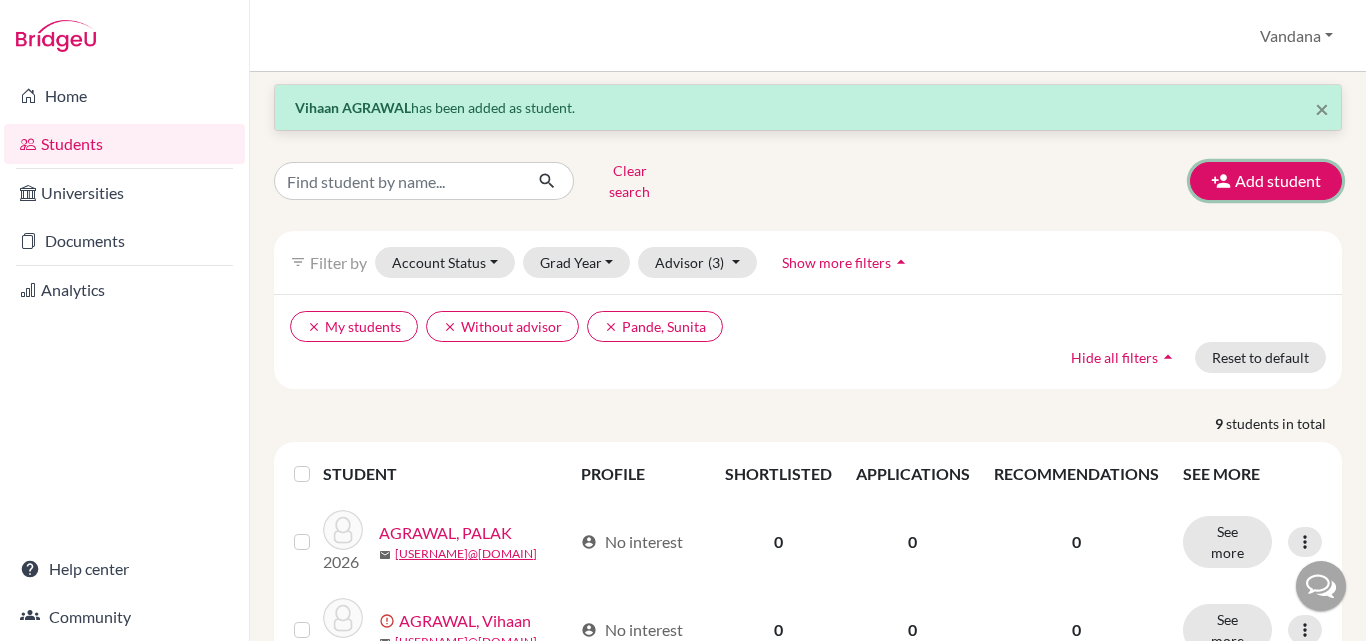 scroll, scrollTop: 0, scrollLeft: 0, axis: both 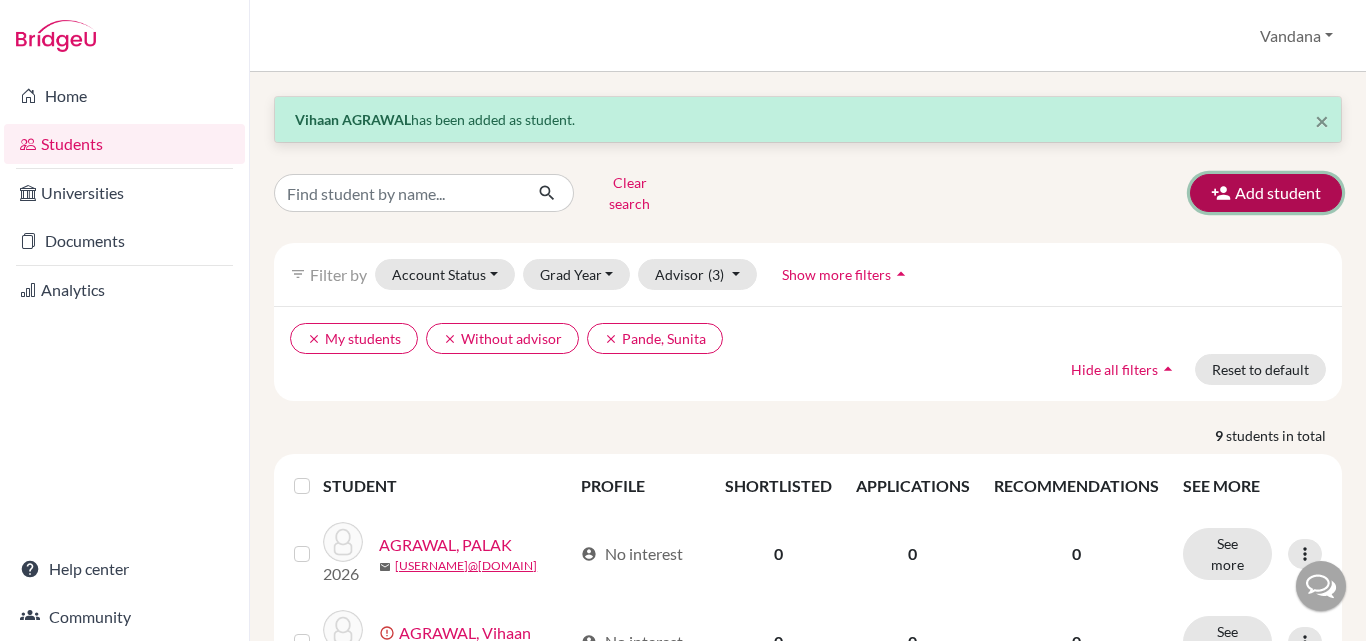 click on "Add student" at bounding box center [1266, 193] 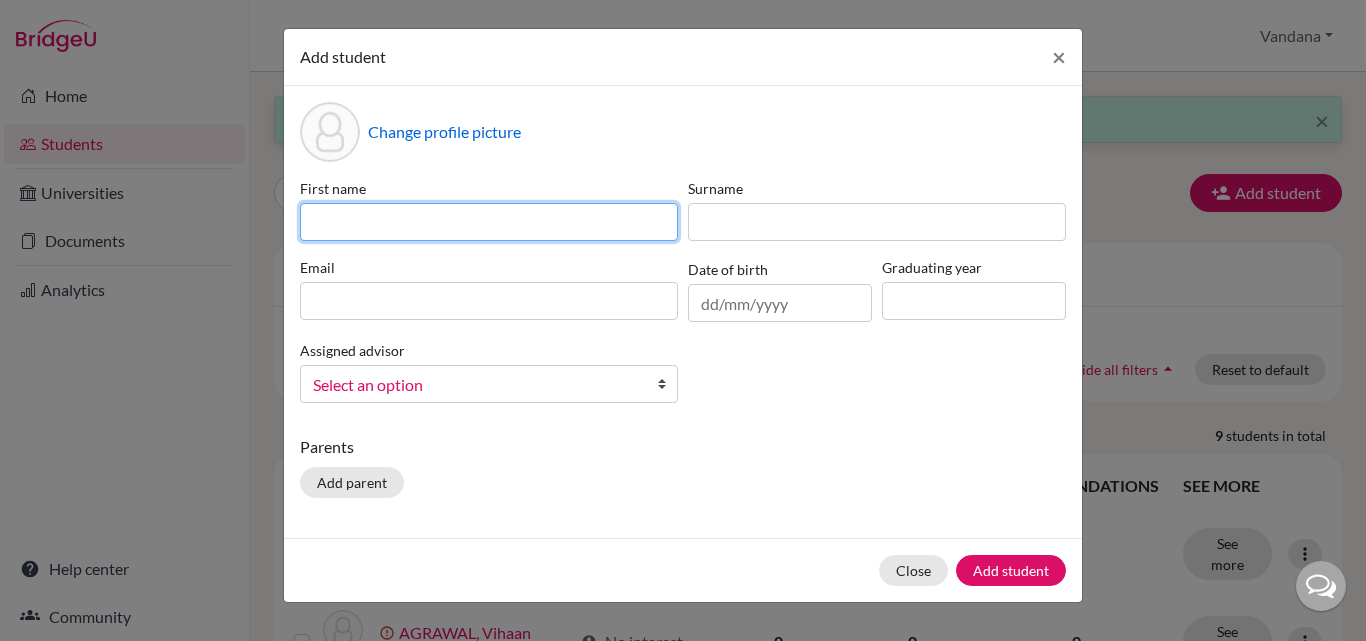 click at bounding box center [489, 222] 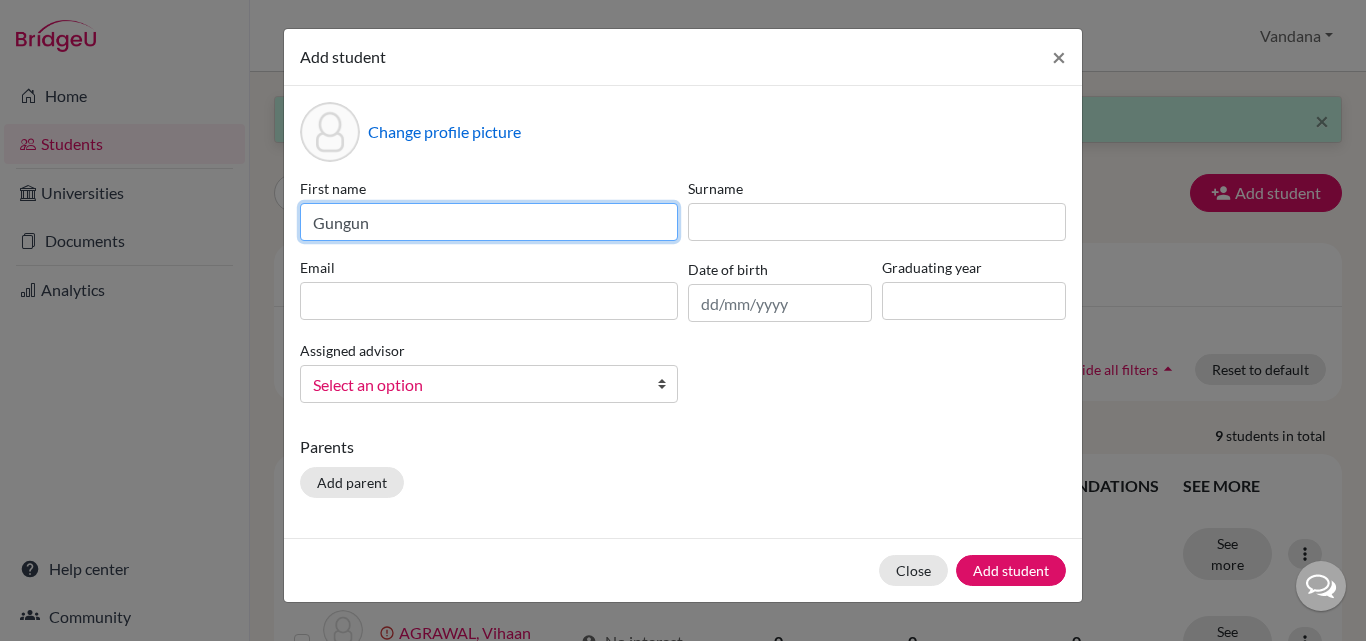 type on "Gungun" 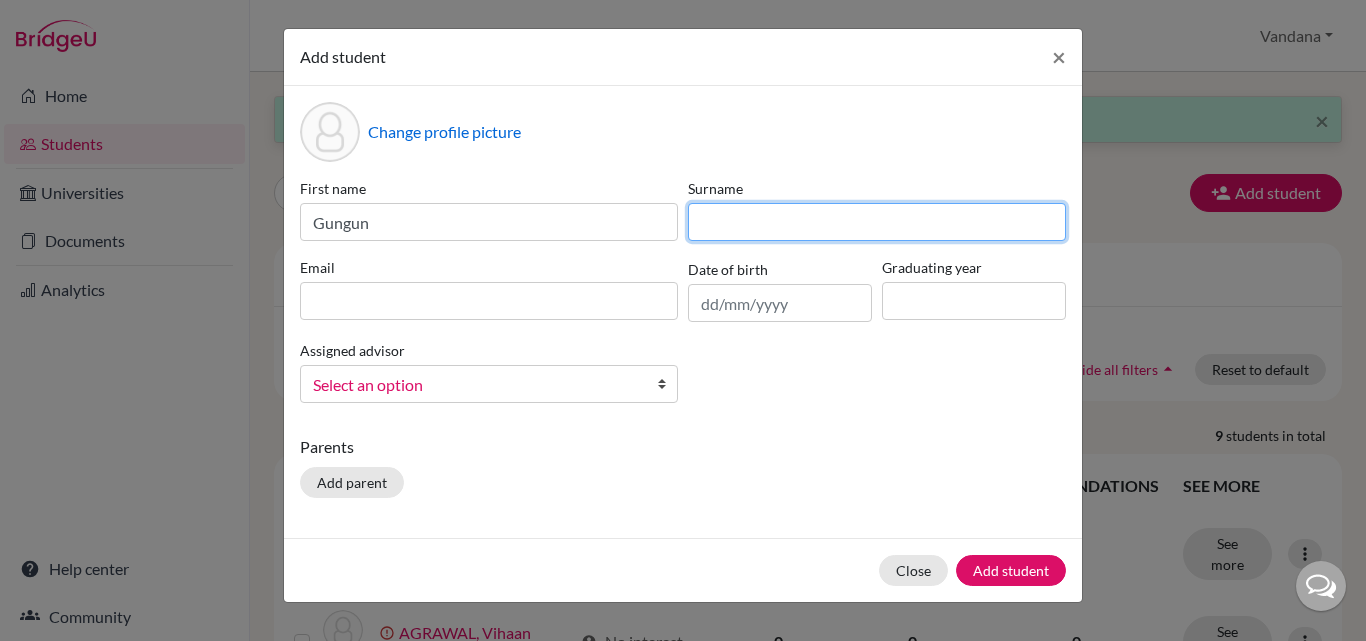 click at bounding box center [877, 222] 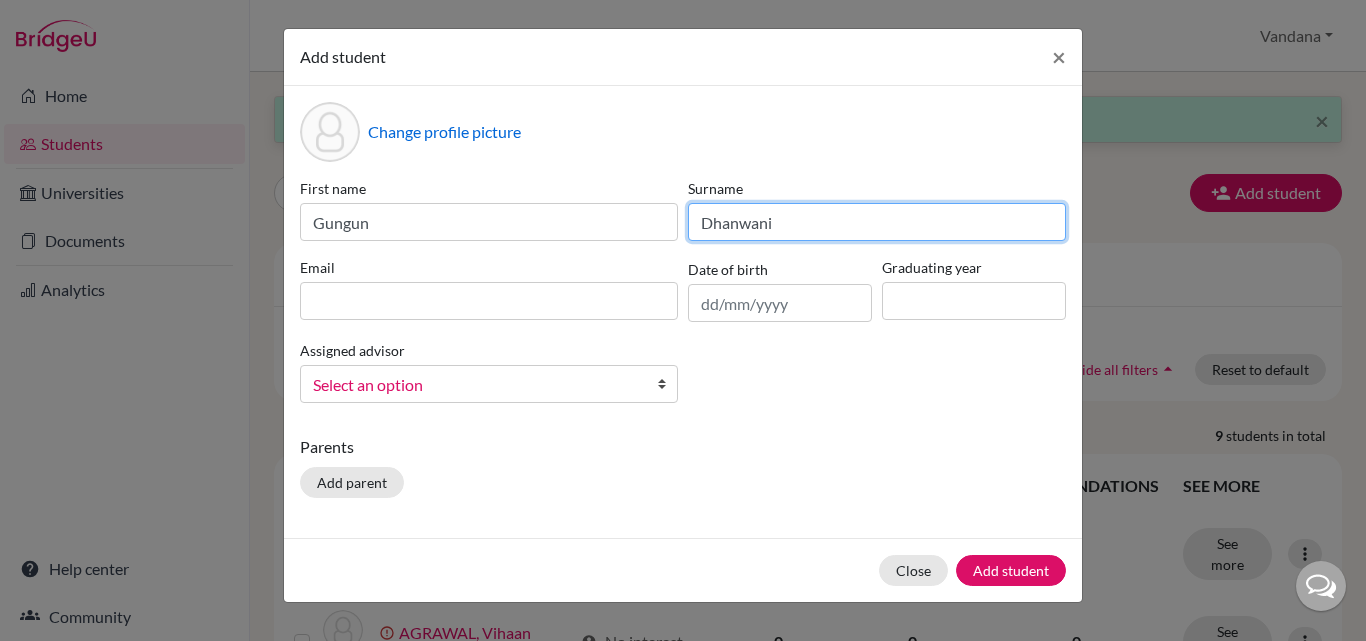 type on "Dhanwani" 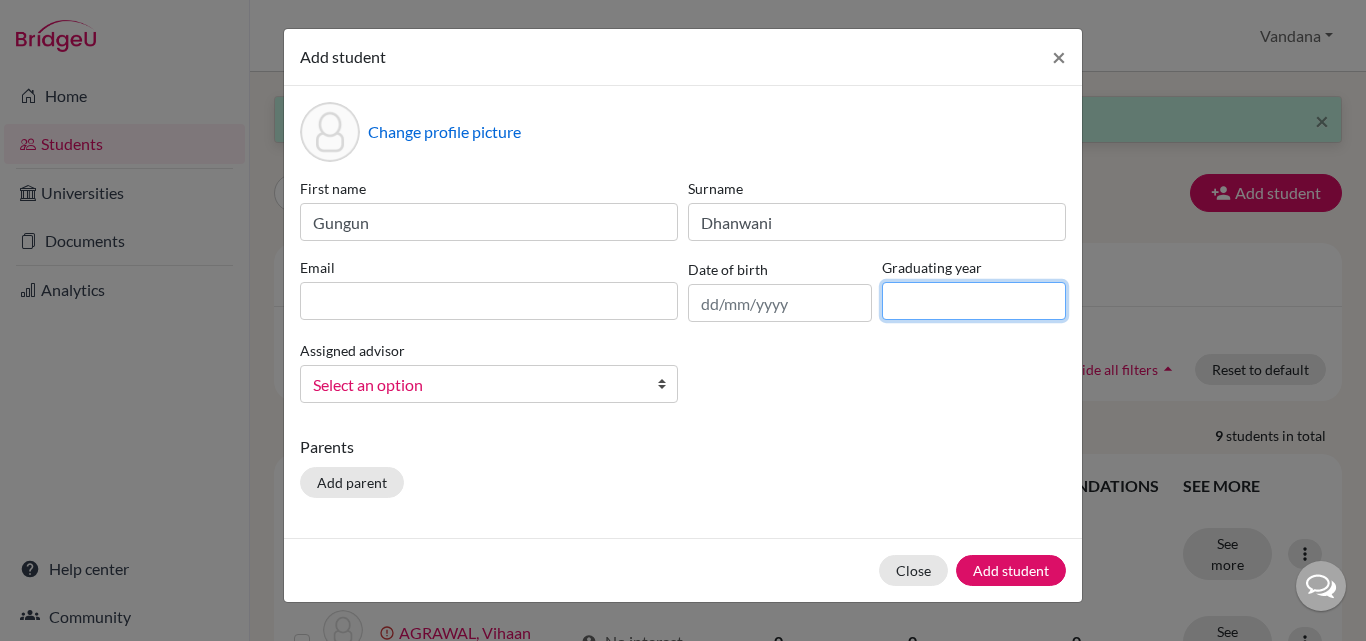 click at bounding box center (974, 301) 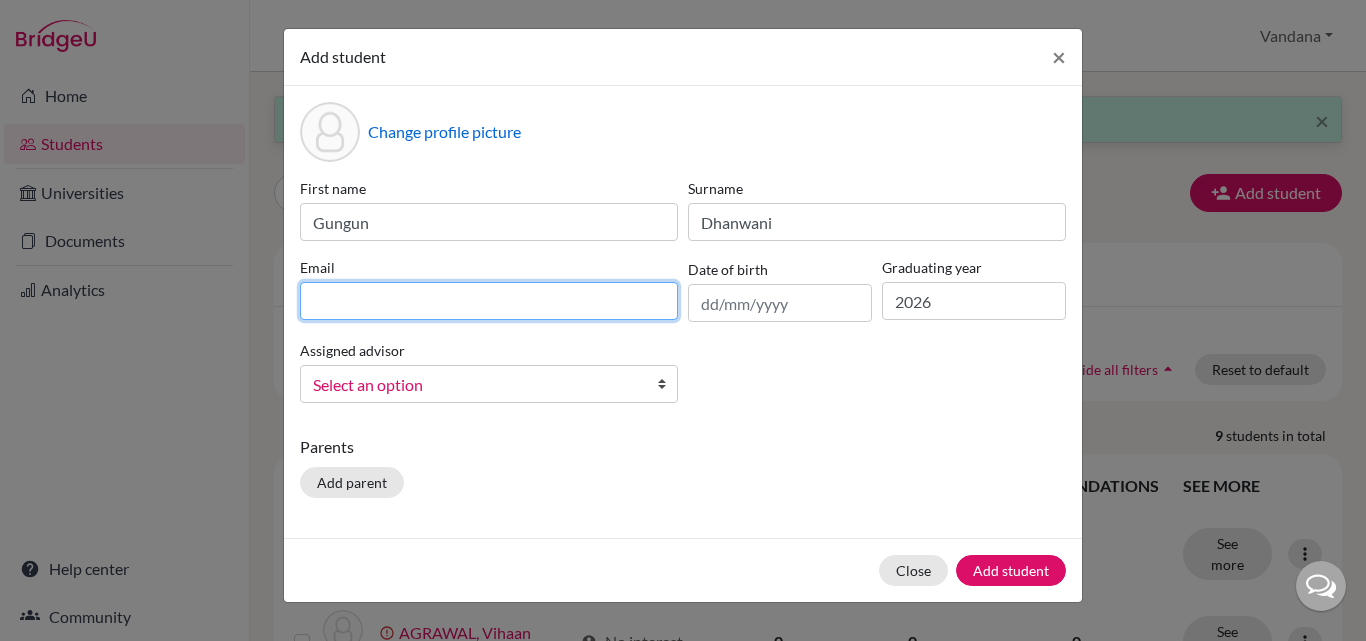 click at bounding box center (489, 301) 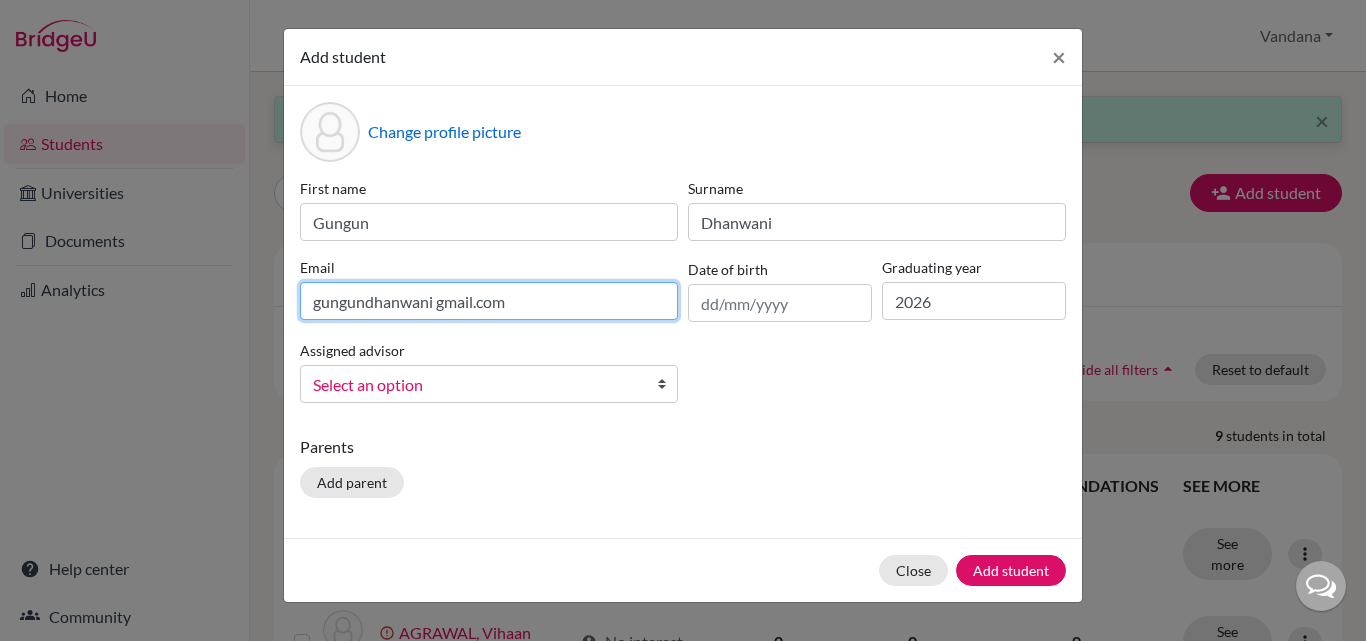 click on "gungundhanwani gmail.com" at bounding box center (489, 301) 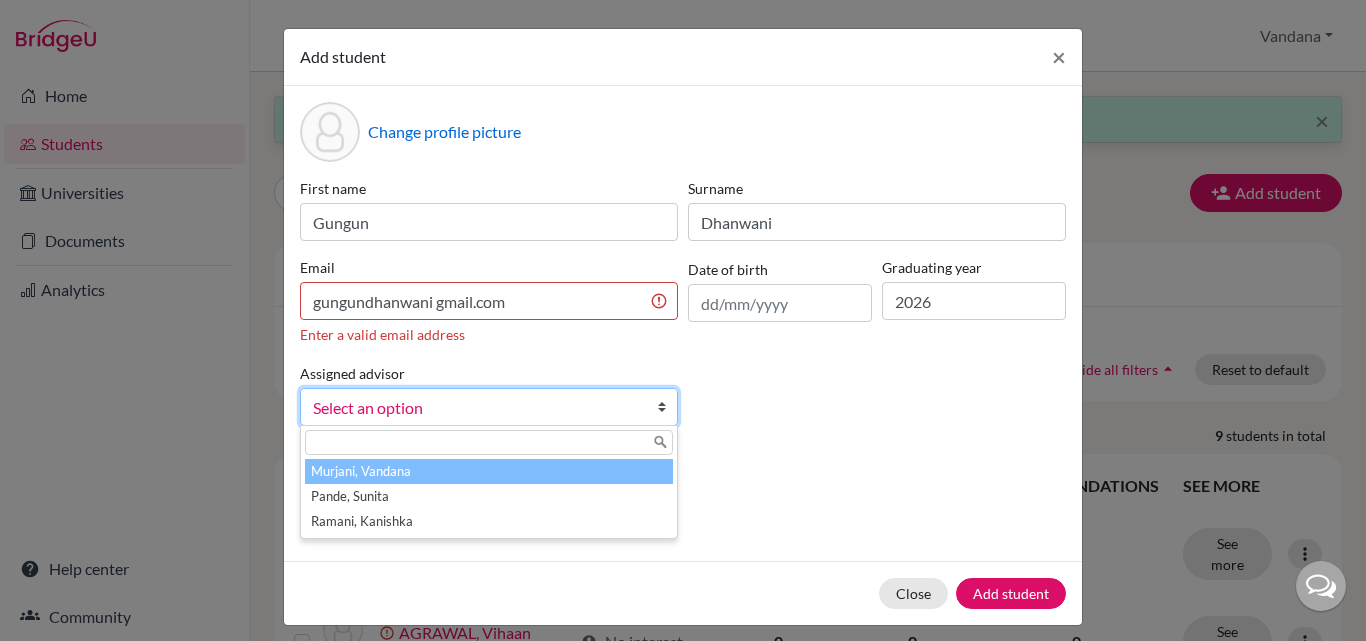 click on "Assigned advisor Murjani, Vandana Pande, Sunita Ramani, Kanishka
Select an option
Murjani, Vandana Pande, Sunita Ramani, Kanishka" at bounding box center [489, 393] 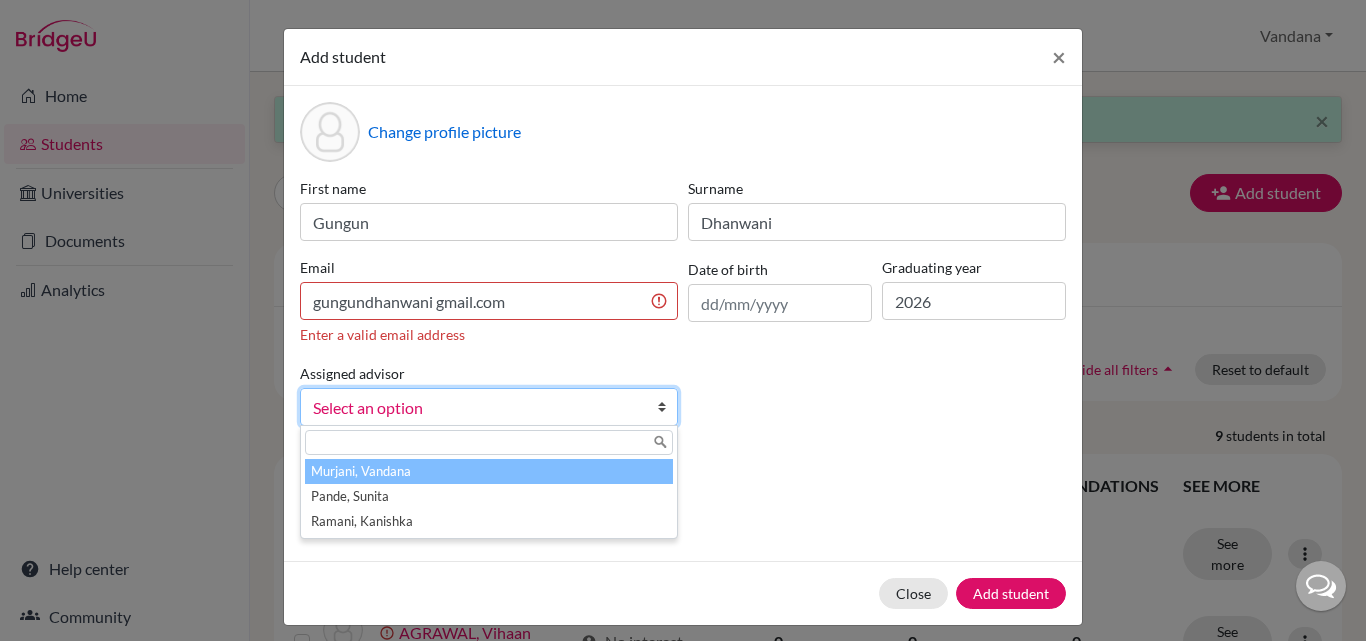 click at bounding box center (667, 407) 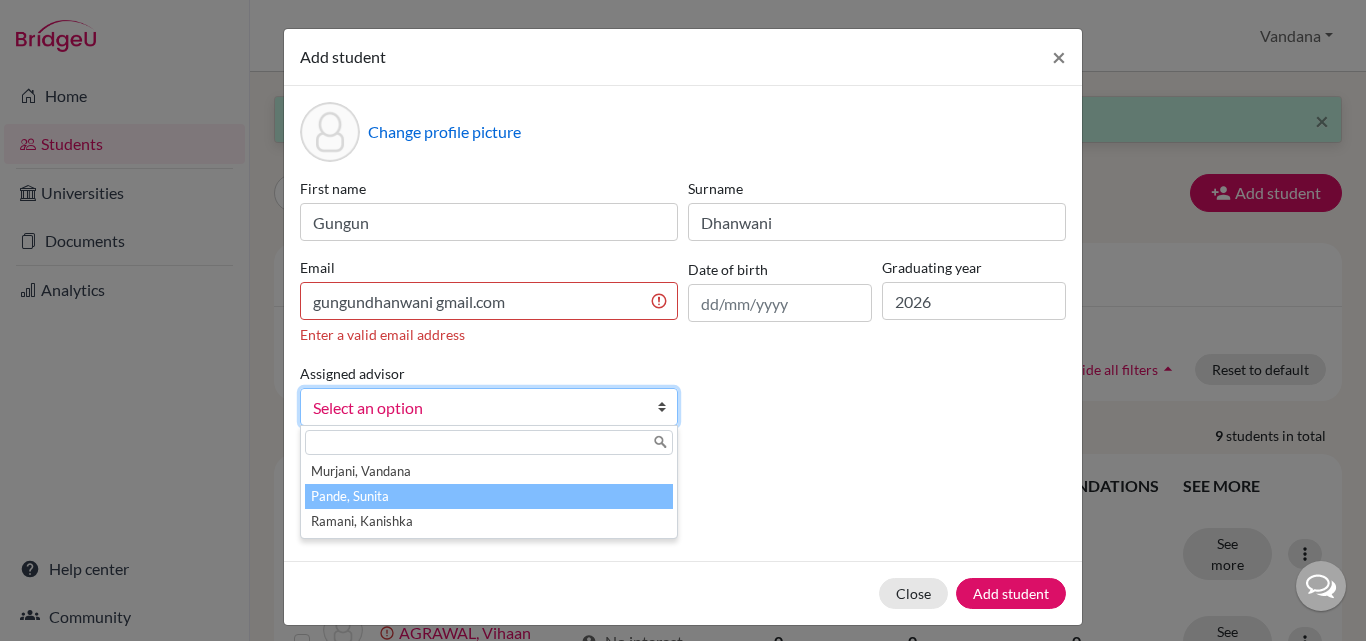 click on "Pande, Sunita" at bounding box center [489, 496] 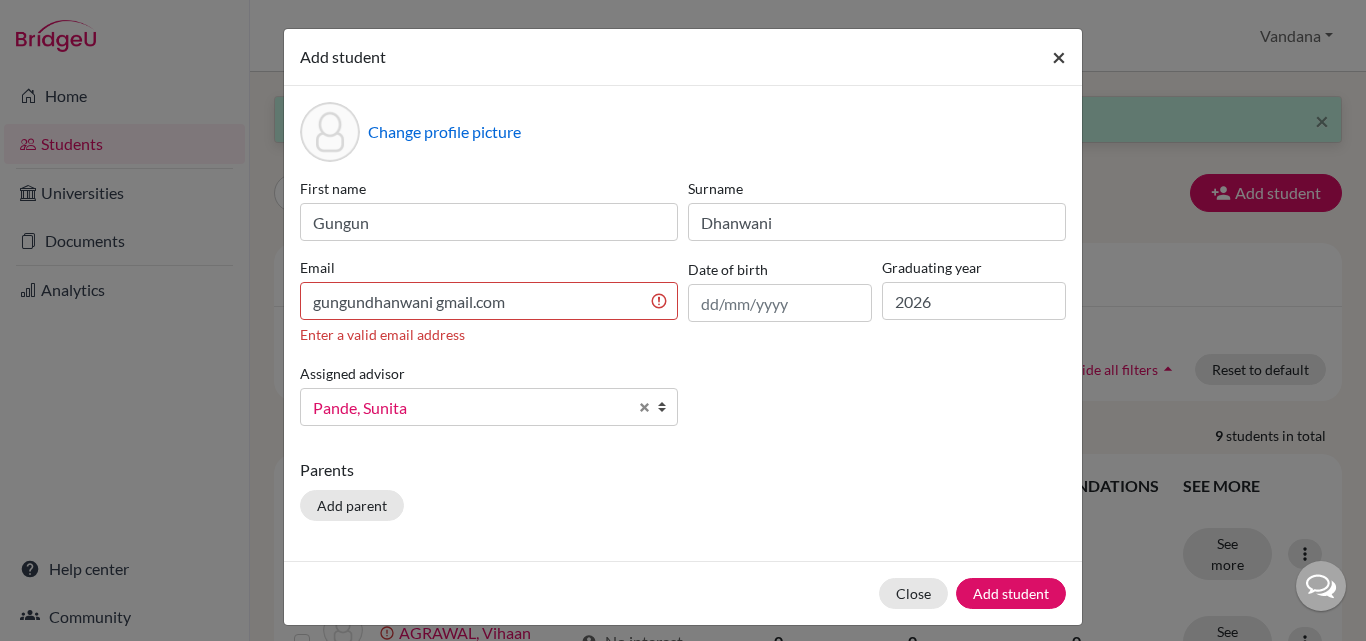 click on "×" at bounding box center [1059, 56] 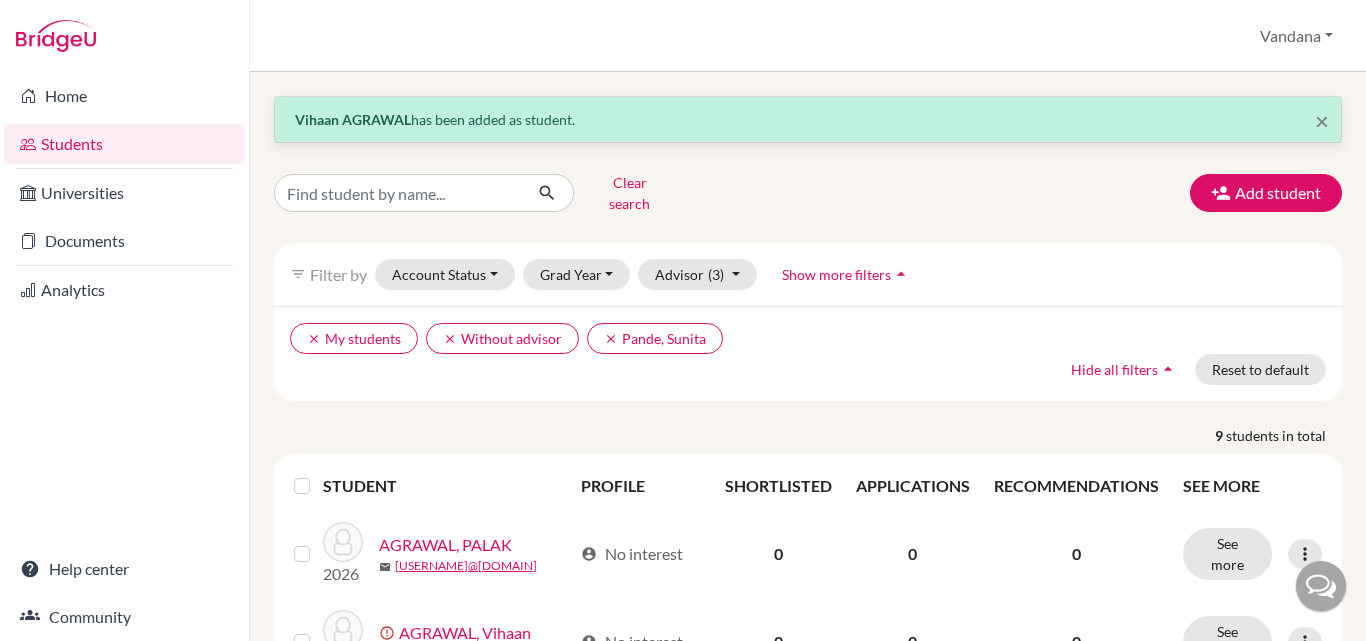 click on "Students overview
Vandana
Profile
School Settings
Log out" at bounding box center [808, 36] 